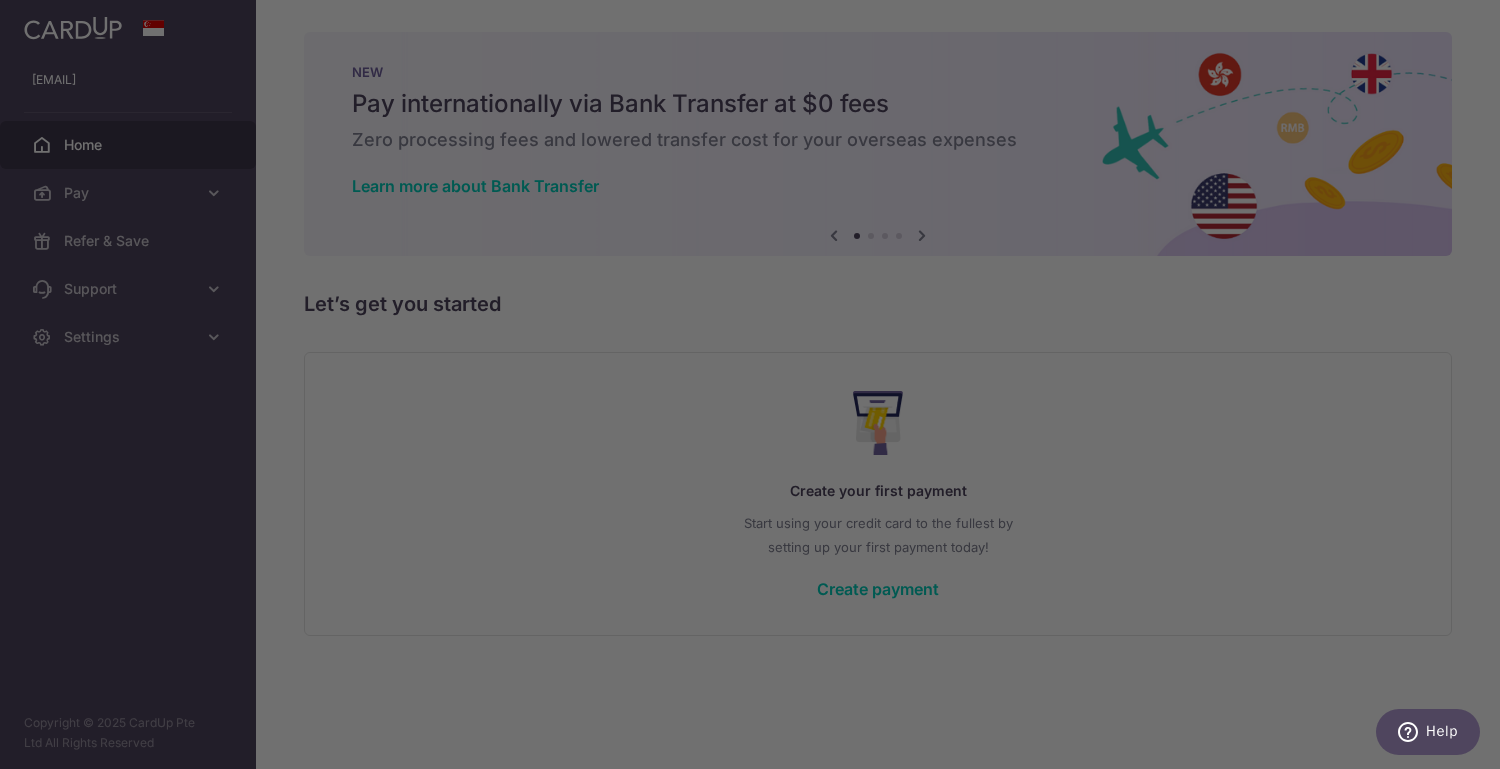 scroll, scrollTop: 0, scrollLeft: 0, axis: both 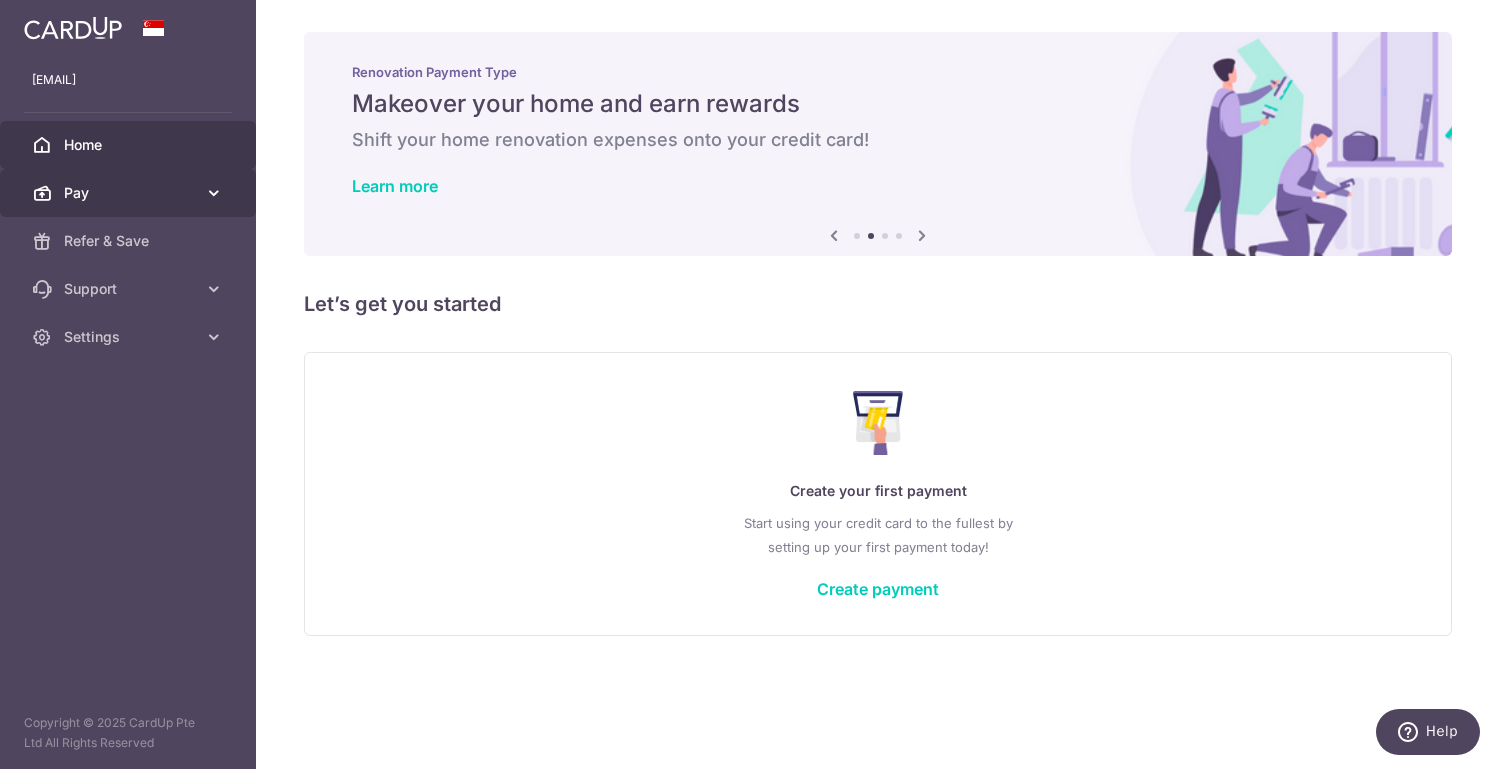 click on "Pay" at bounding box center [130, 193] 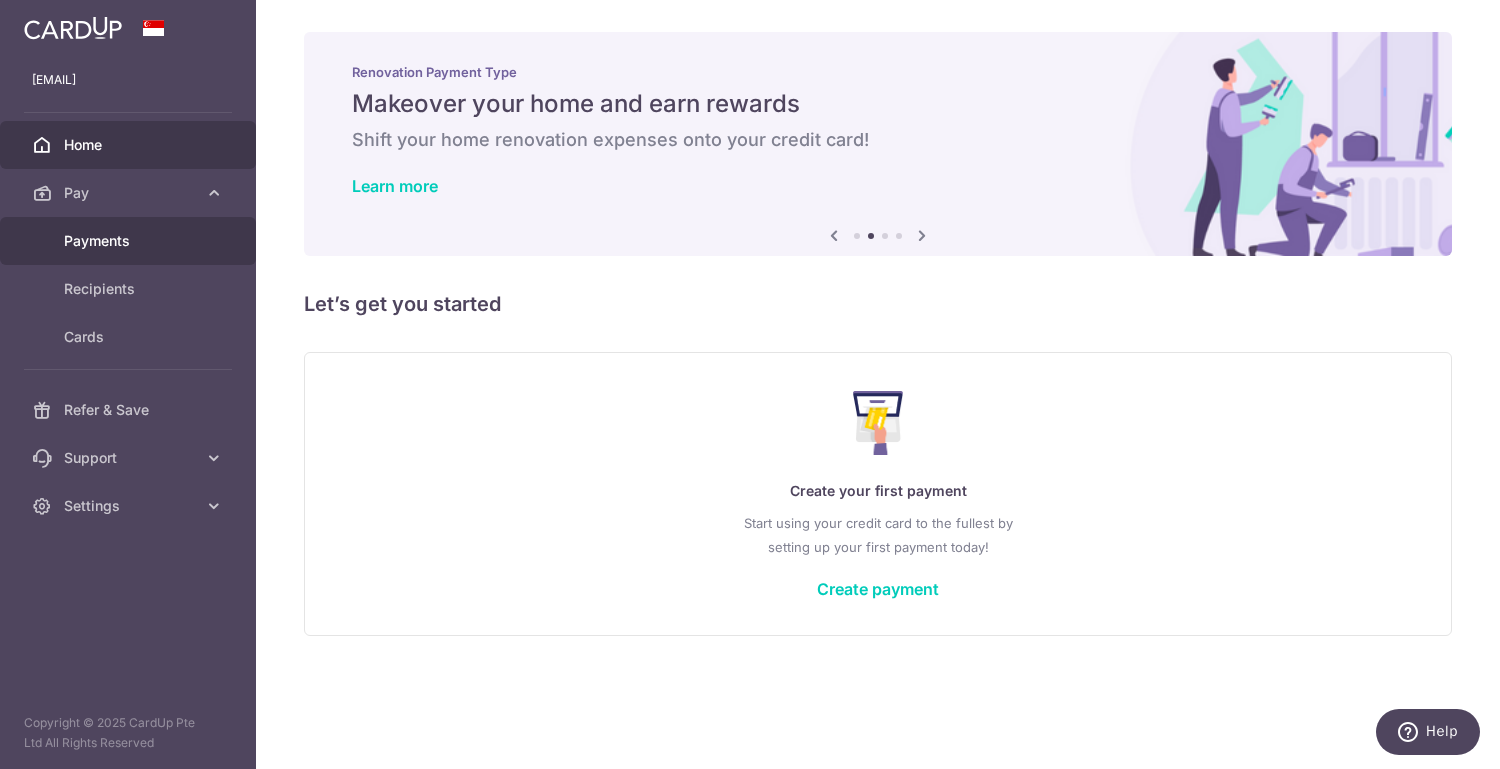 click on "Payments" at bounding box center (128, 241) 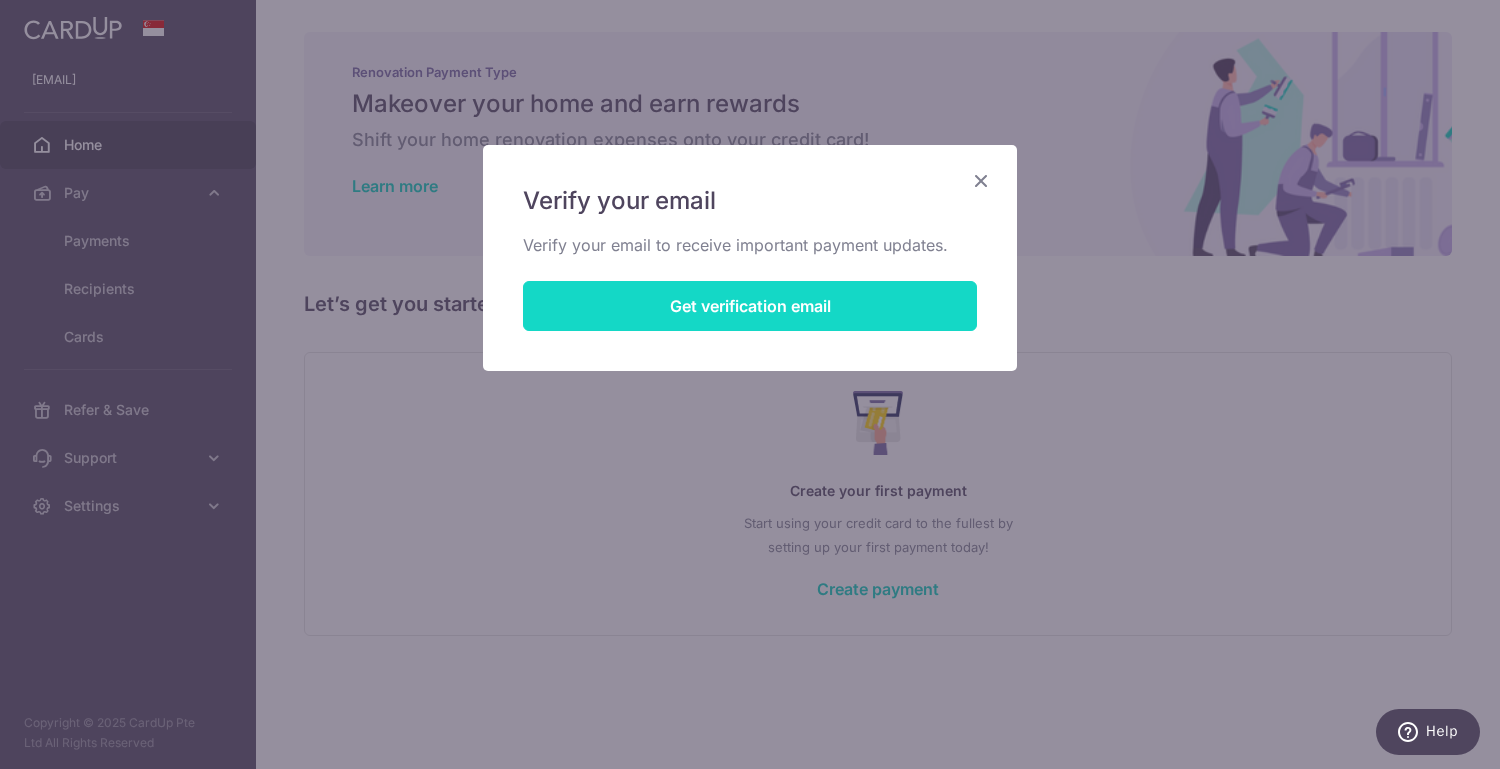 click on "Get verification email" at bounding box center [750, 306] 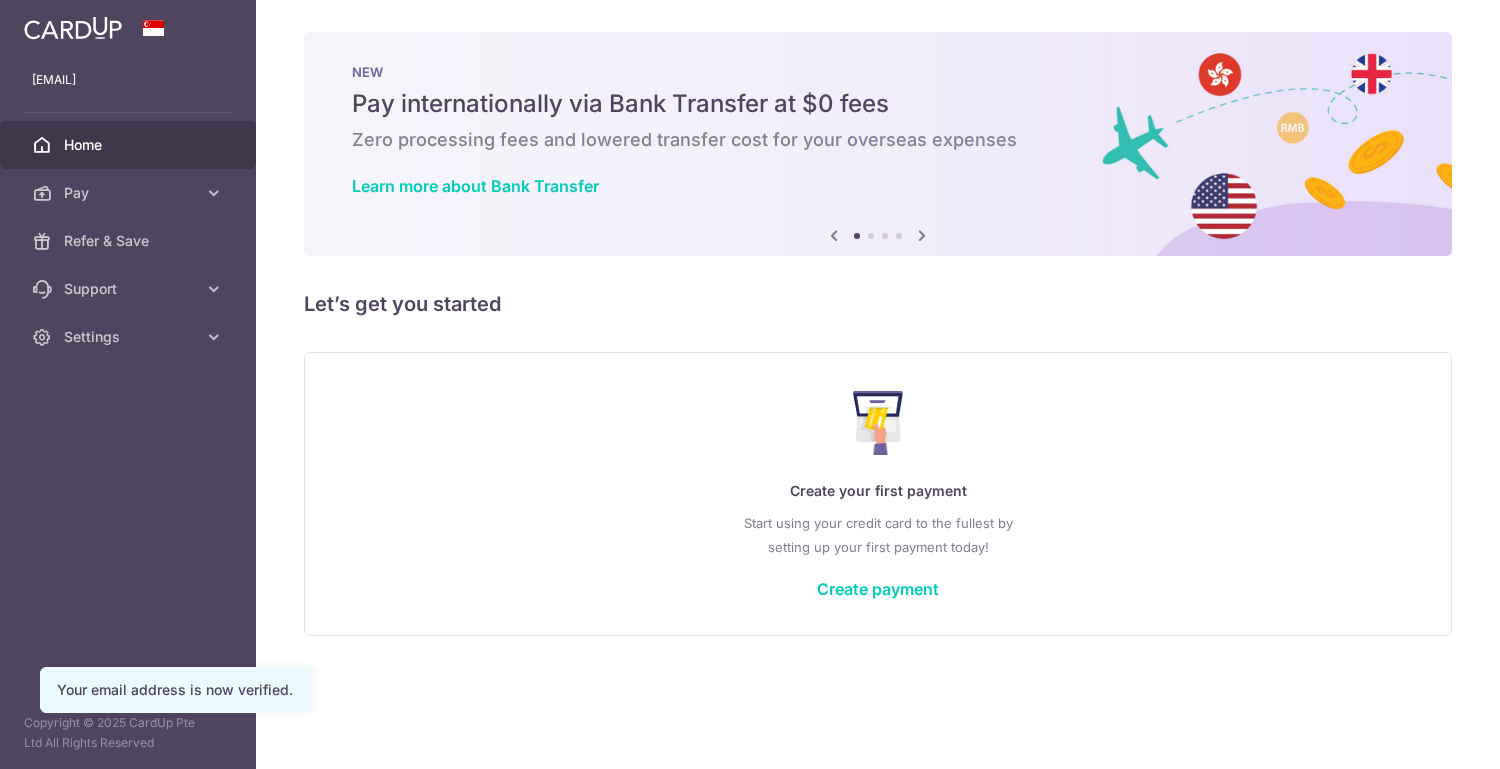 scroll, scrollTop: 0, scrollLeft: 0, axis: both 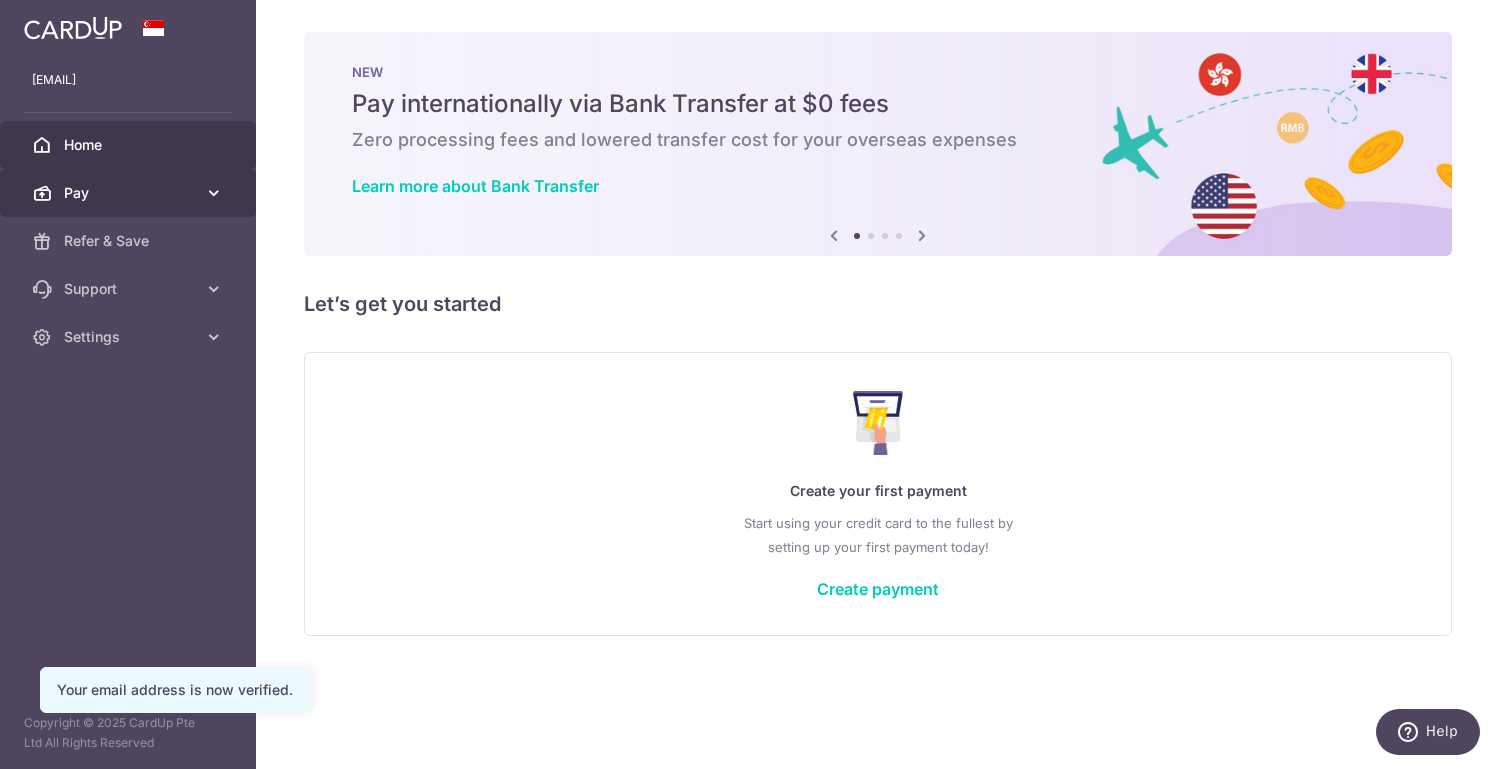 click on "Pay" at bounding box center (130, 193) 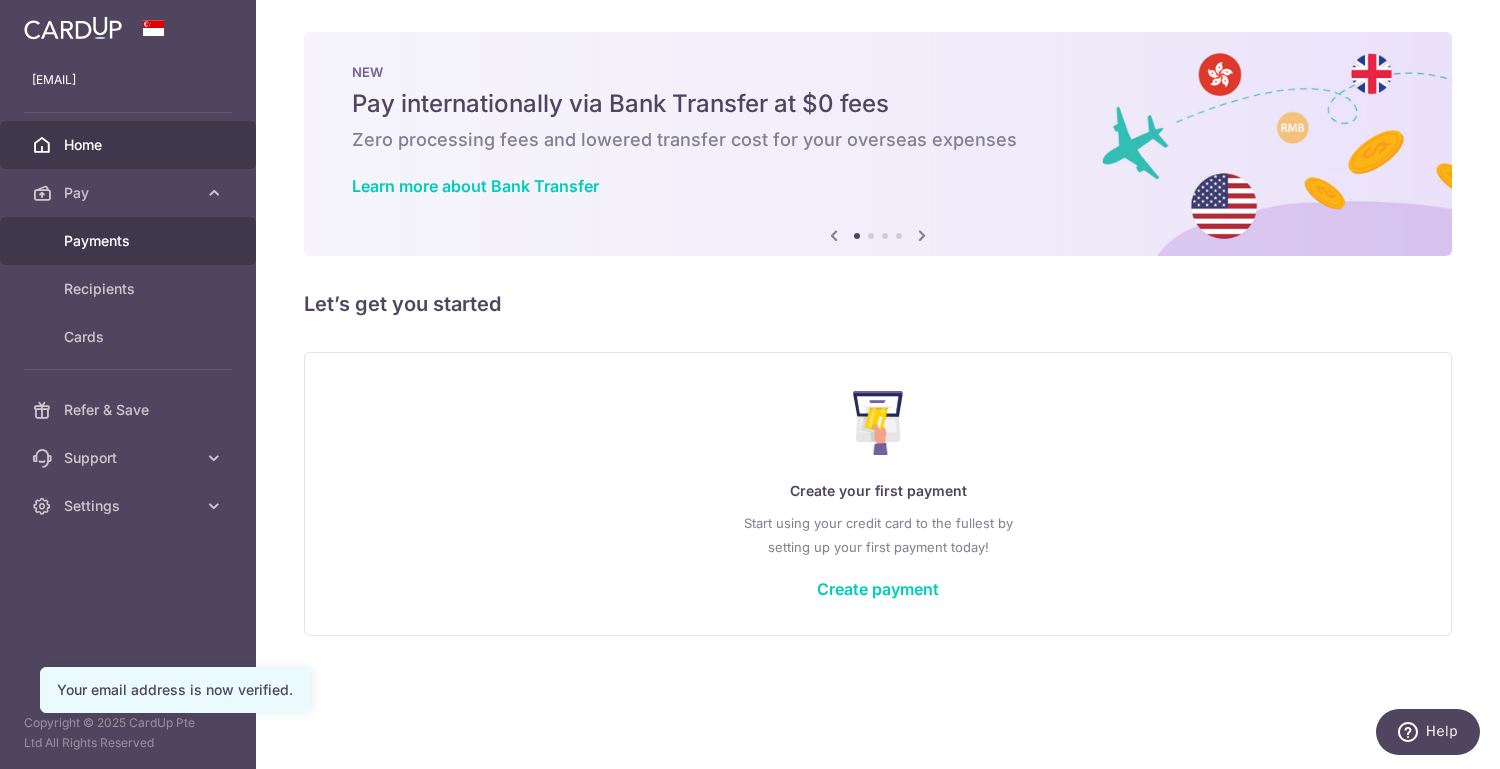 click on "Payments" at bounding box center [128, 241] 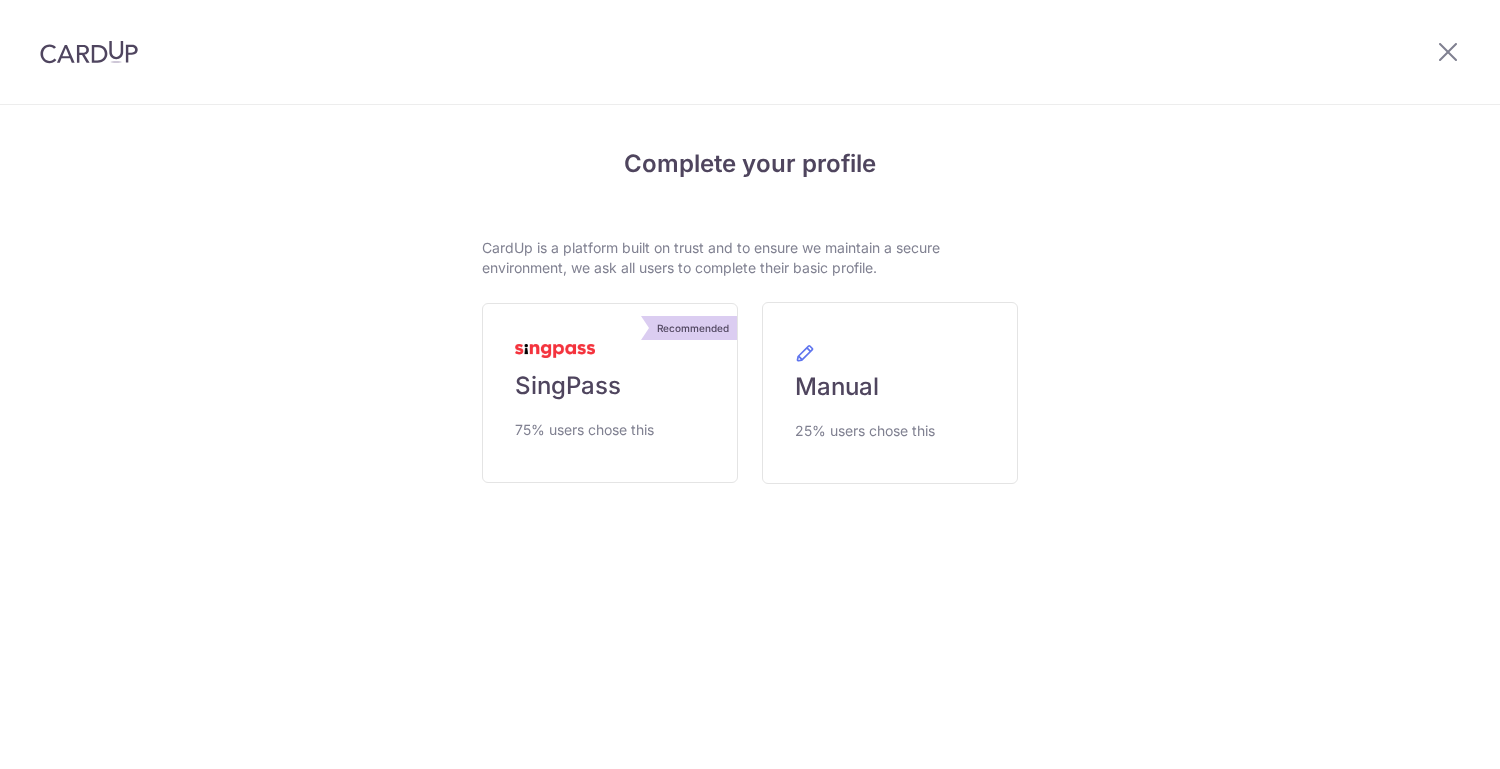 scroll, scrollTop: 0, scrollLeft: 0, axis: both 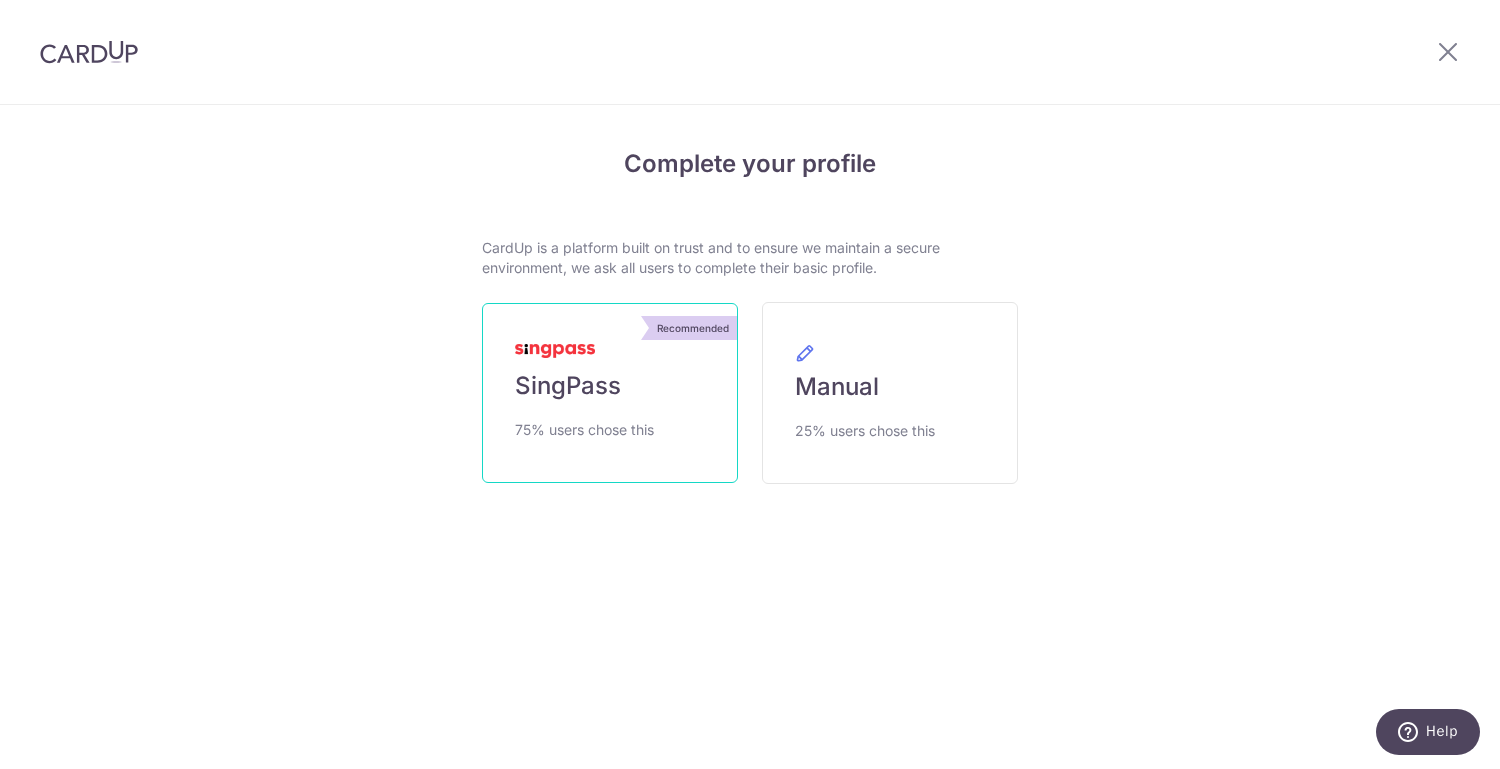 click on "Recommended
SingPass
75% users chose this" at bounding box center (610, 393) 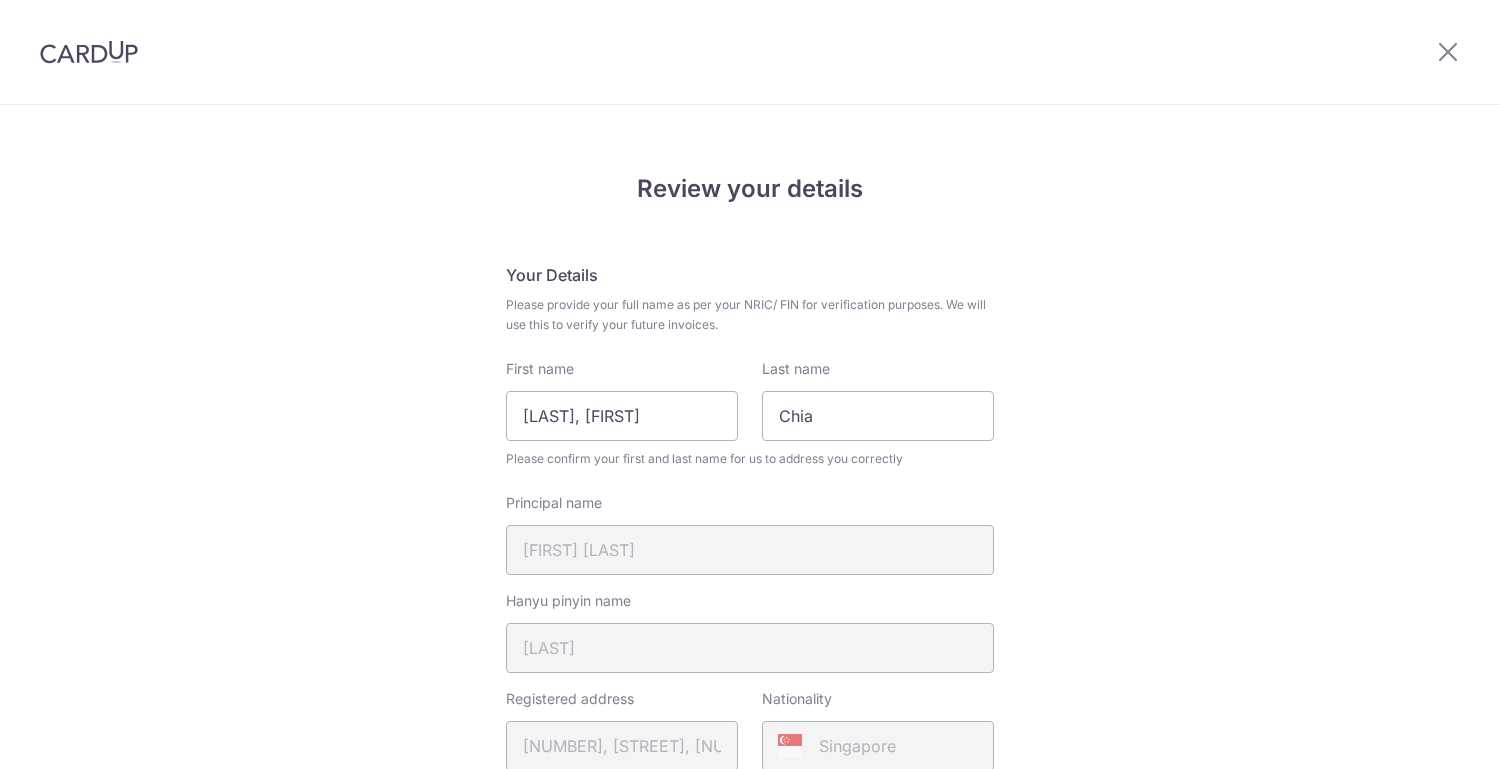 scroll, scrollTop: 0, scrollLeft: 0, axis: both 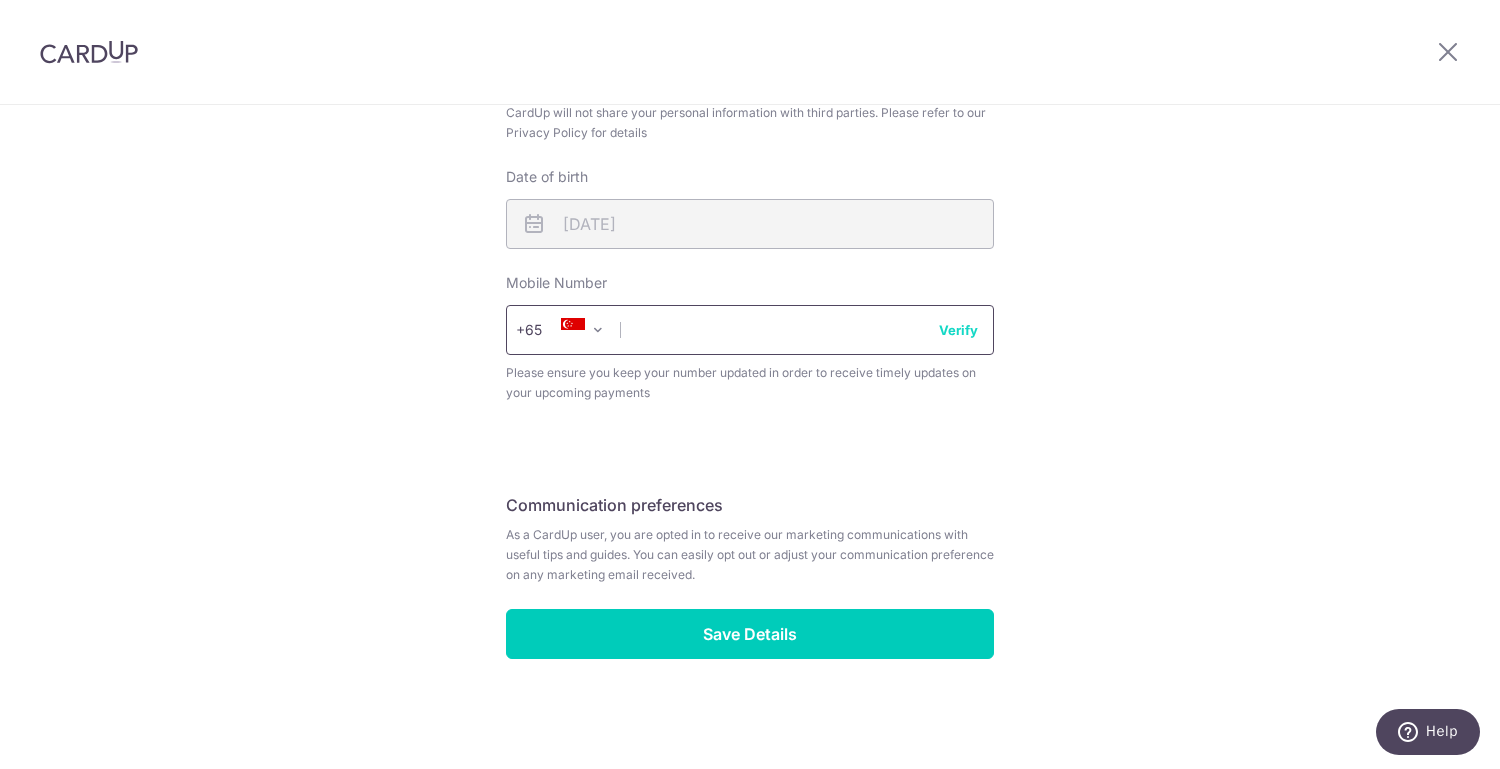 click at bounding box center (750, 330) 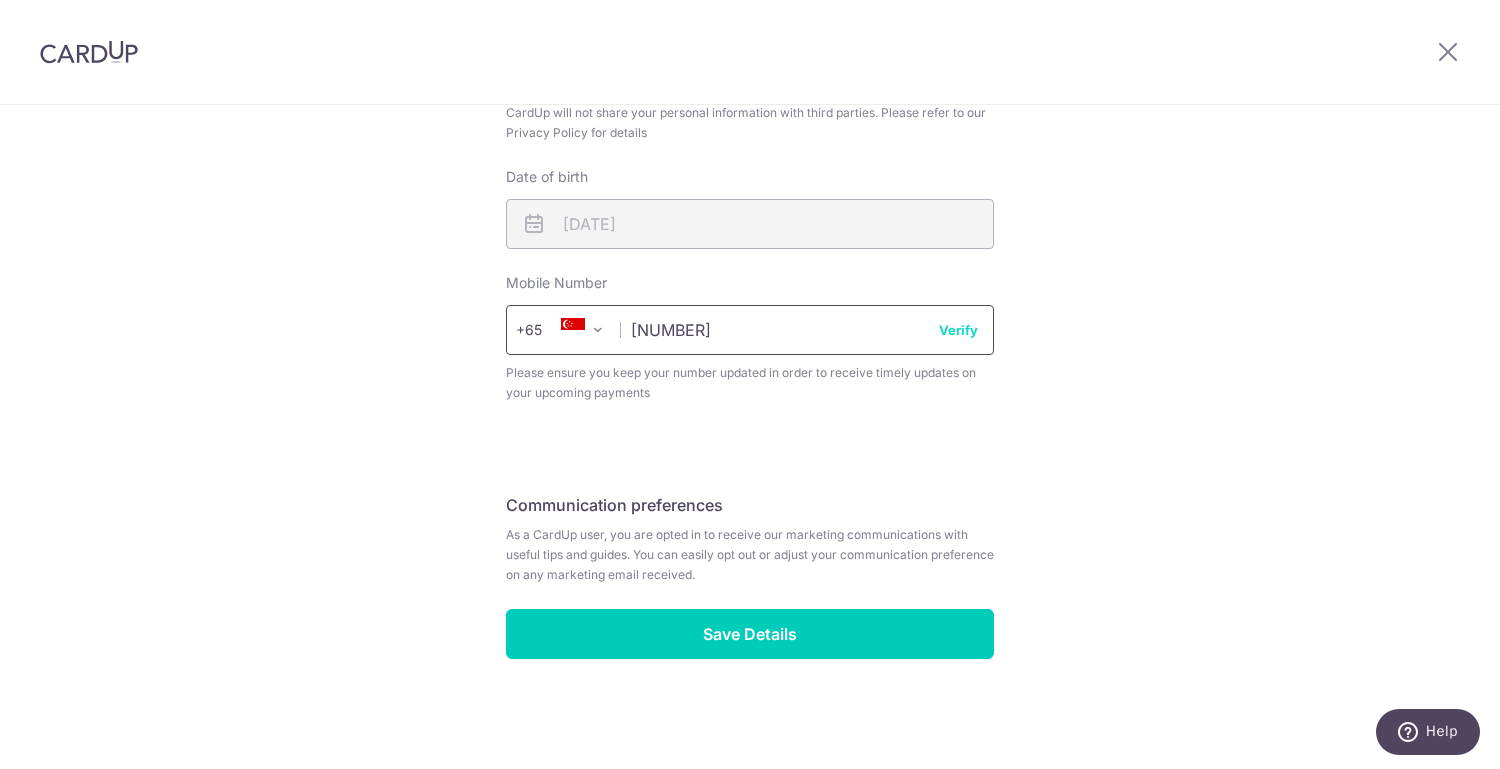 type on "96521021" 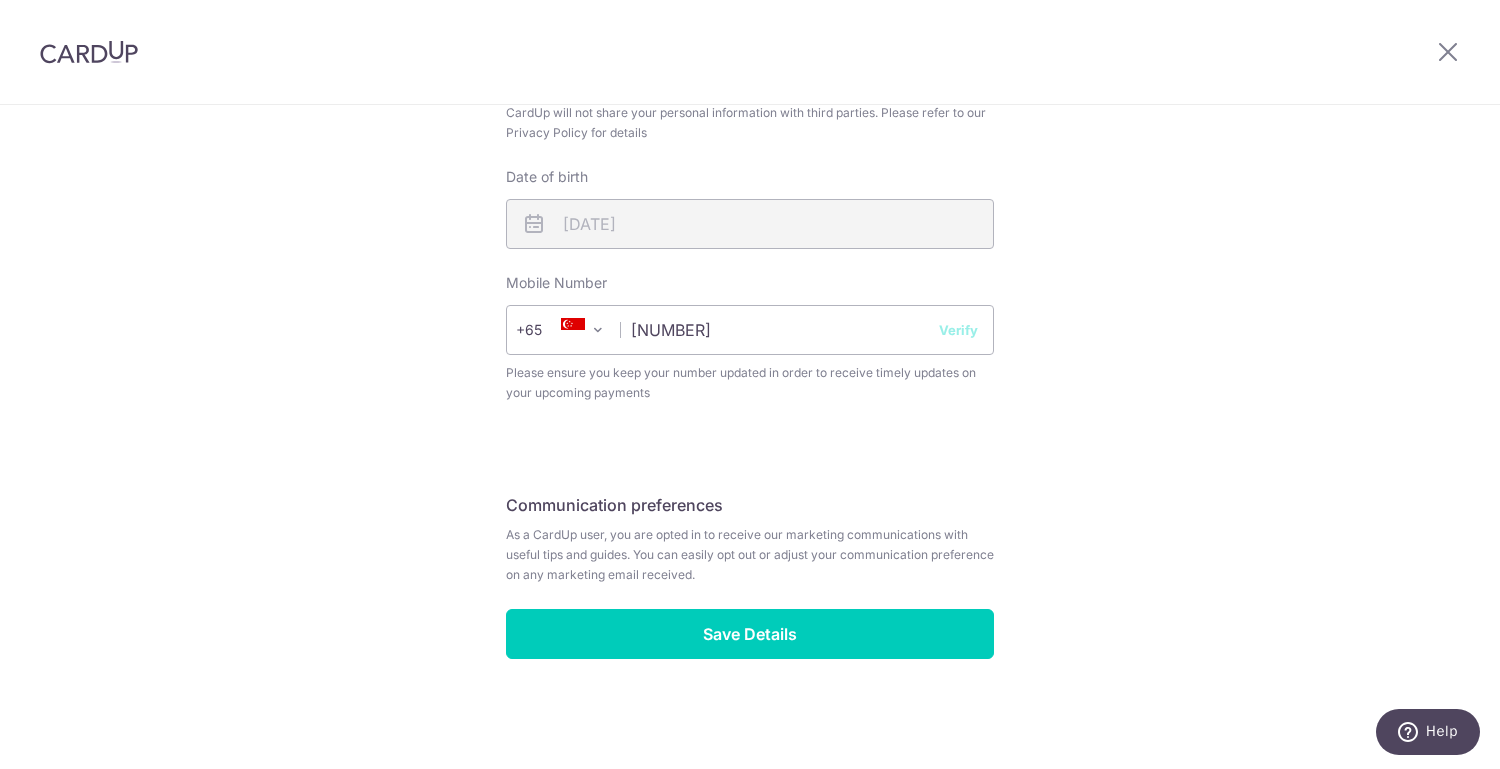 click on "Verify" at bounding box center (958, 330) 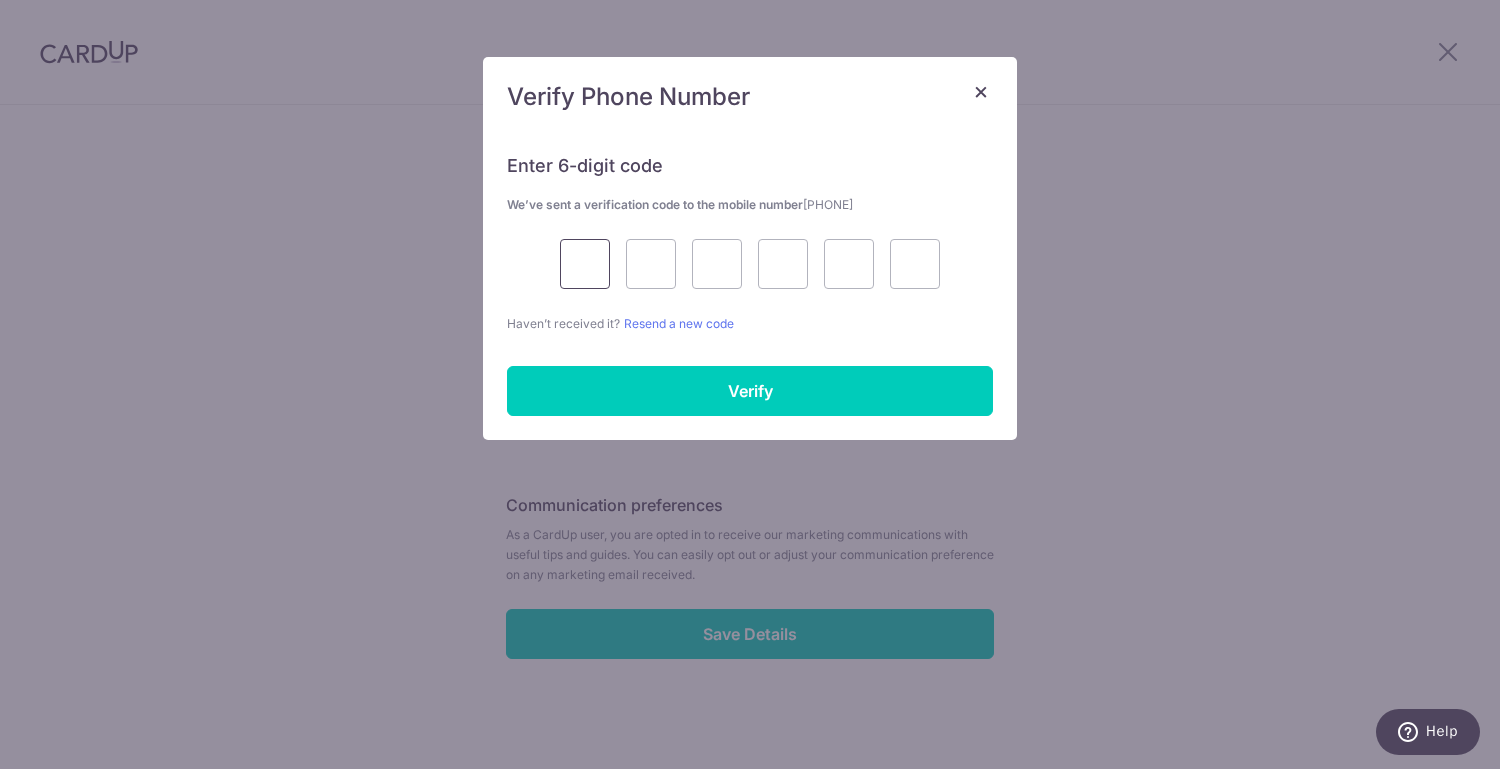 click at bounding box center [585, 264] 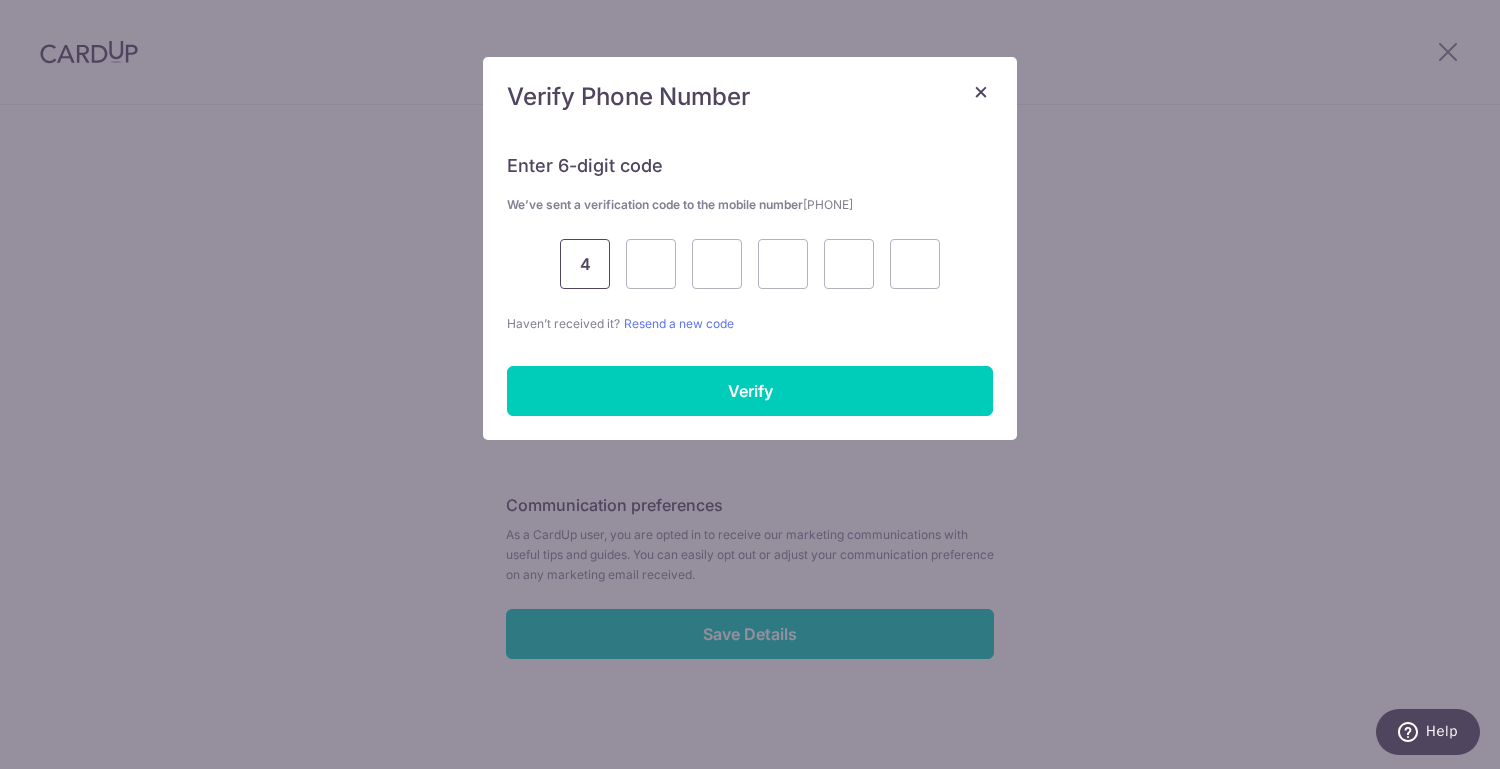 type on "4" 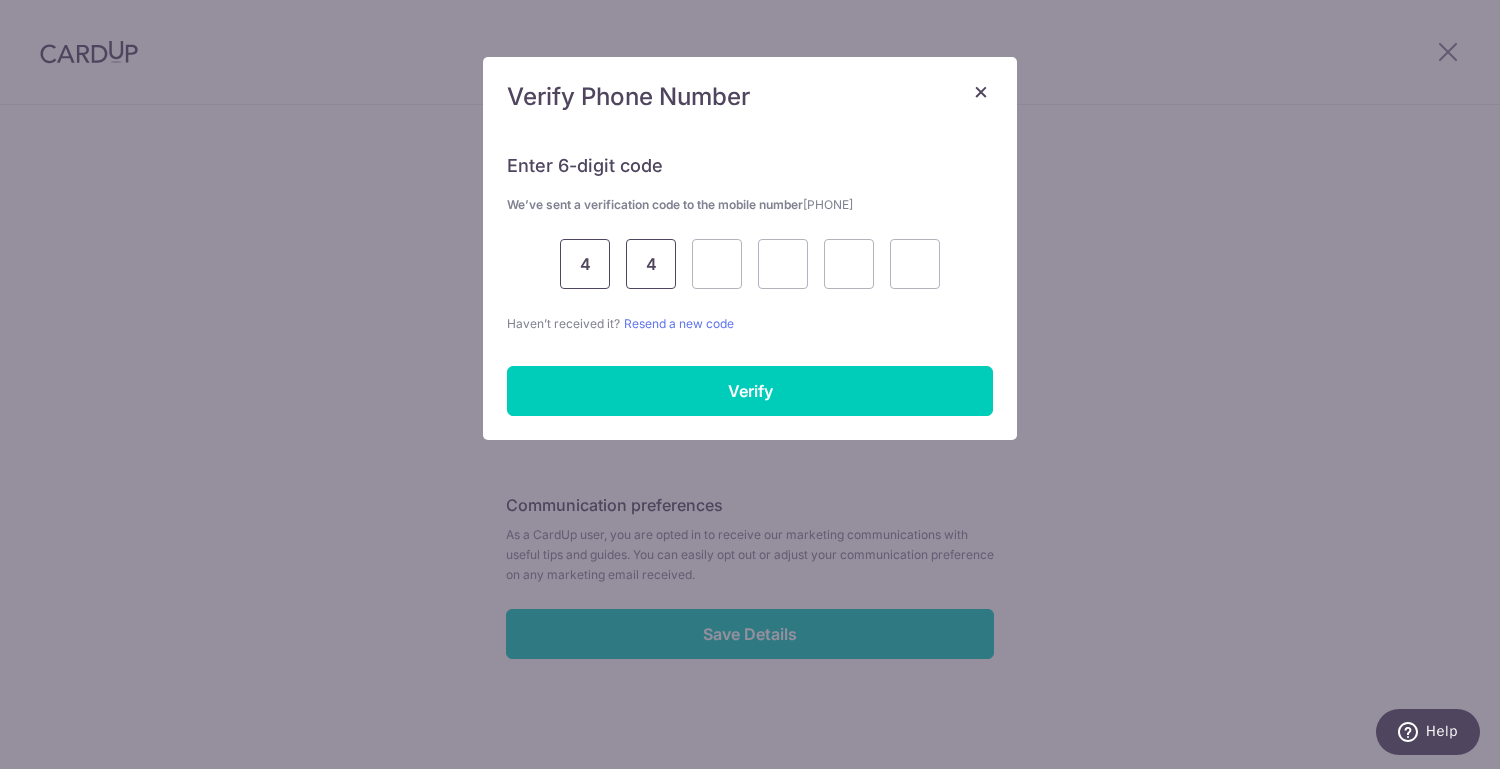 type on "4" 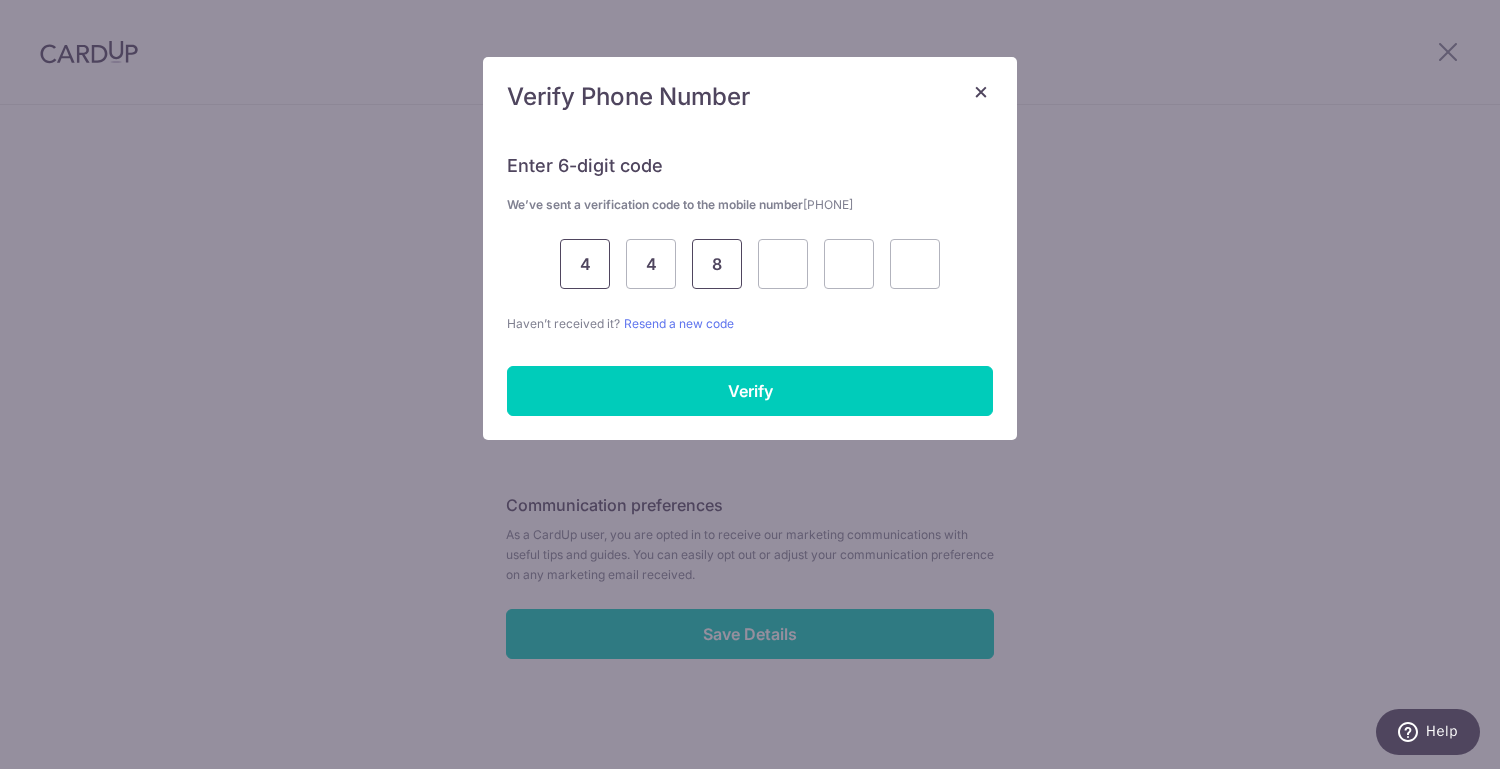 type on "8" 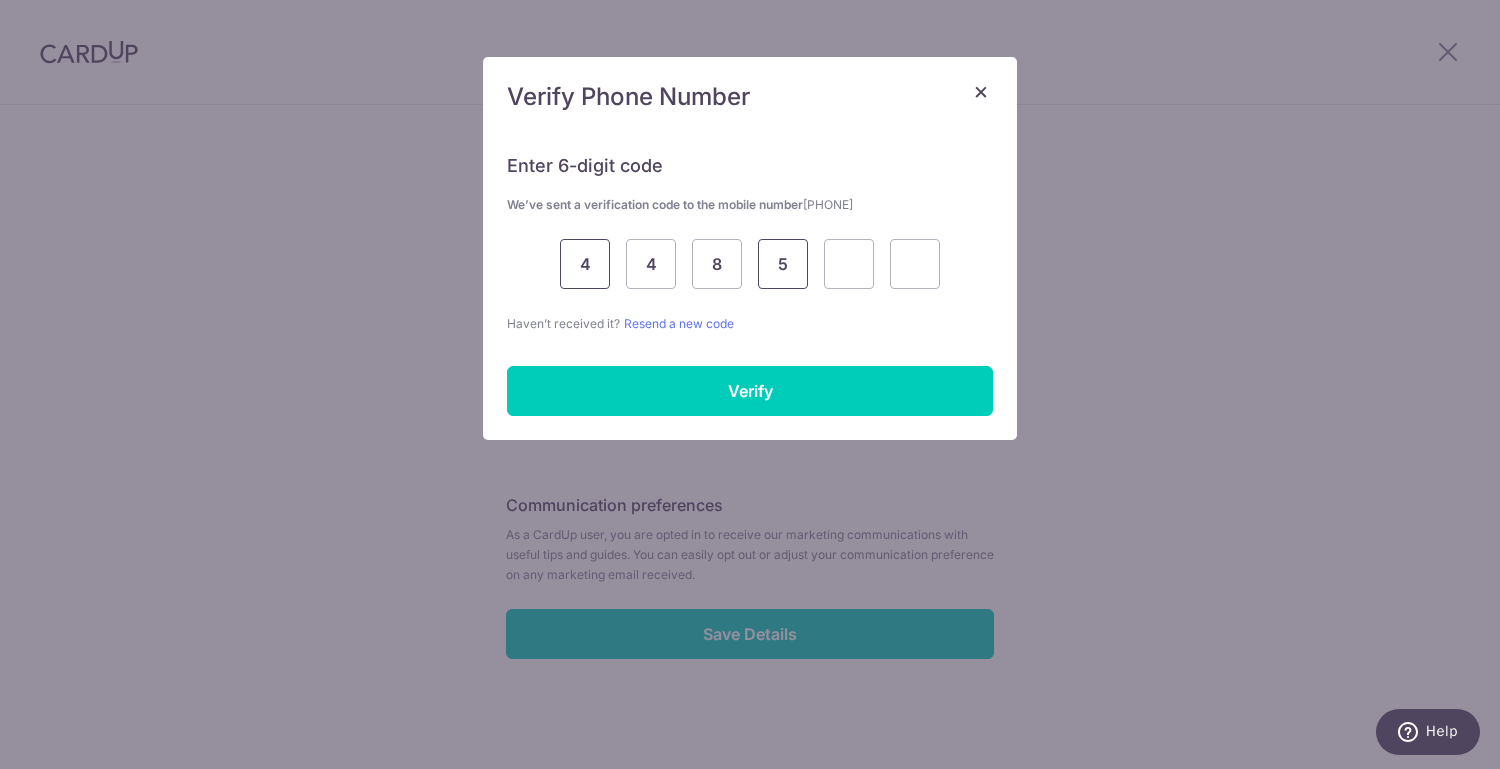 type on "5" 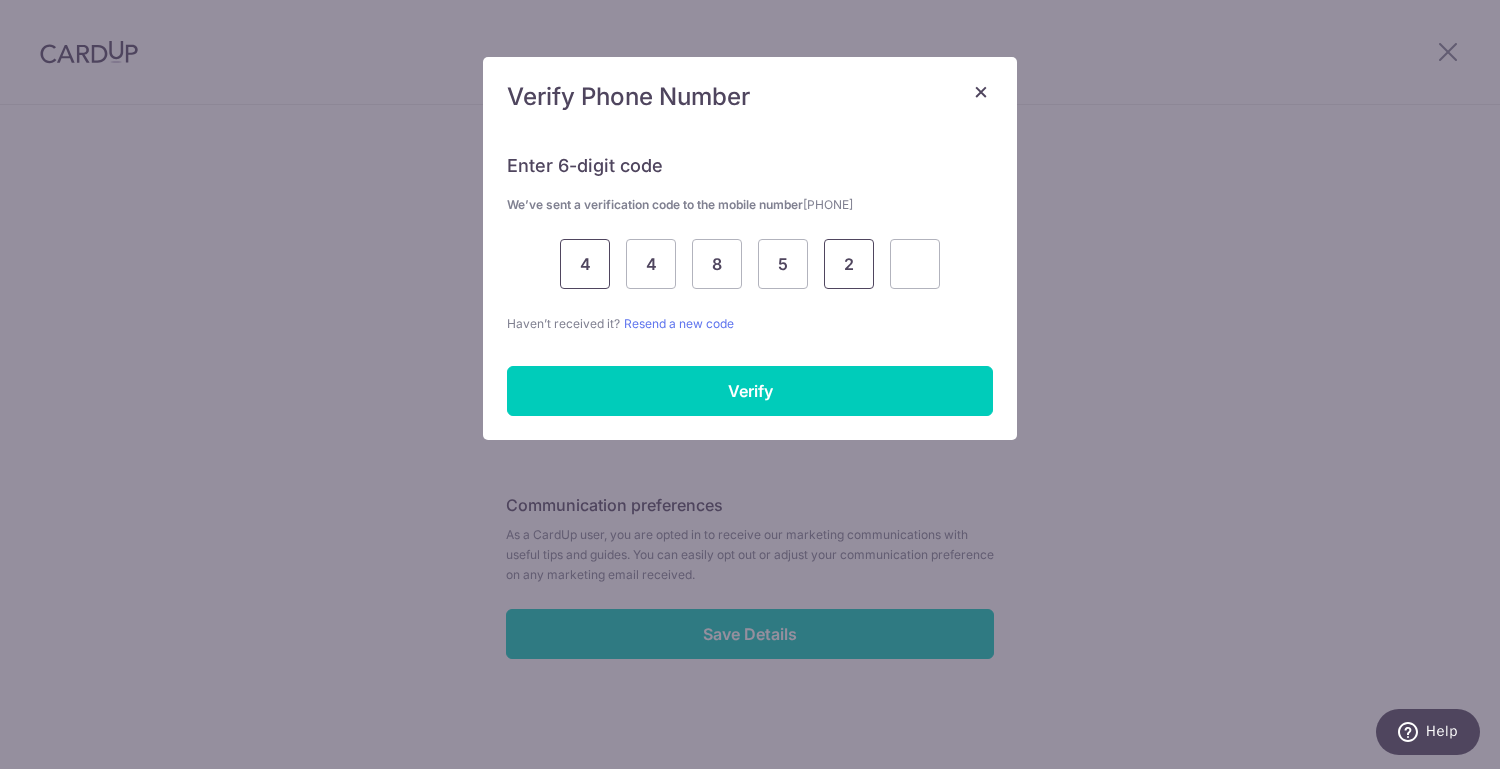 type on "2" 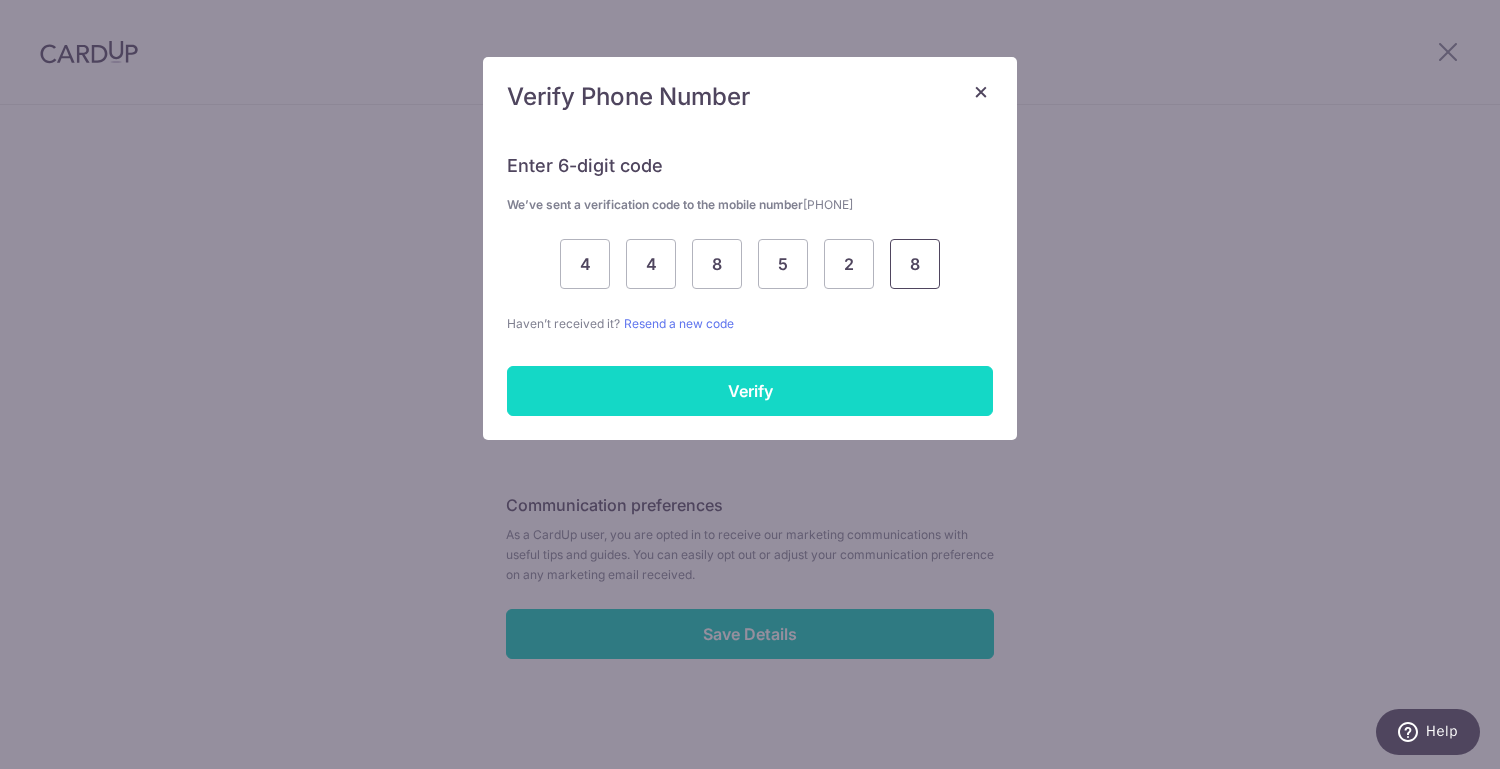 type on "8" 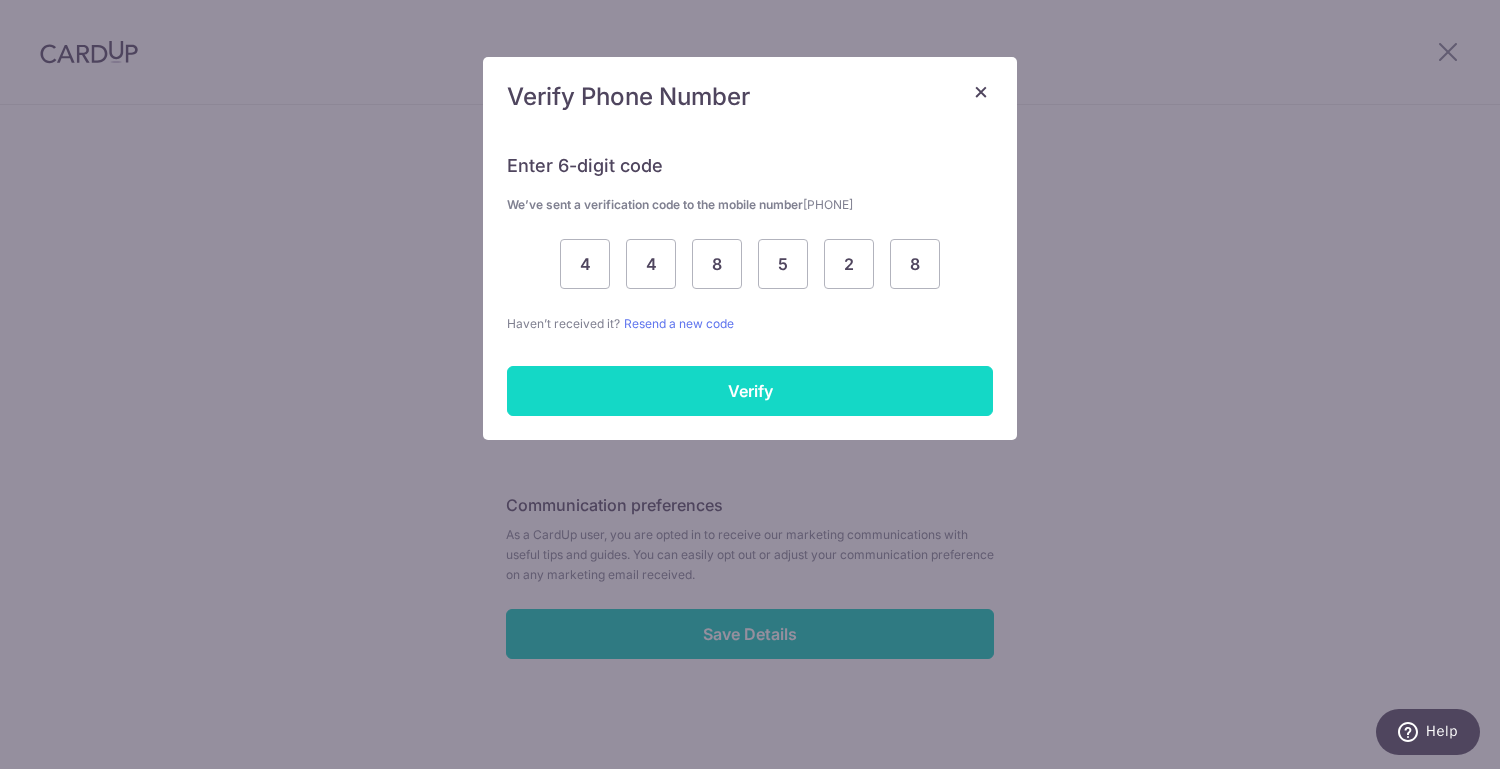 click on "Verify" at bounding box center (750, 391) 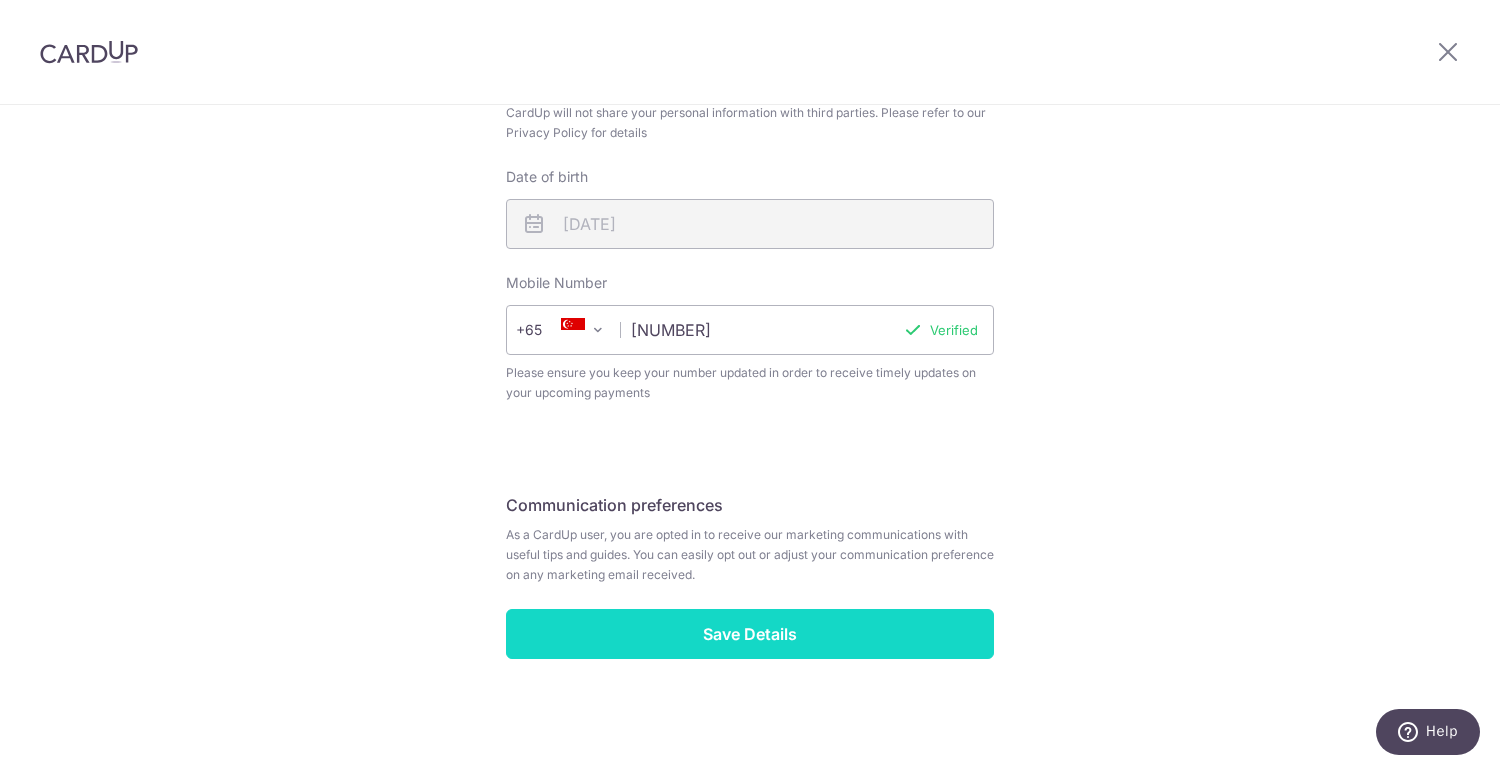 click on "Save Details" at bounding box center [750, 634] 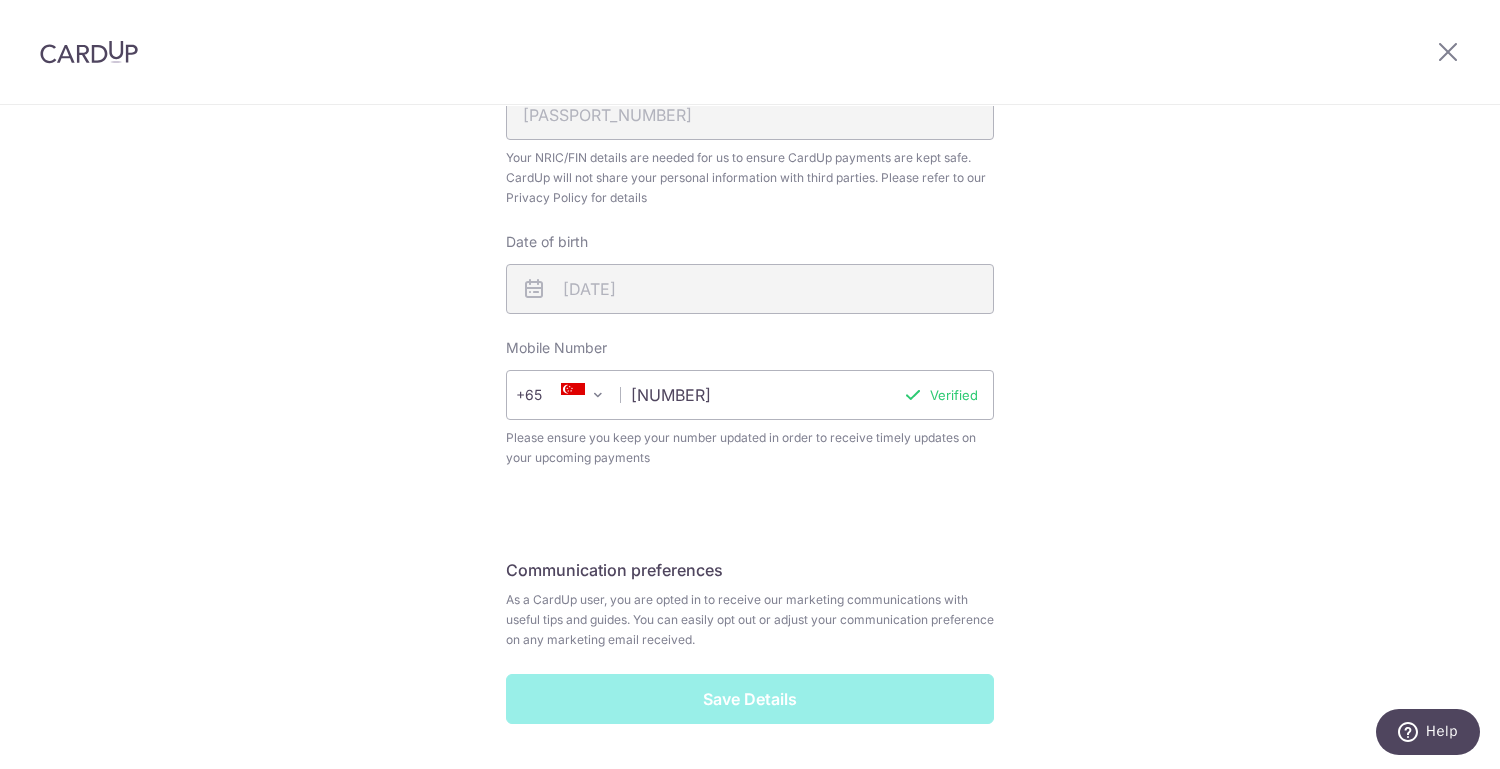 scroll, scrollTop: 794, scrollLeft: 0, axis: vertical 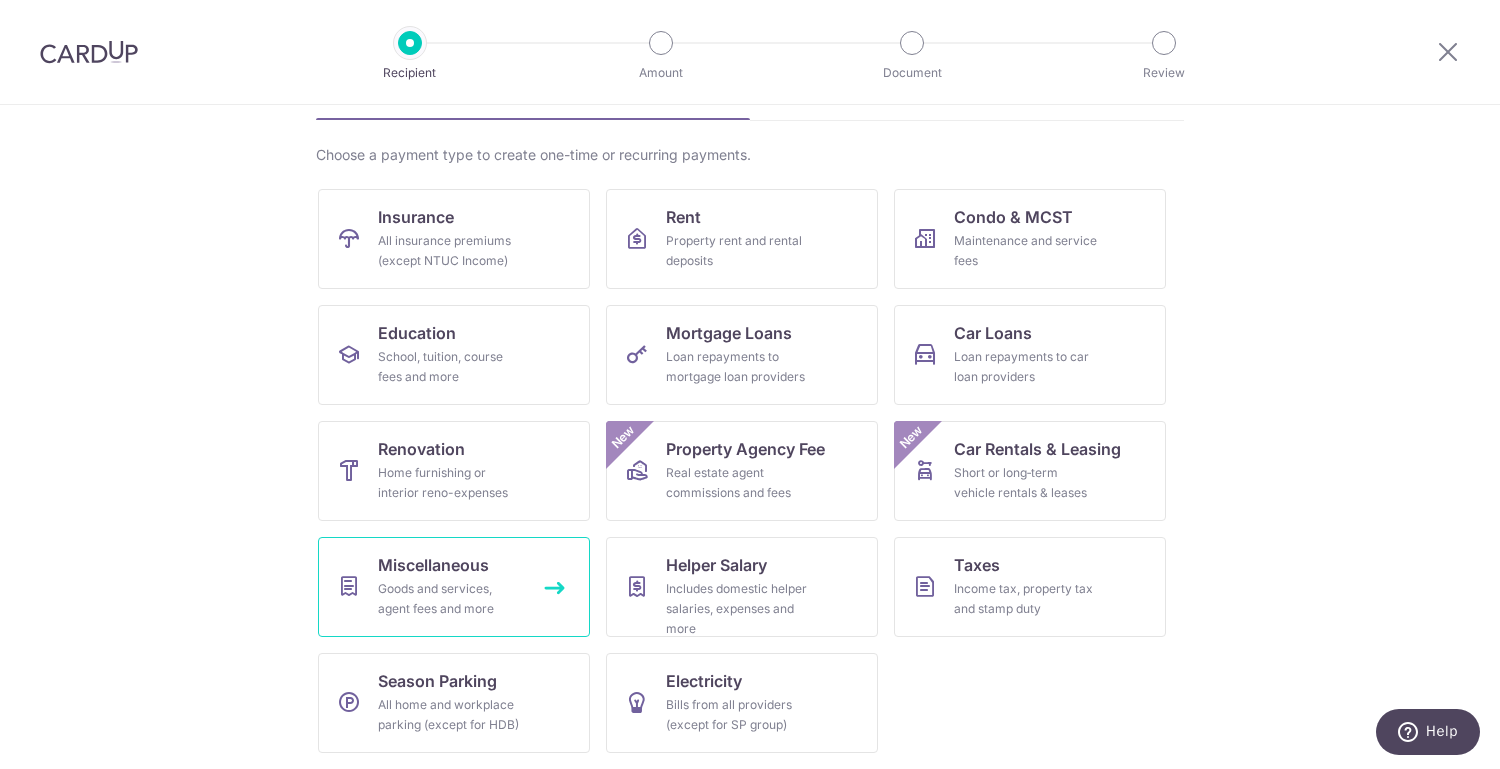 click on "Goods and services, agent fees and more" at bounding box center (450, 599) 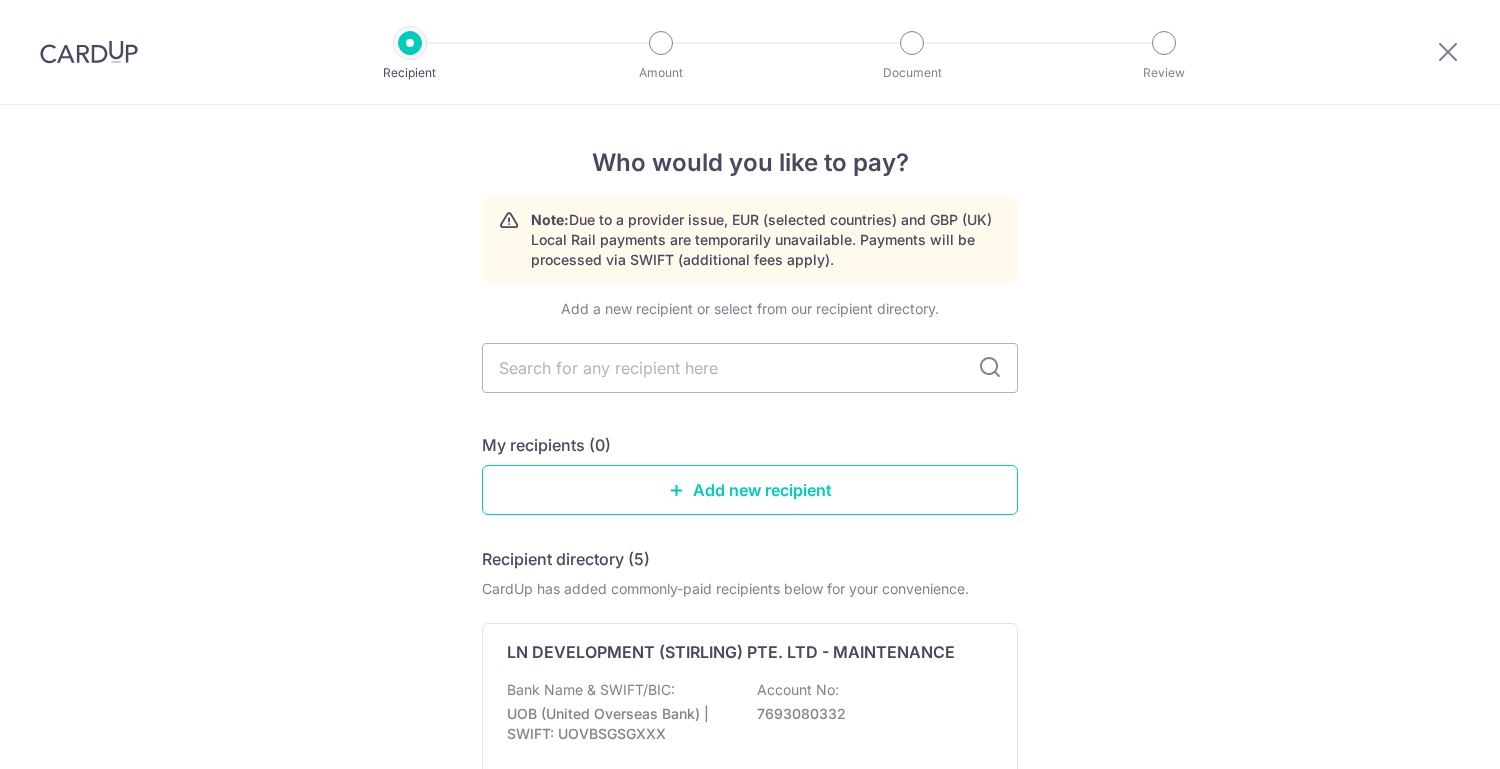 scroll, scrollTop: 0, scrollLeft: 0, axis: both 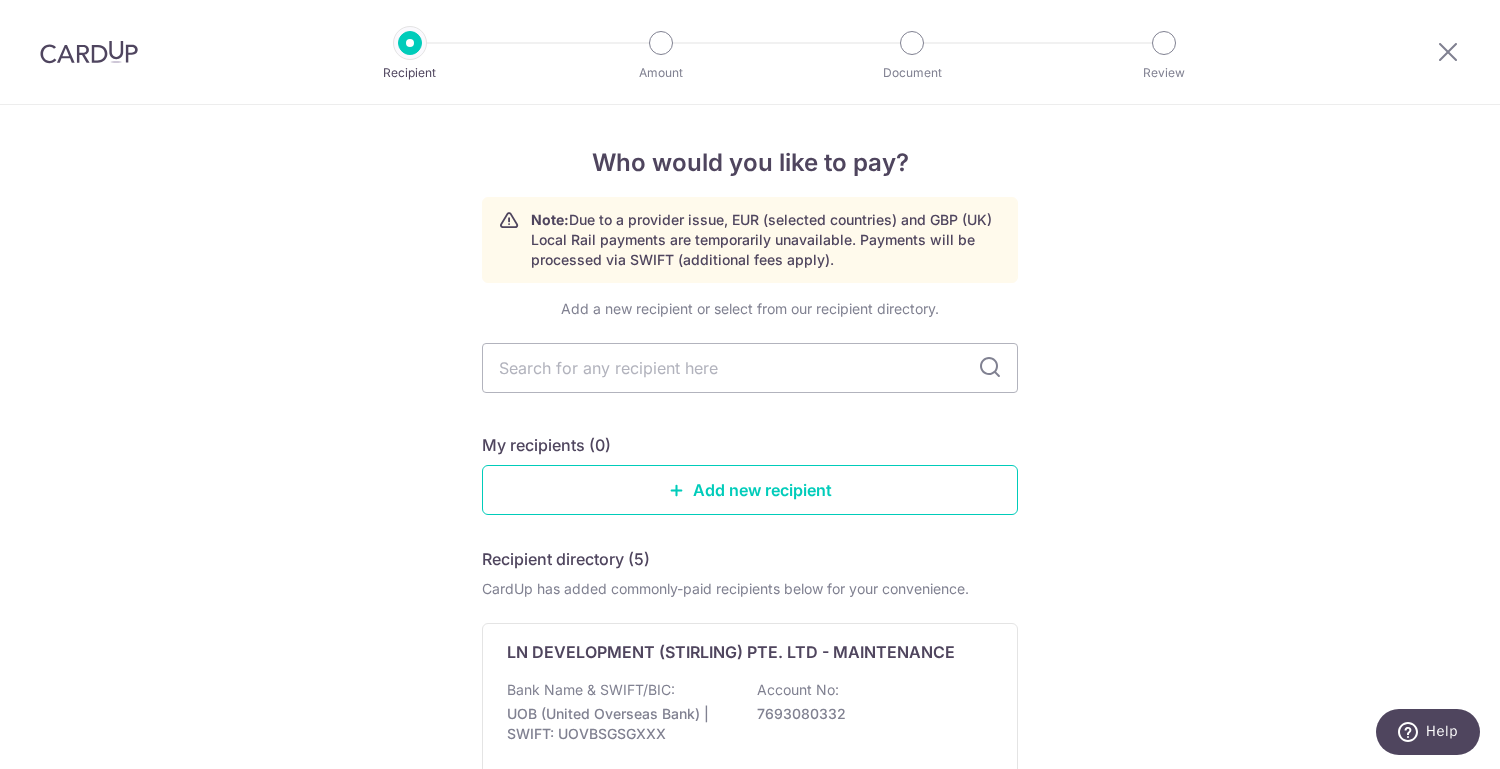 click at bounding box center [89, 52] 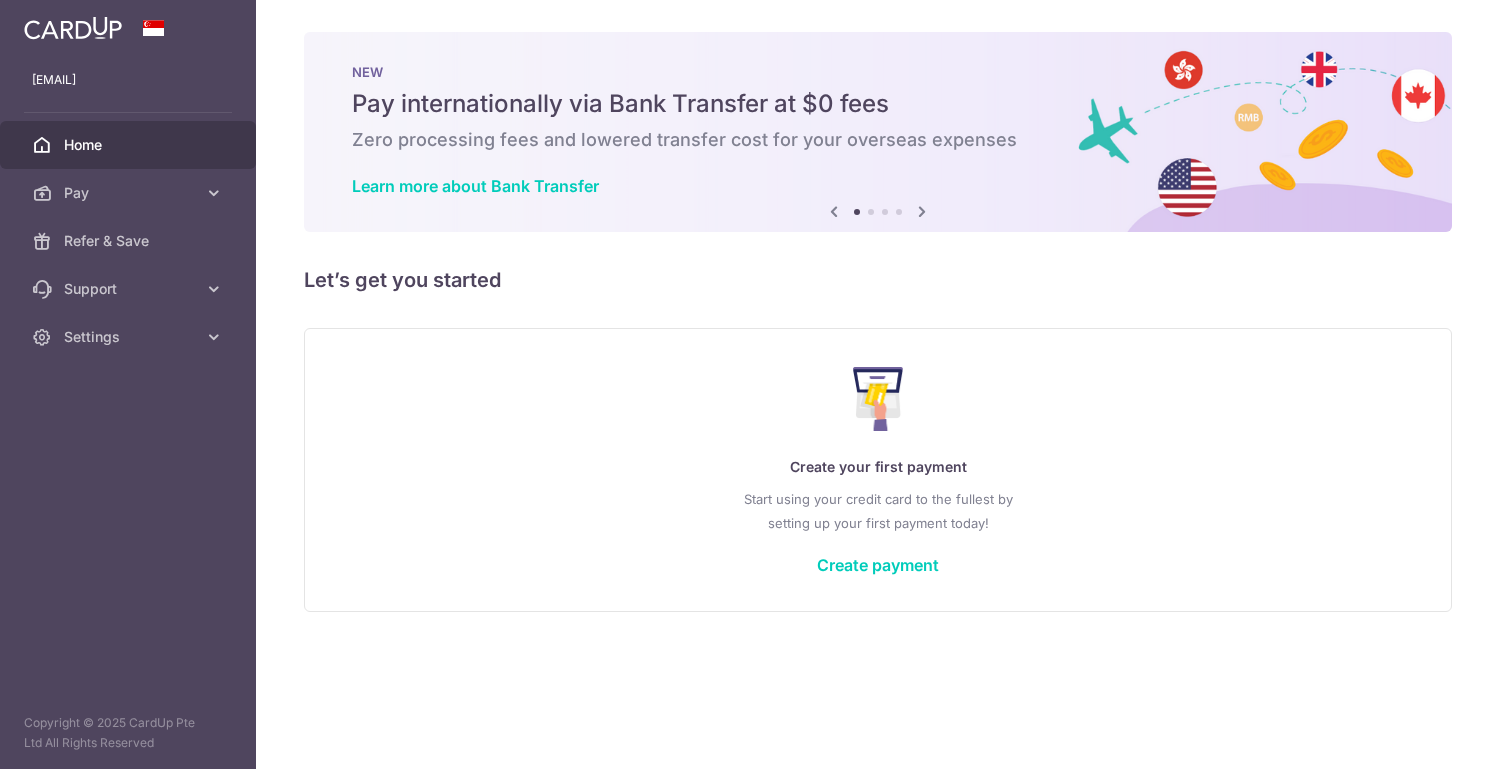 scroll, scrollTop: 0, scrollLeft: 0, axis: both 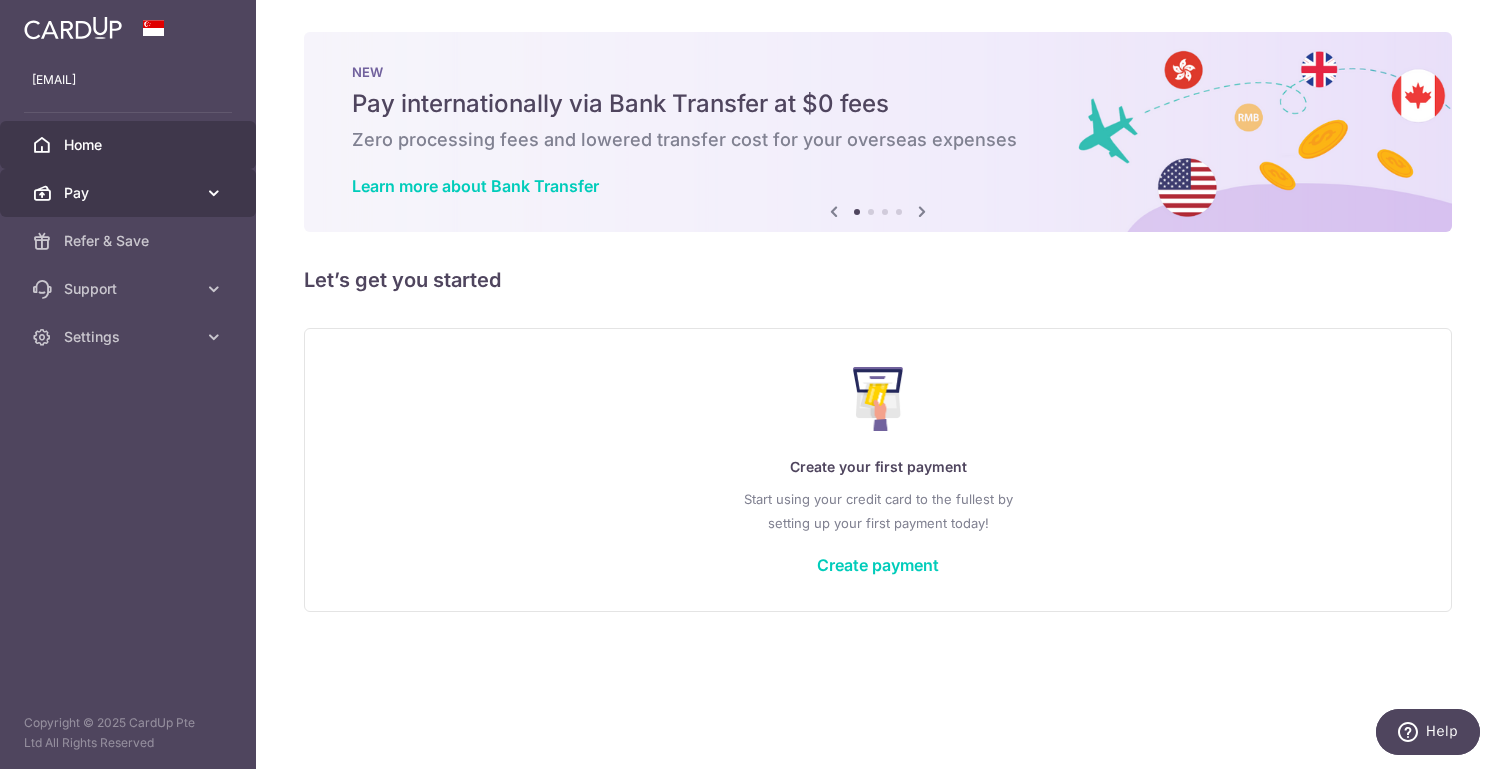 click on "Pay" at bounding box center [128, 193] 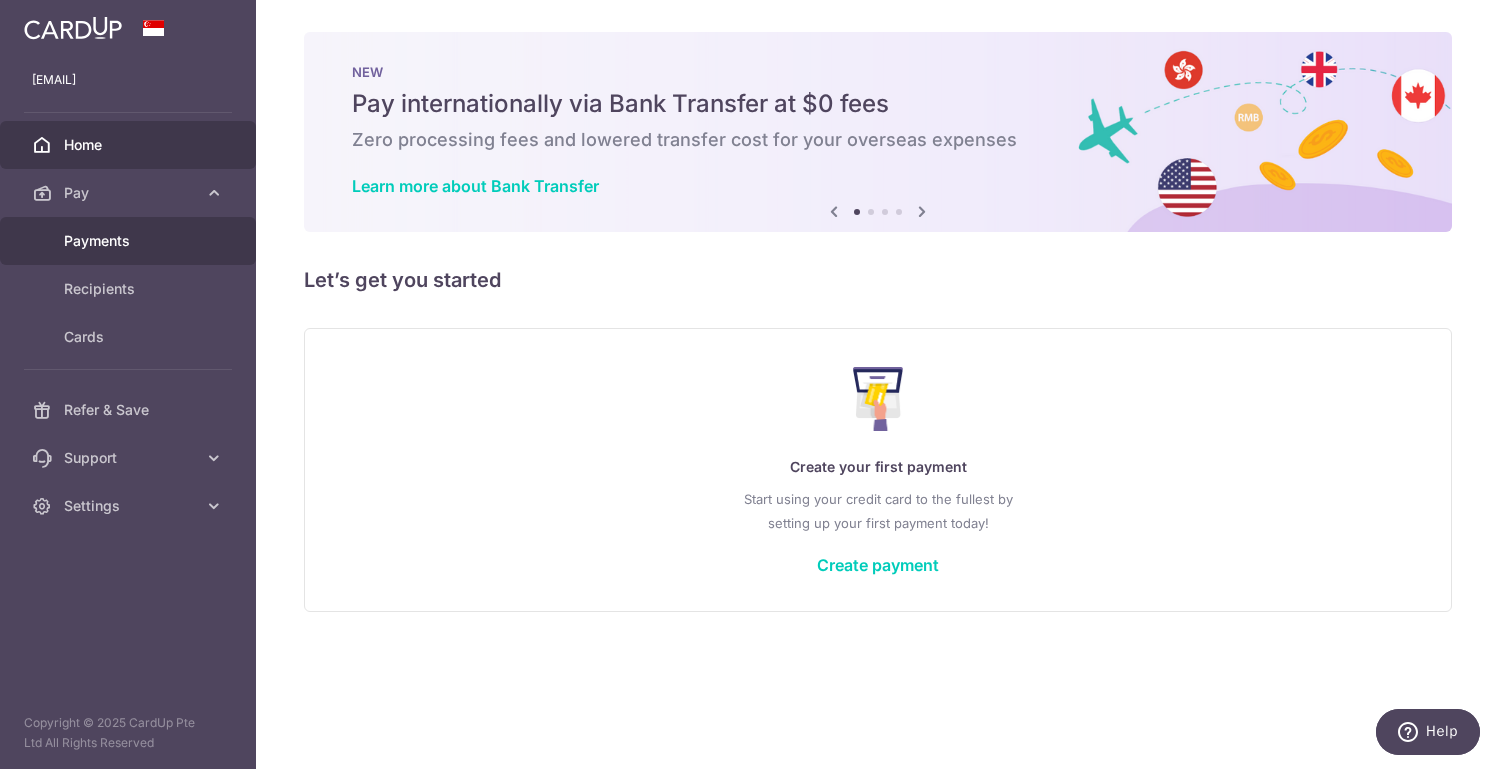 click on "Payments" at bounding box center [130, 241] 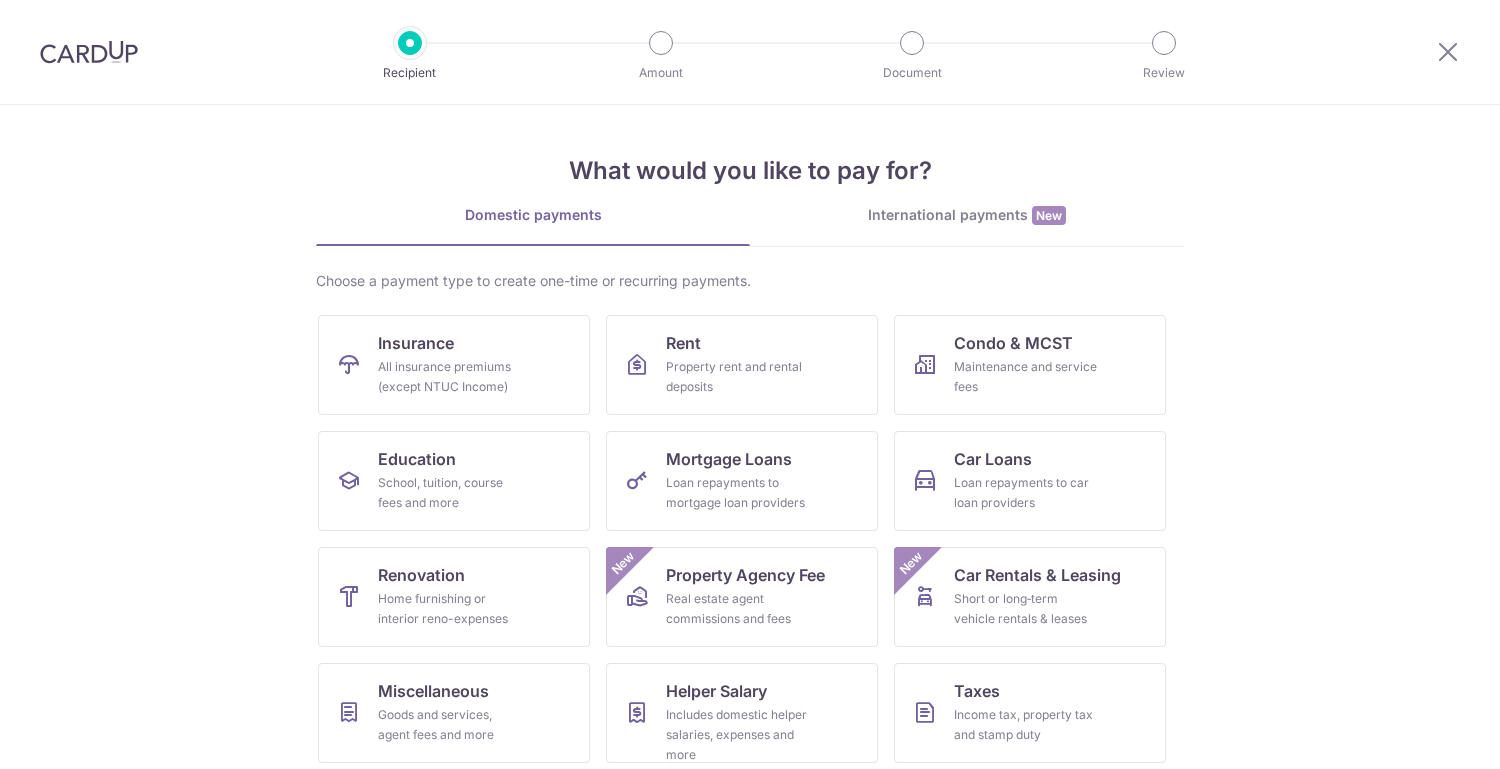 scroll, scrollTop: 0, scrollLeft: 0, axis: both 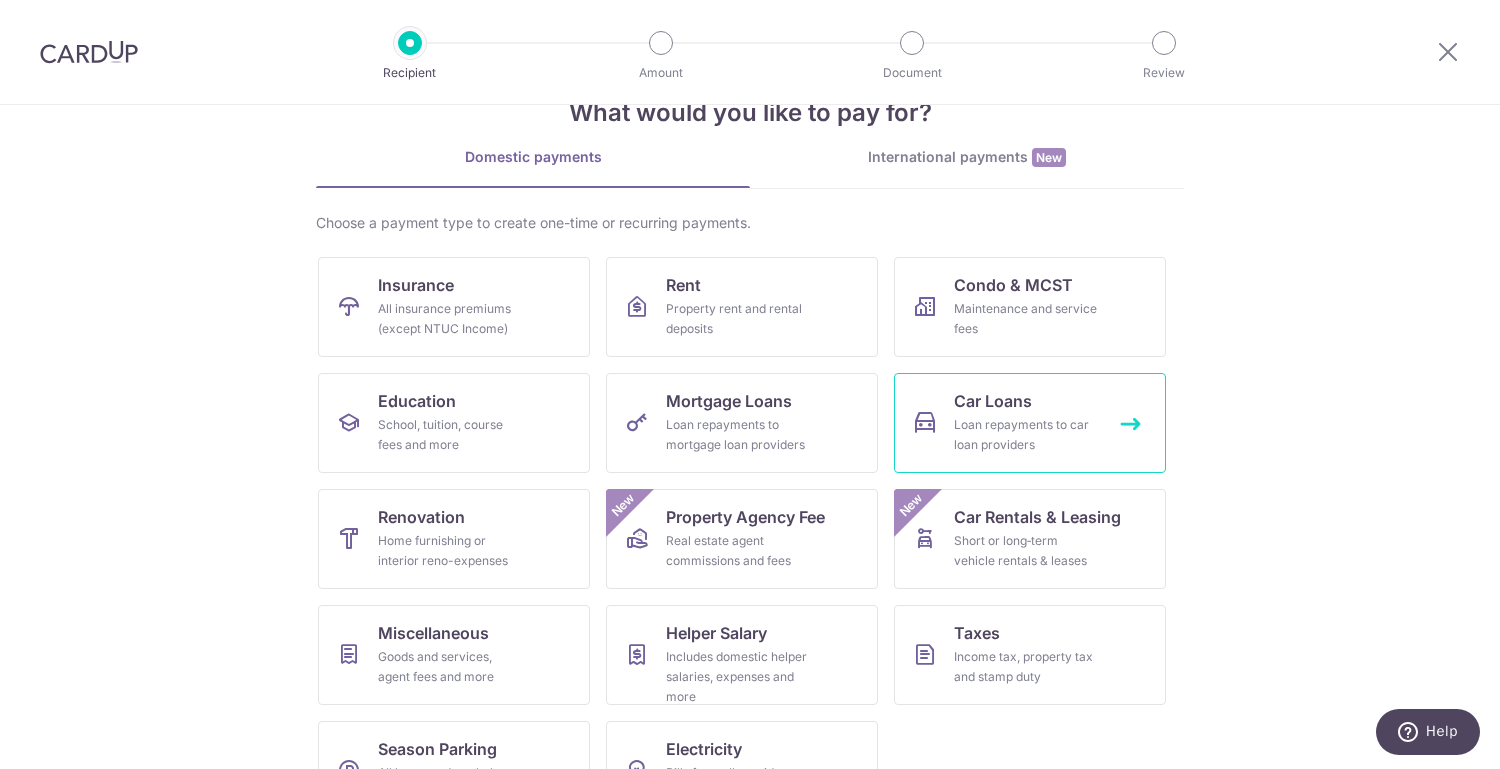 click on "Loan repayments to car loan providers" at bounding box center [1026, 435] 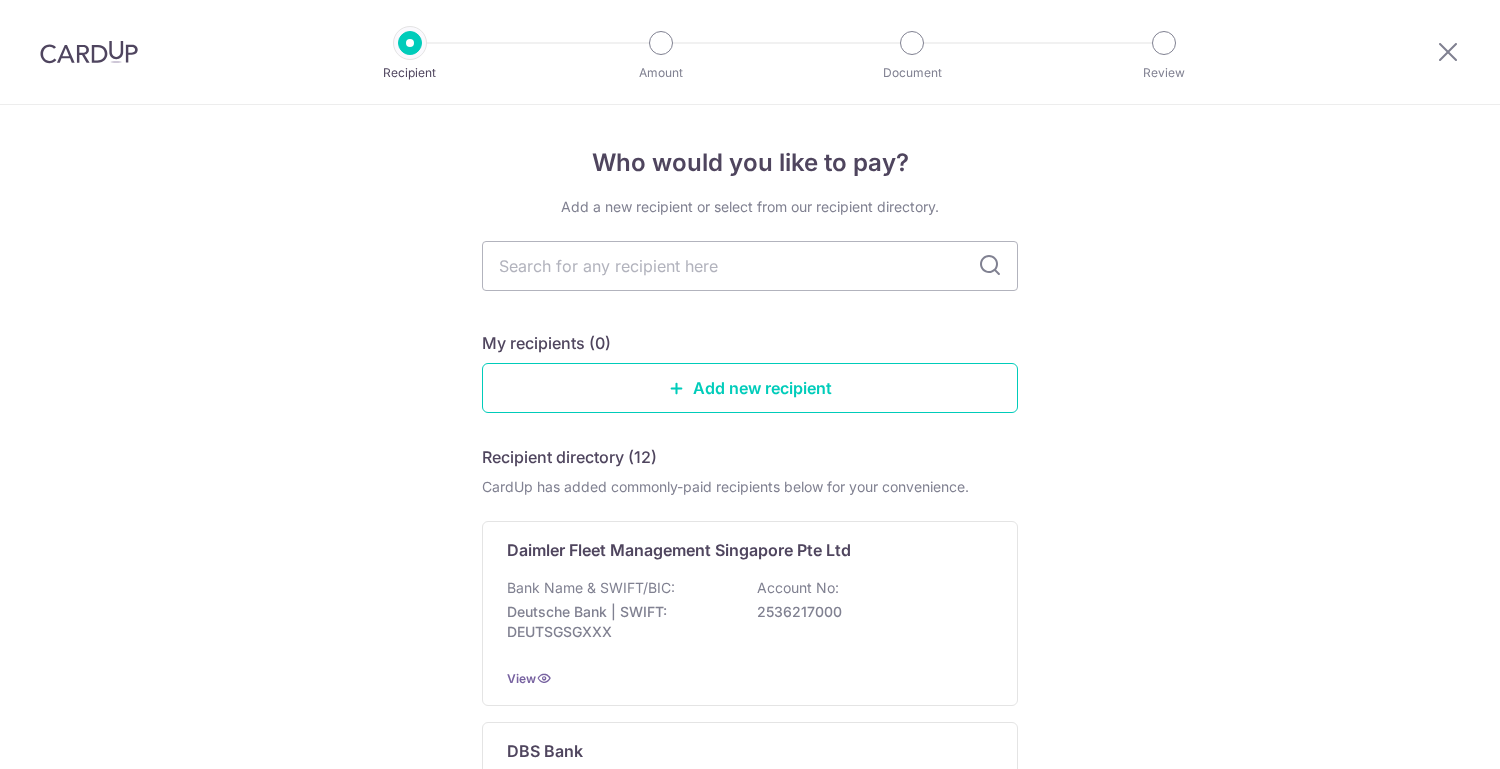 scroll, scrollTop: 0, scrollLeft: 0, axis: both 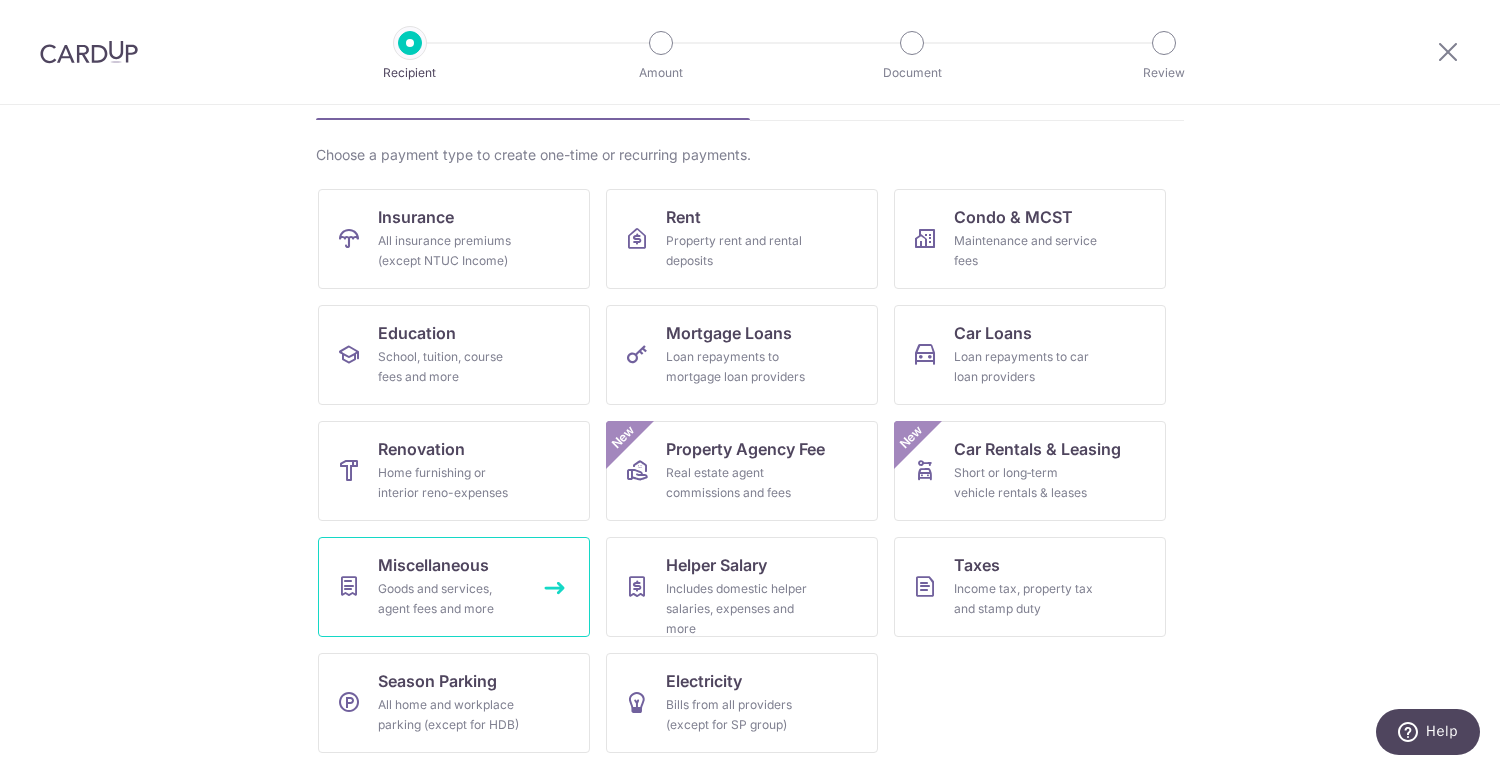 click on "Miscellaneous" at bounding box center (433, 565) 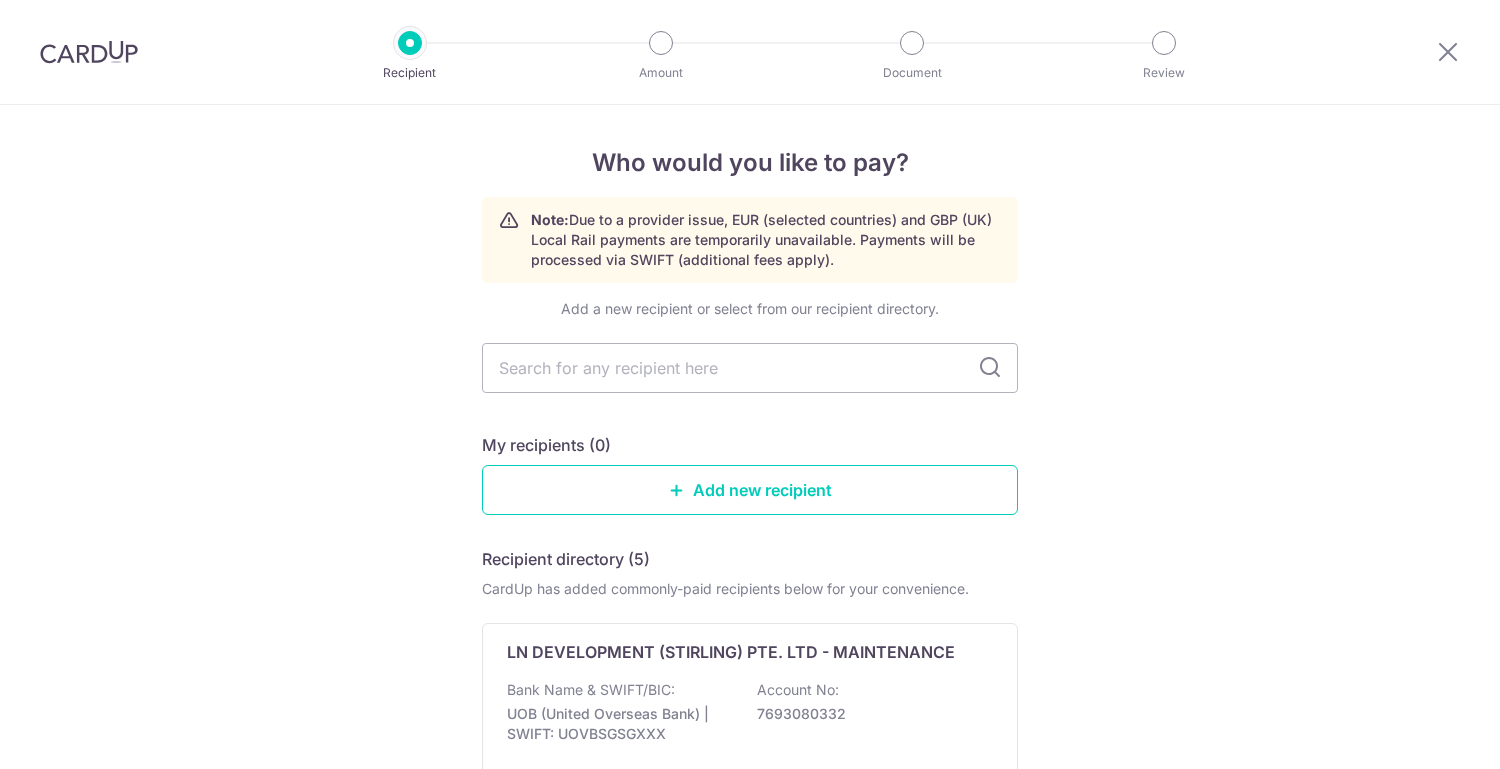 scroll, scrollTop: 0, scrollLeft: 0, axis: both 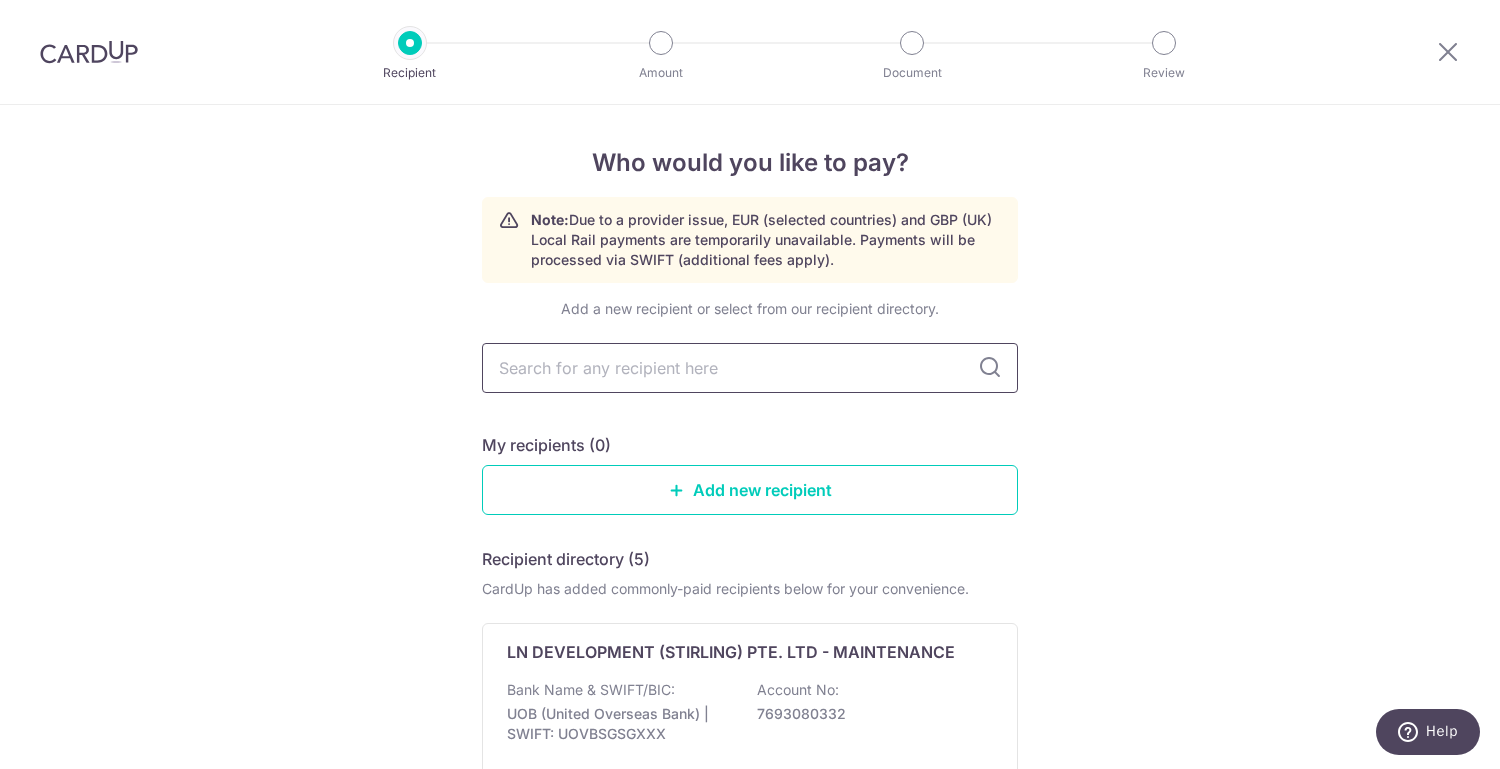 click at bounding box center [750, 368] 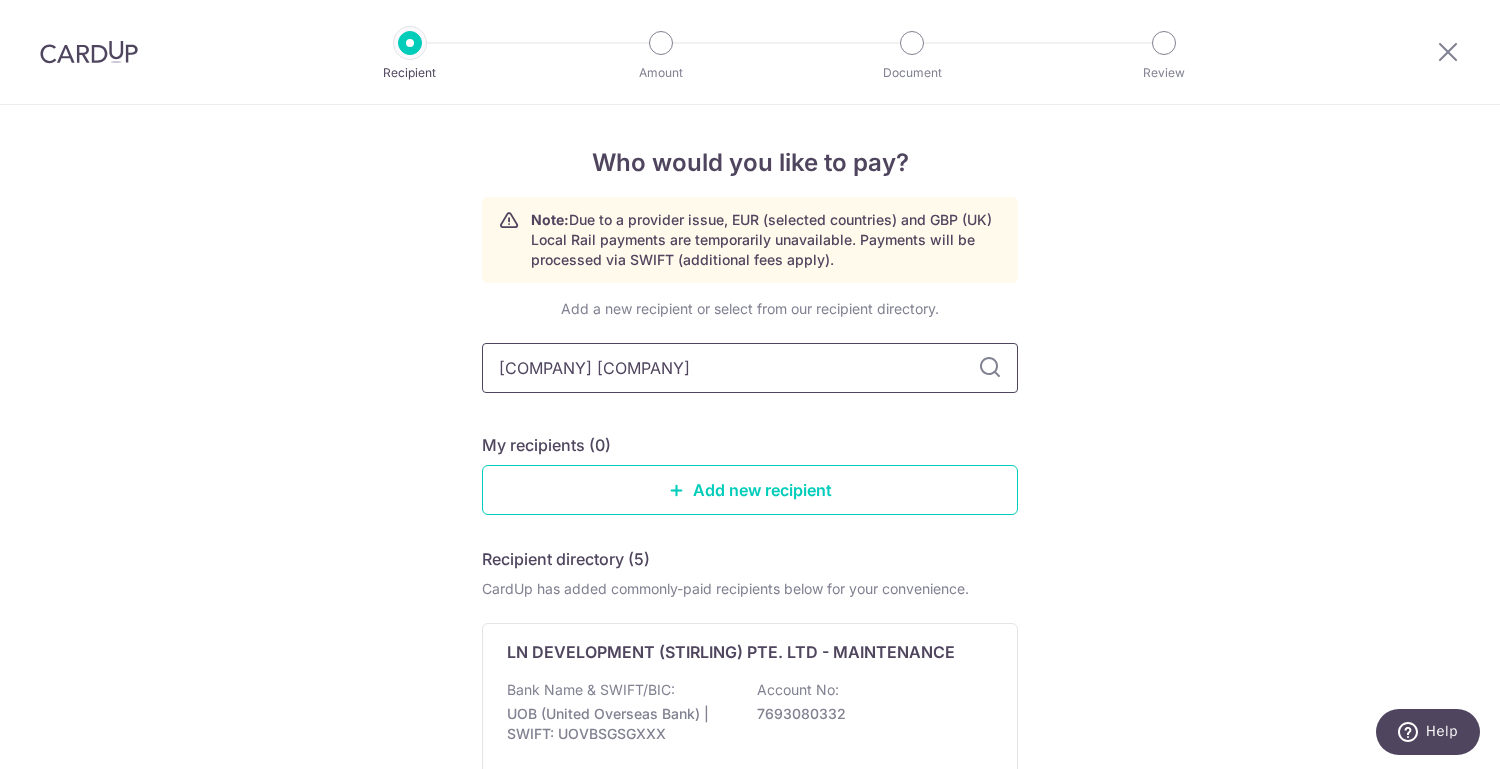 type on "sime darby" 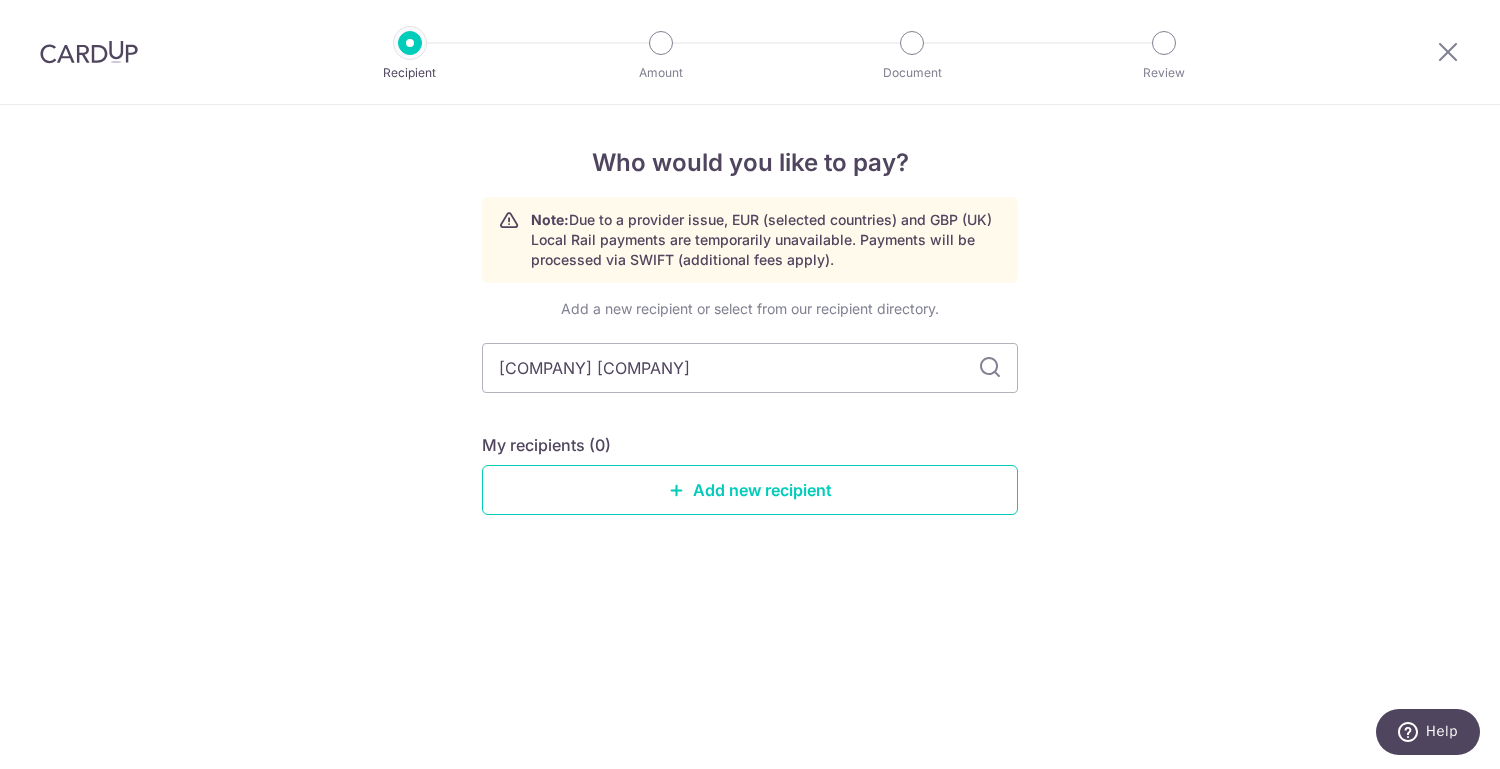 click on "sime darby" at bounding box center [750, 368] 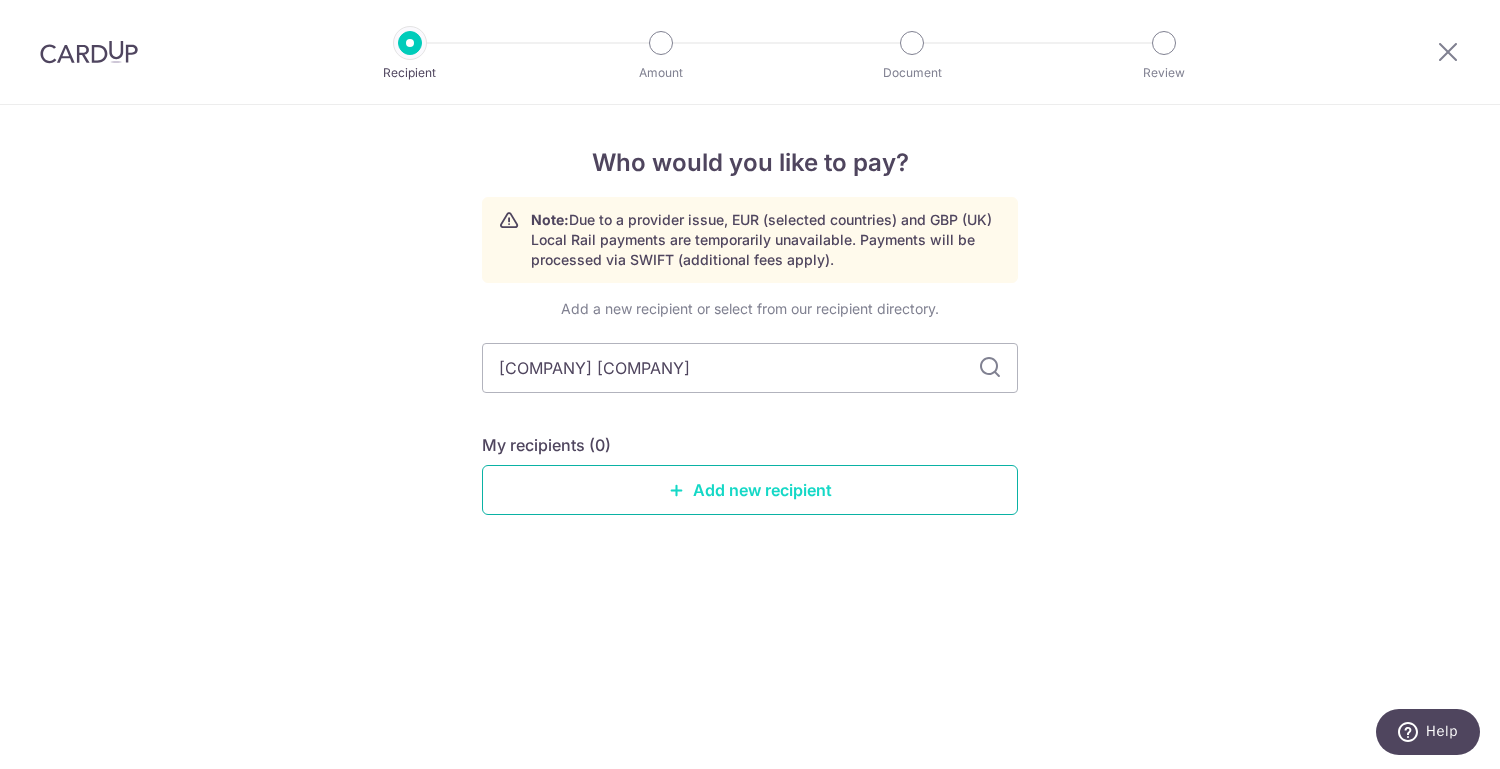 click on "Add new recipient" at bounding box center [750, 490] 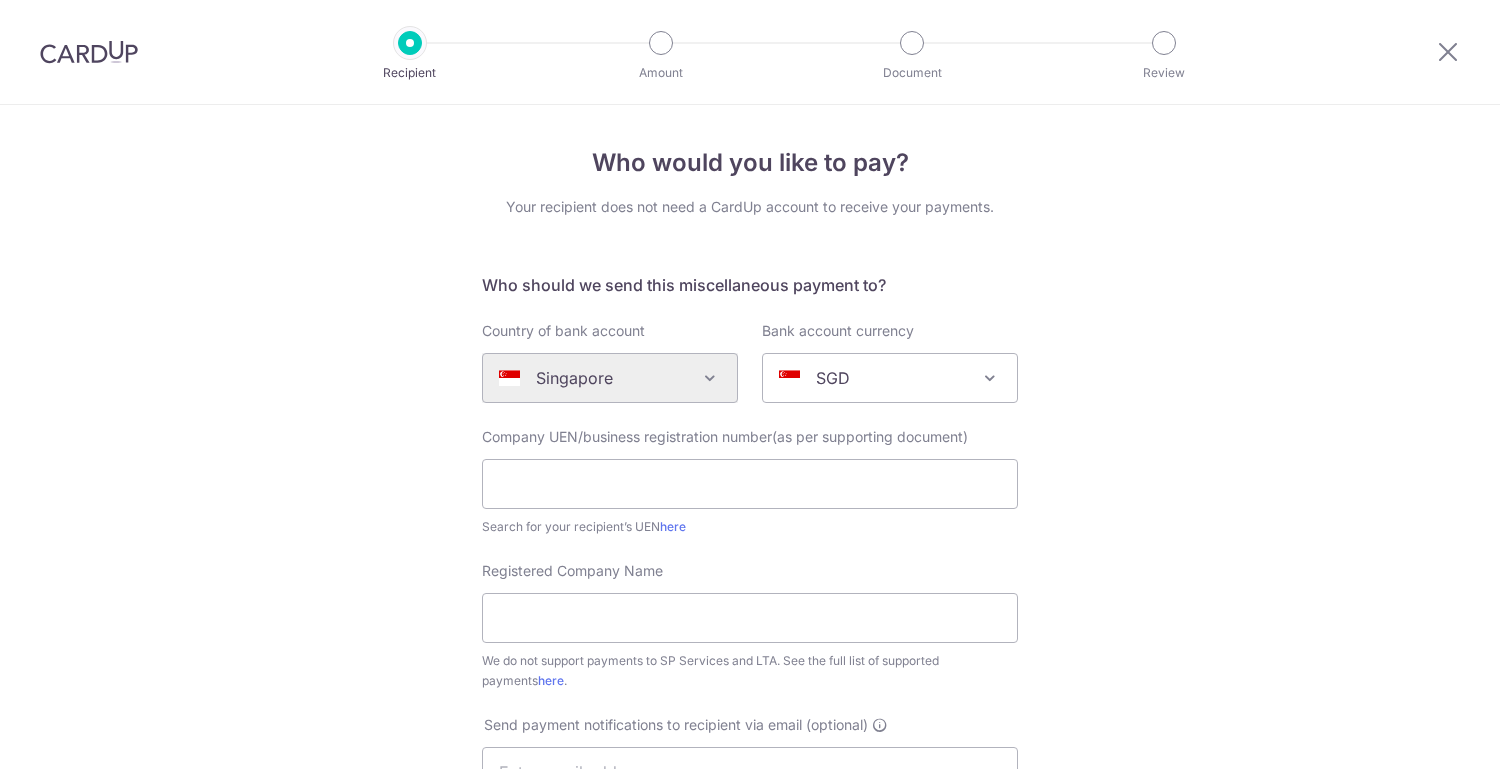 scroll, scrollTop: 0, scrollLeft: 0, axis: both 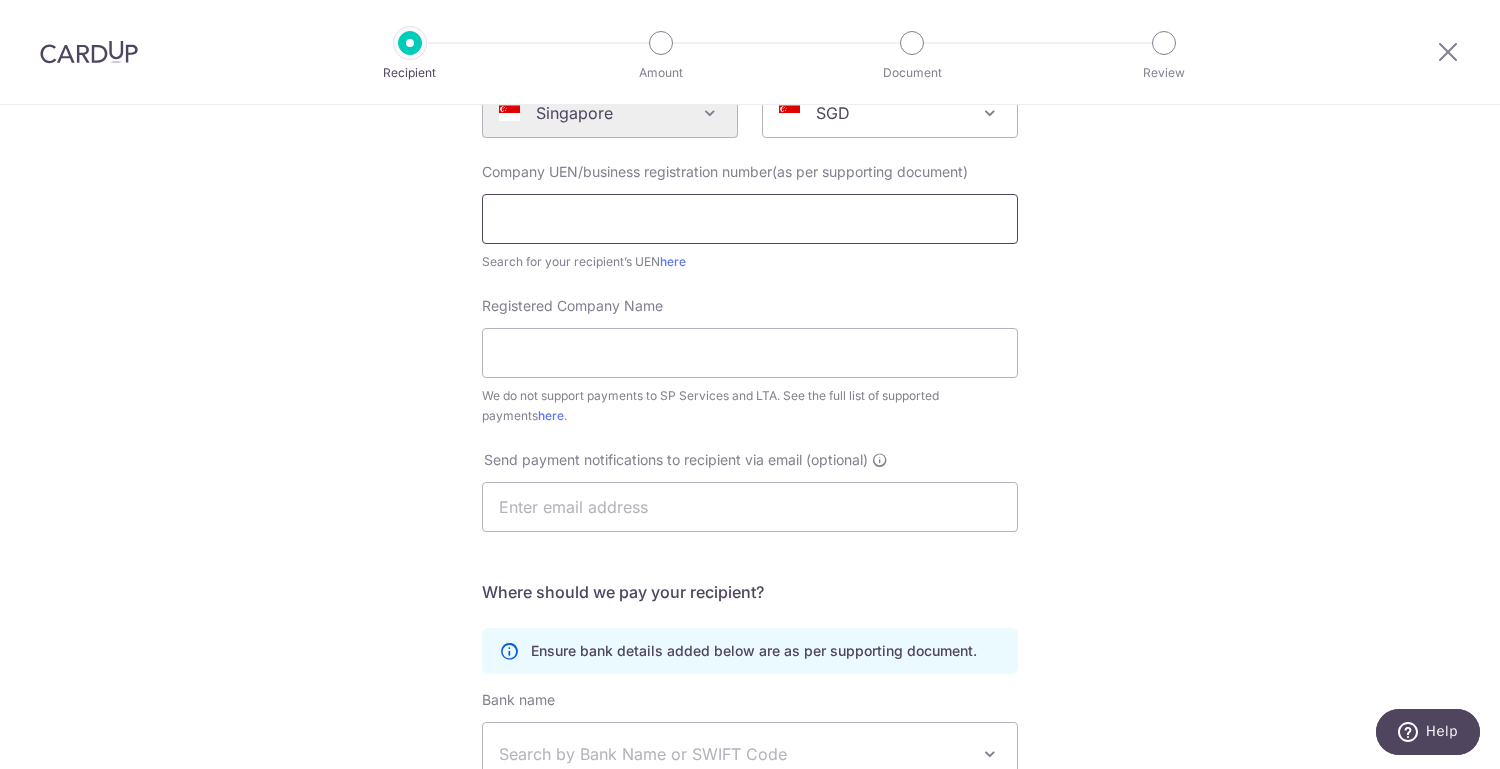 click at bounding box center [750, 219] 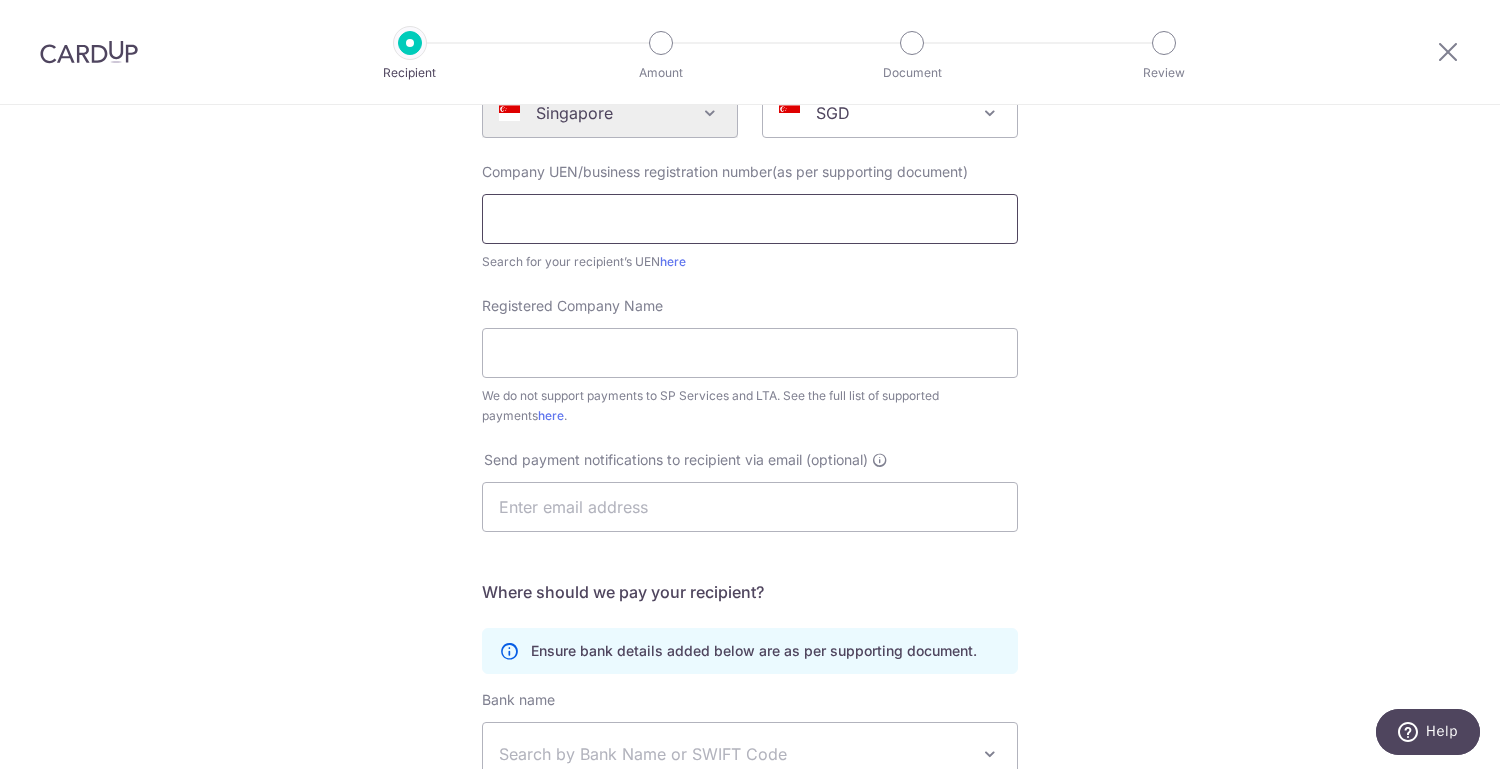 click at bounding box center (750, 219) 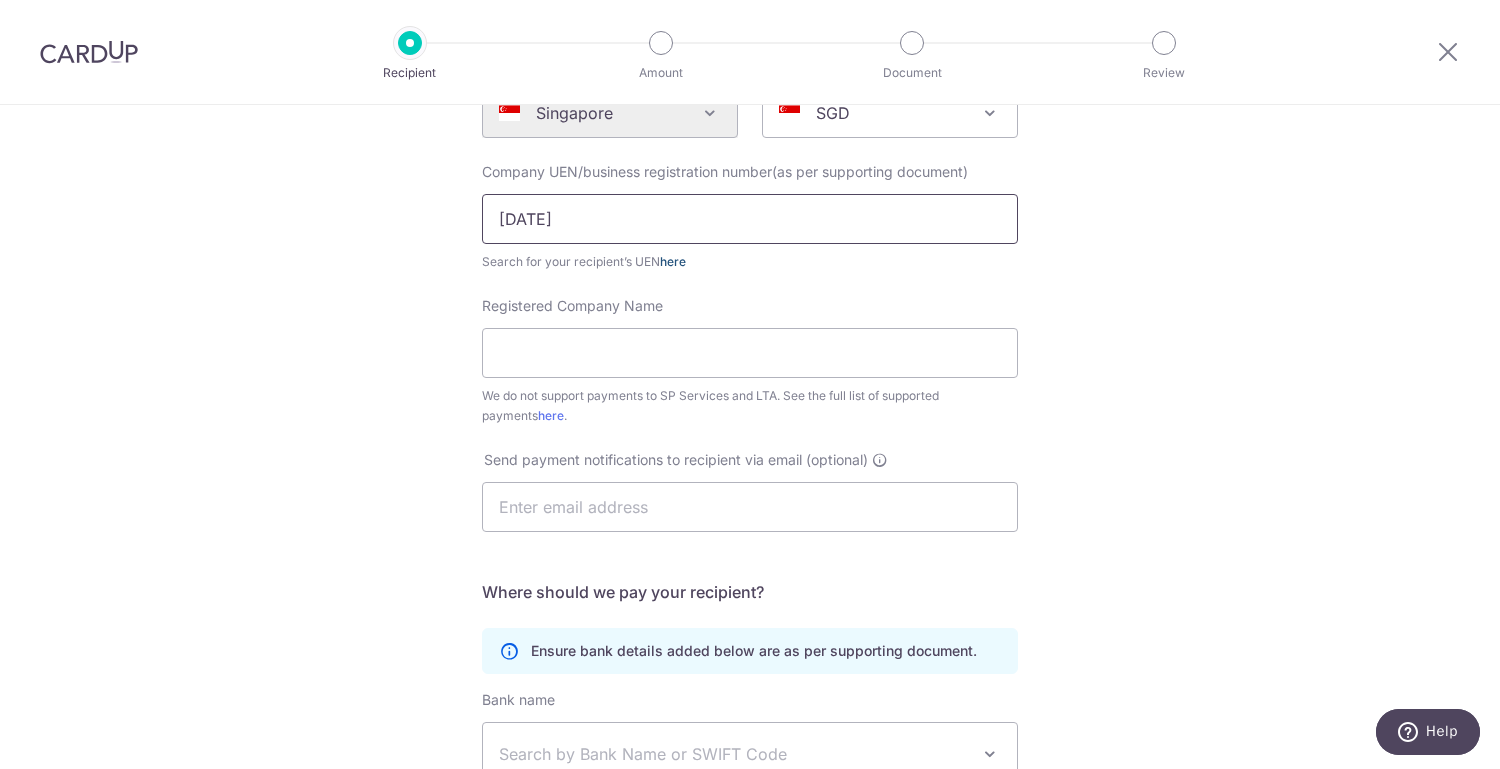type on "200508061k" 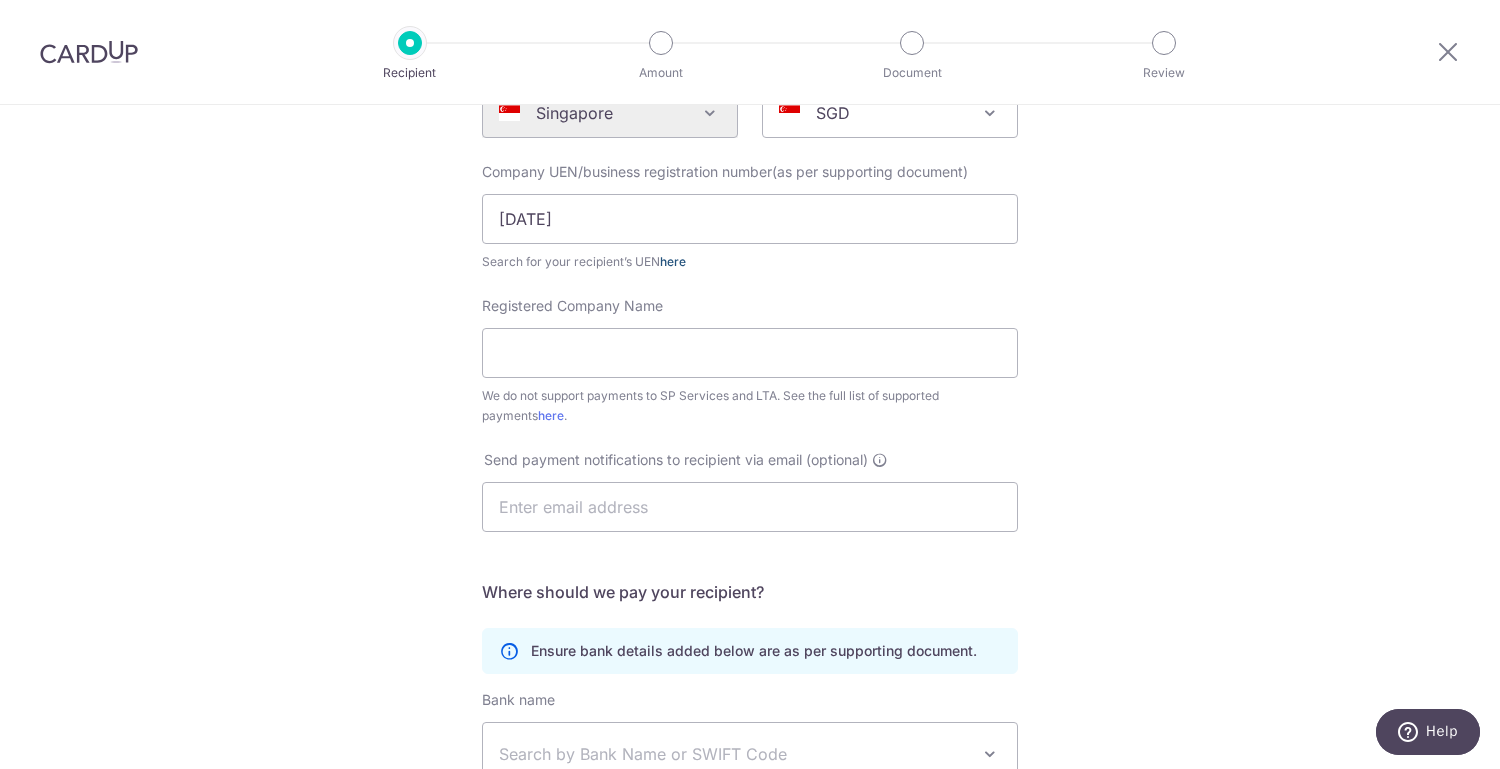 click on "here" at bounding box center (673, 261) 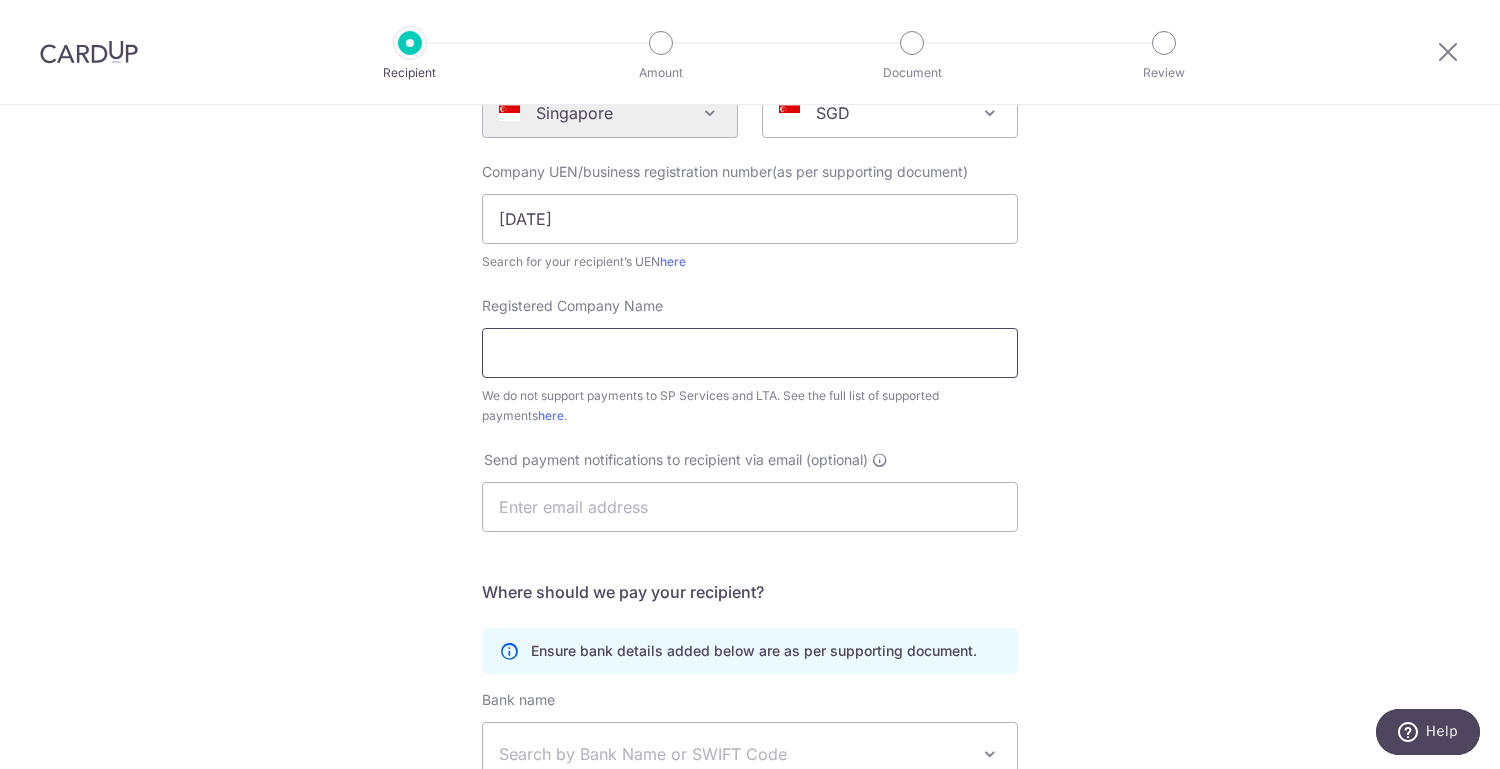 click on "Registered Company Name" at bounding box center (750, 353) 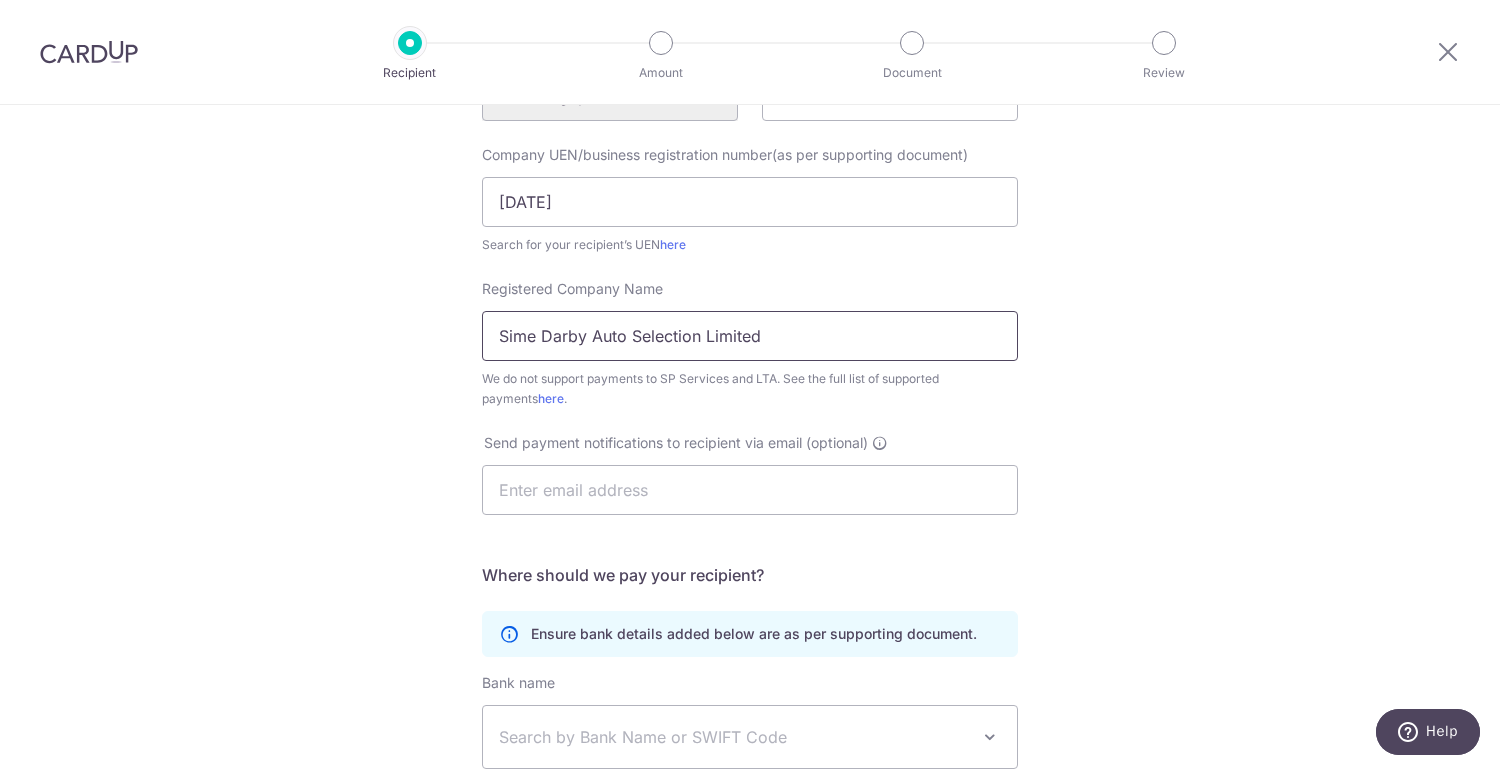 scroll, scrollTop: 280, scrollLeft: 0, axis: vertical 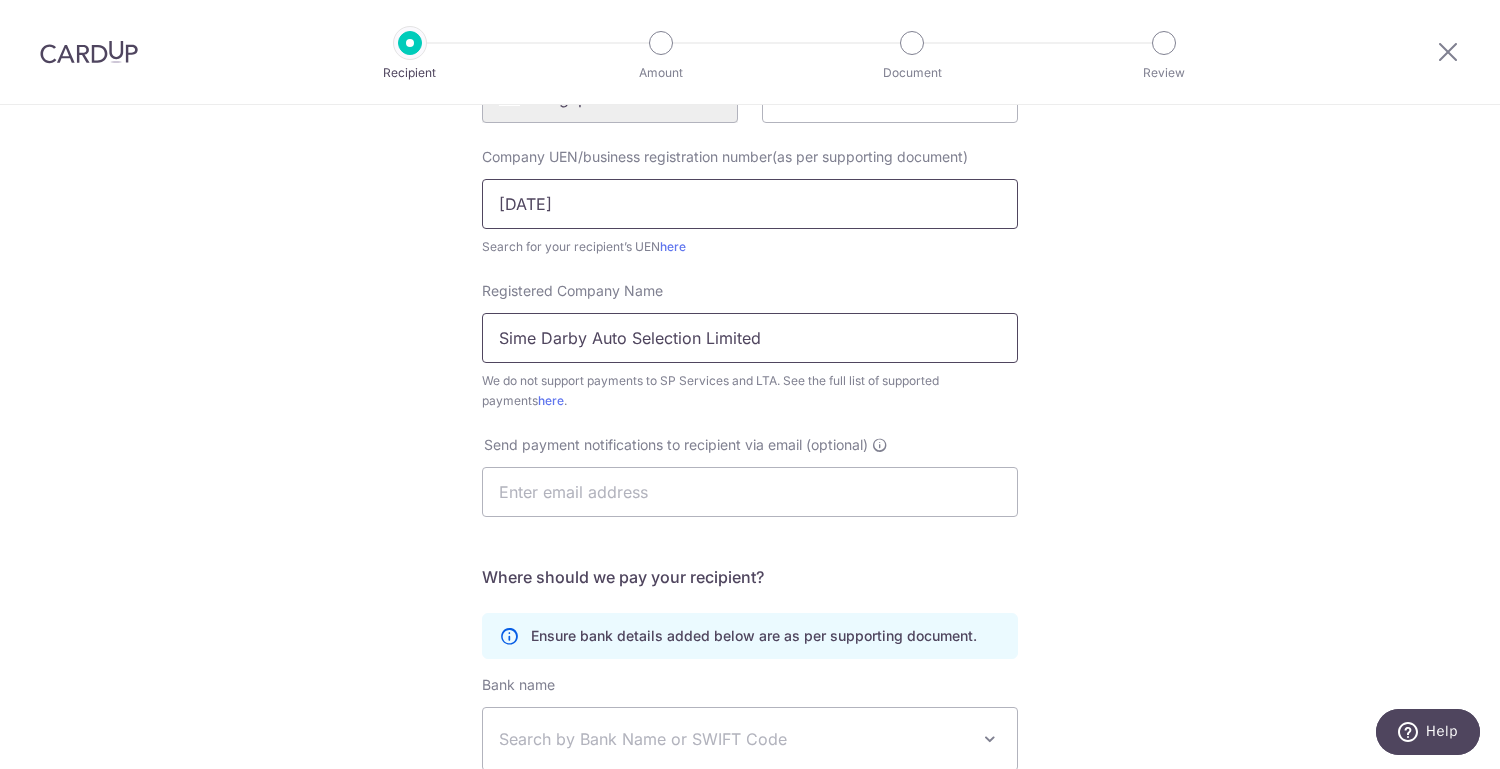 type on "Sime Darby Auto Selection Limited" 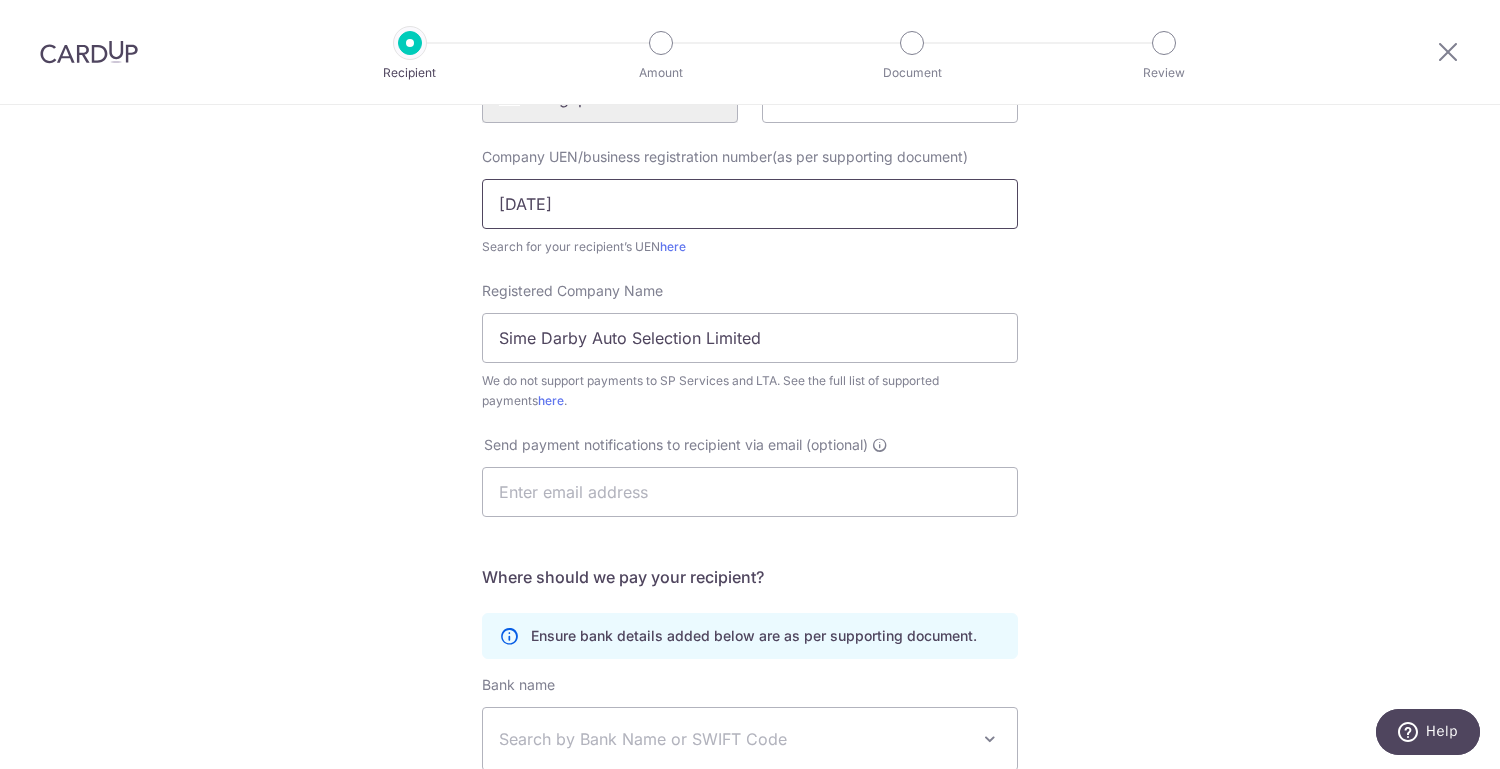 click on "200508061k" at bounding box center [750, 204] 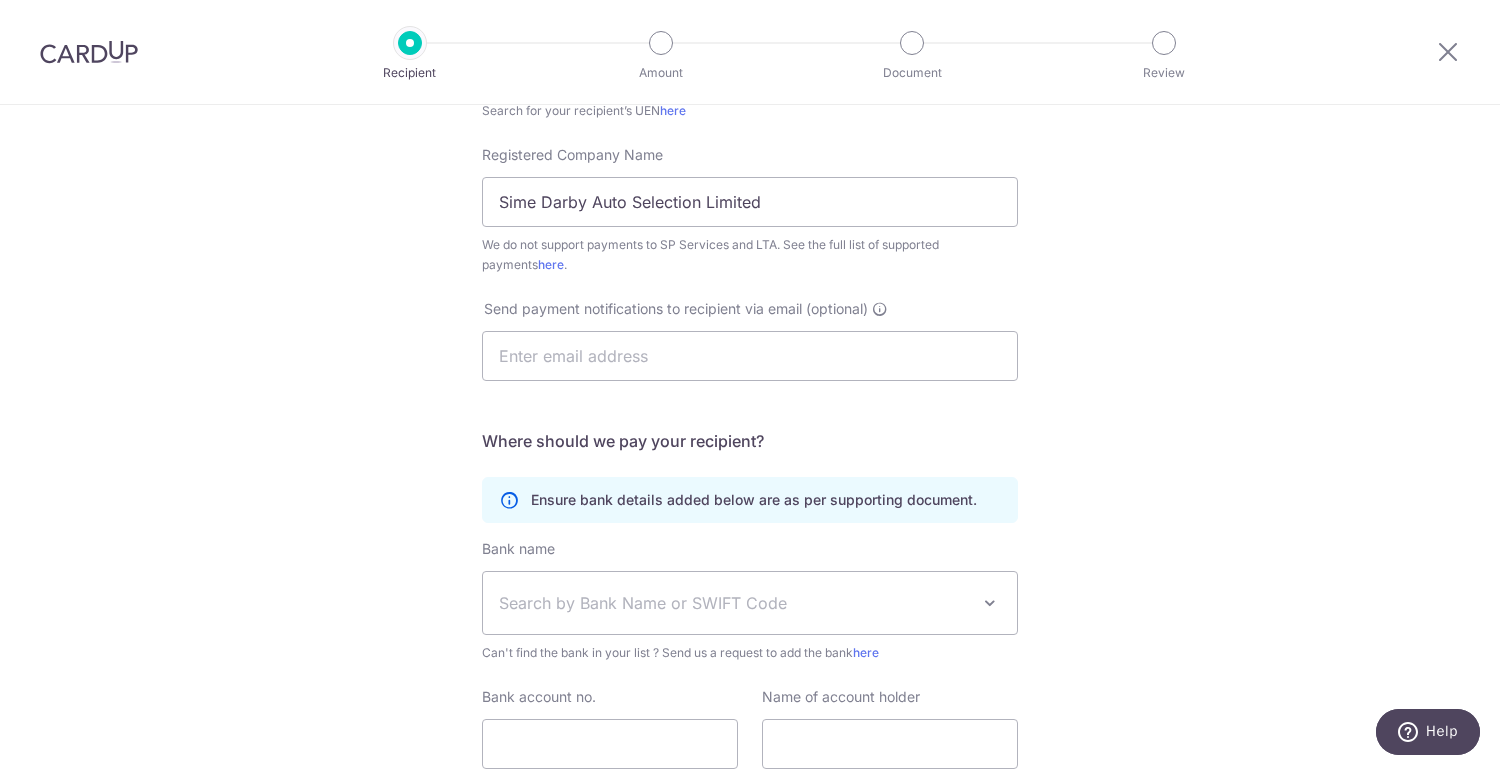 scroll, scrollTop: 417, scrollLeft: 0, axis: vertical 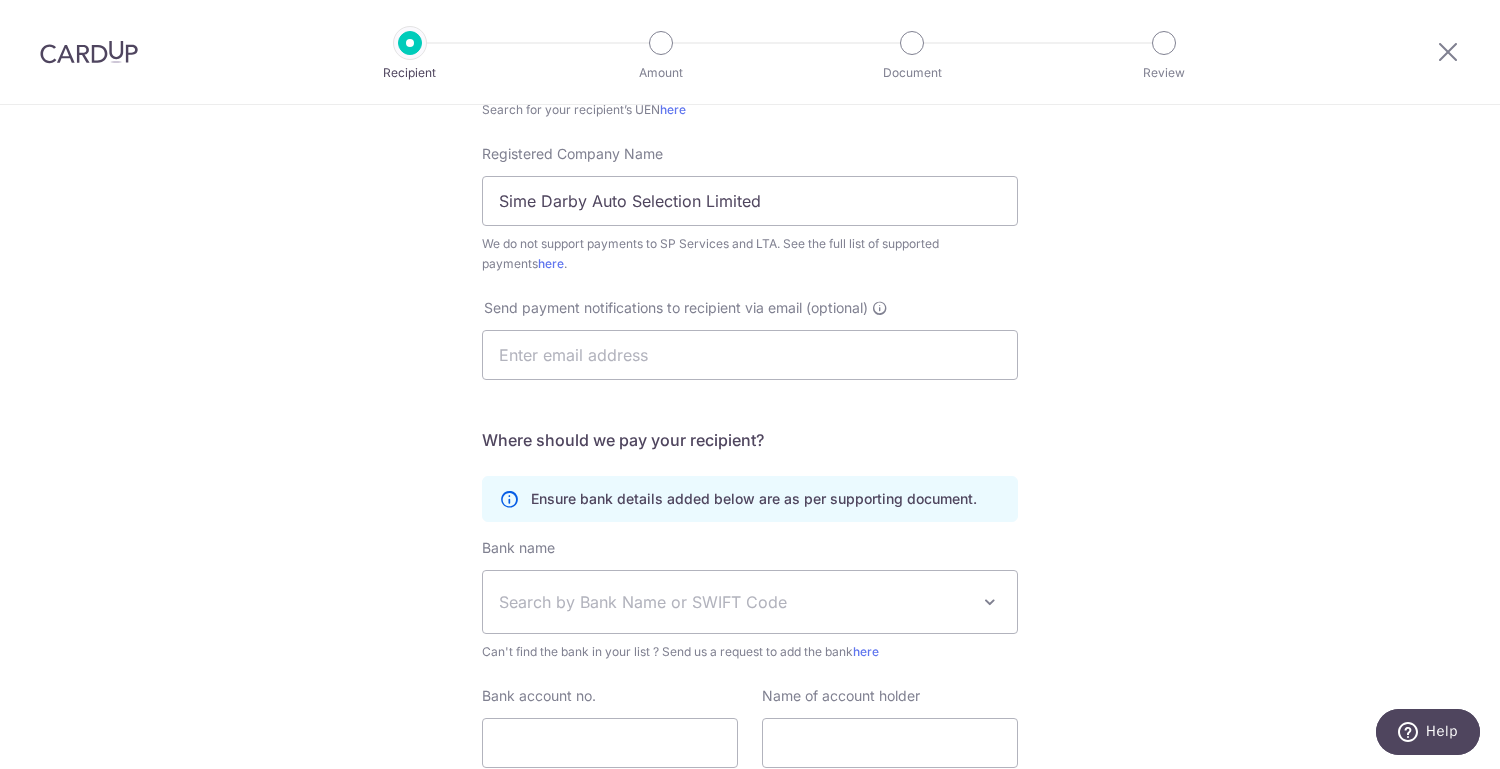 type on "200508061K" 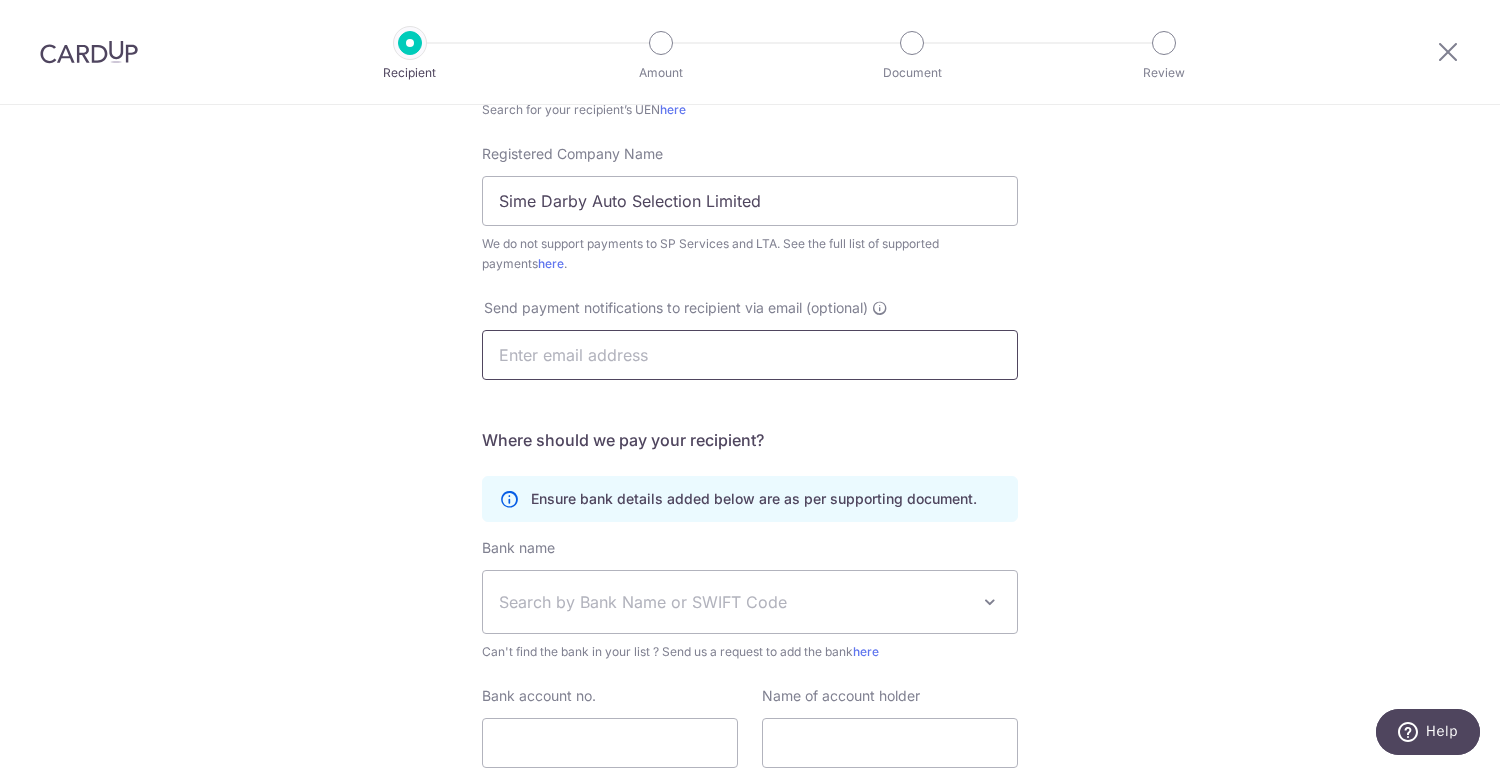 click at bounding box center [750, 355] 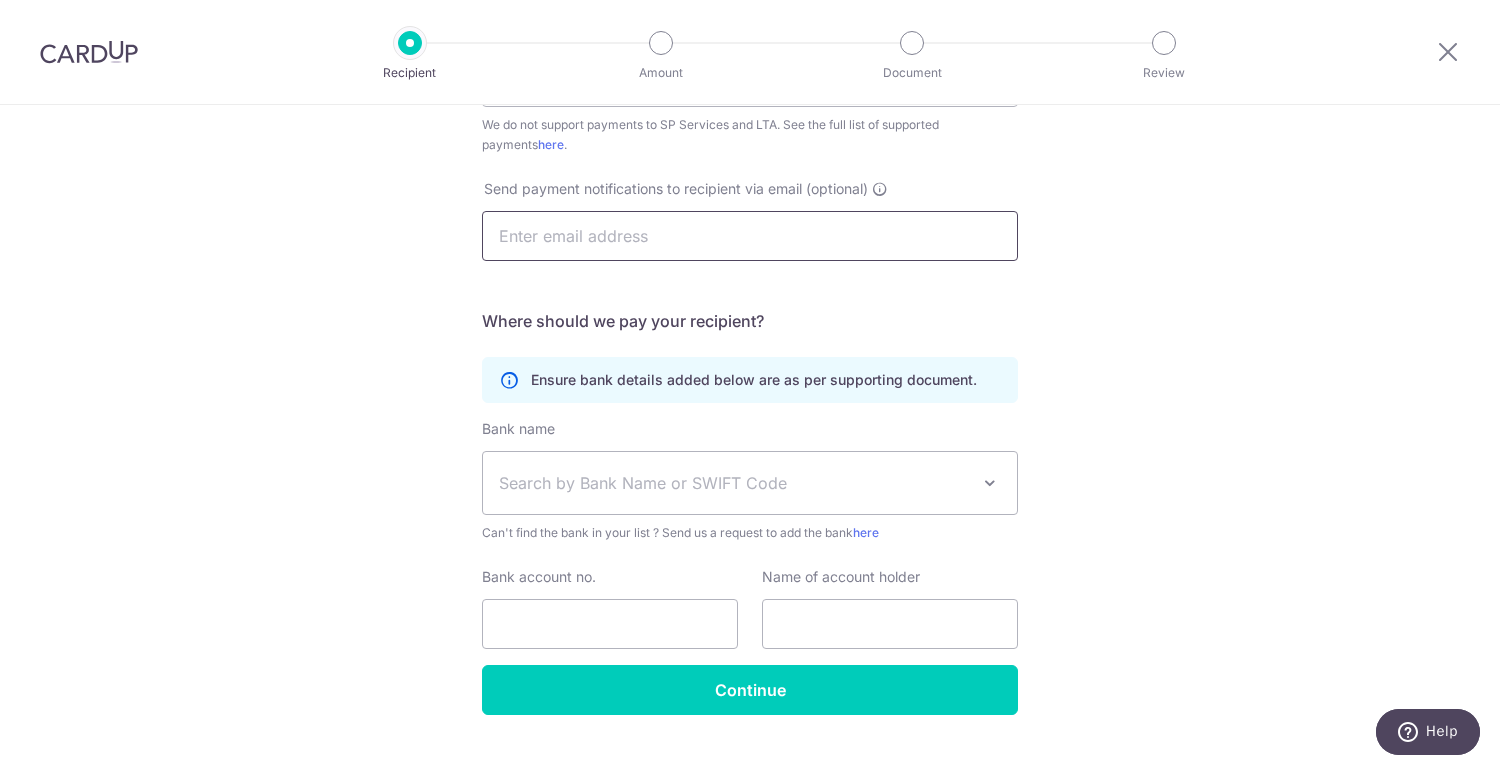 scroll, scrollTop: 576, scrollLeft: 0, axis: vertical 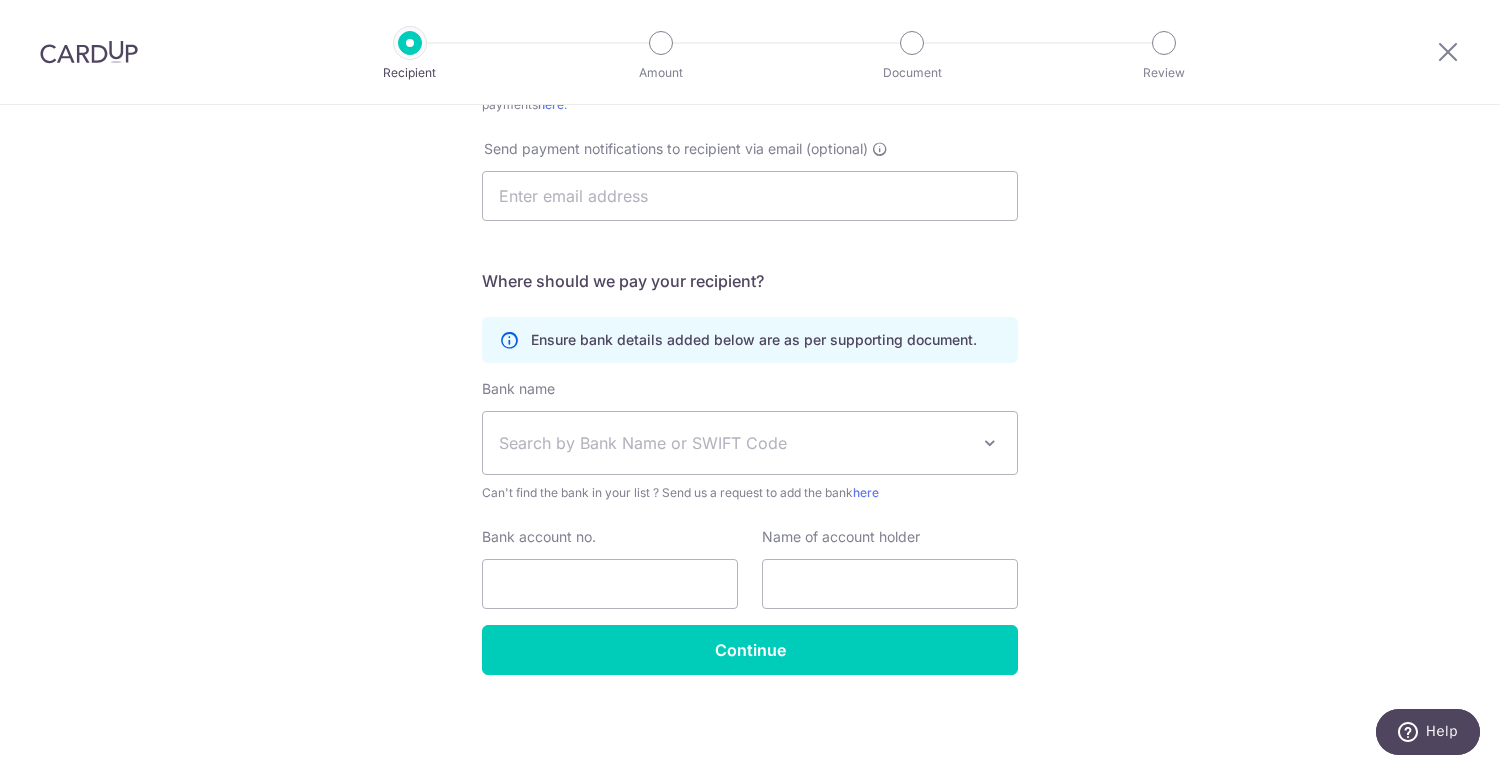 click on "Search by Bank Name or SWIFT Code" at bounding box center (750, 443) 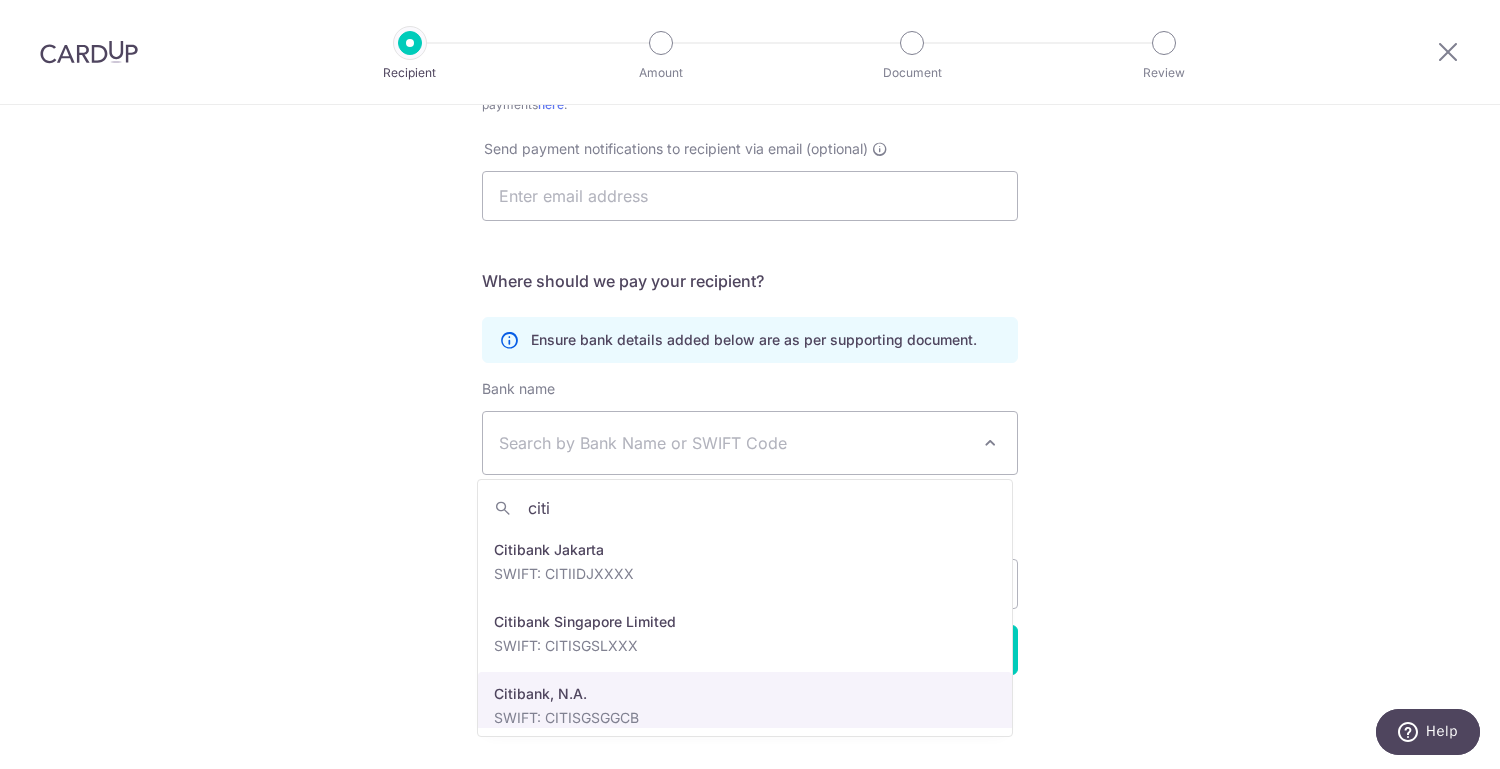 type on "citi" 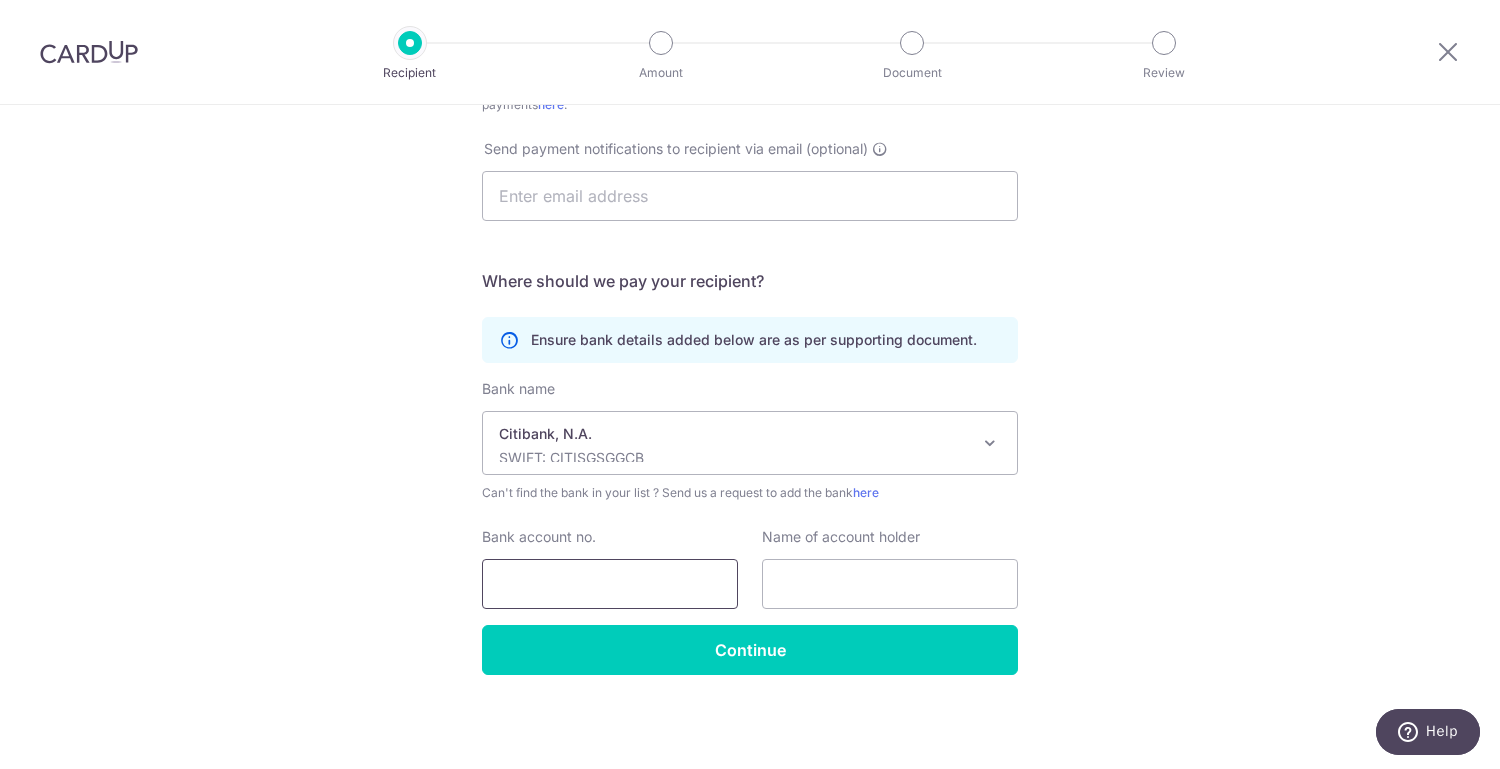 click on "Bank account no." at bounding box center [610, 584] 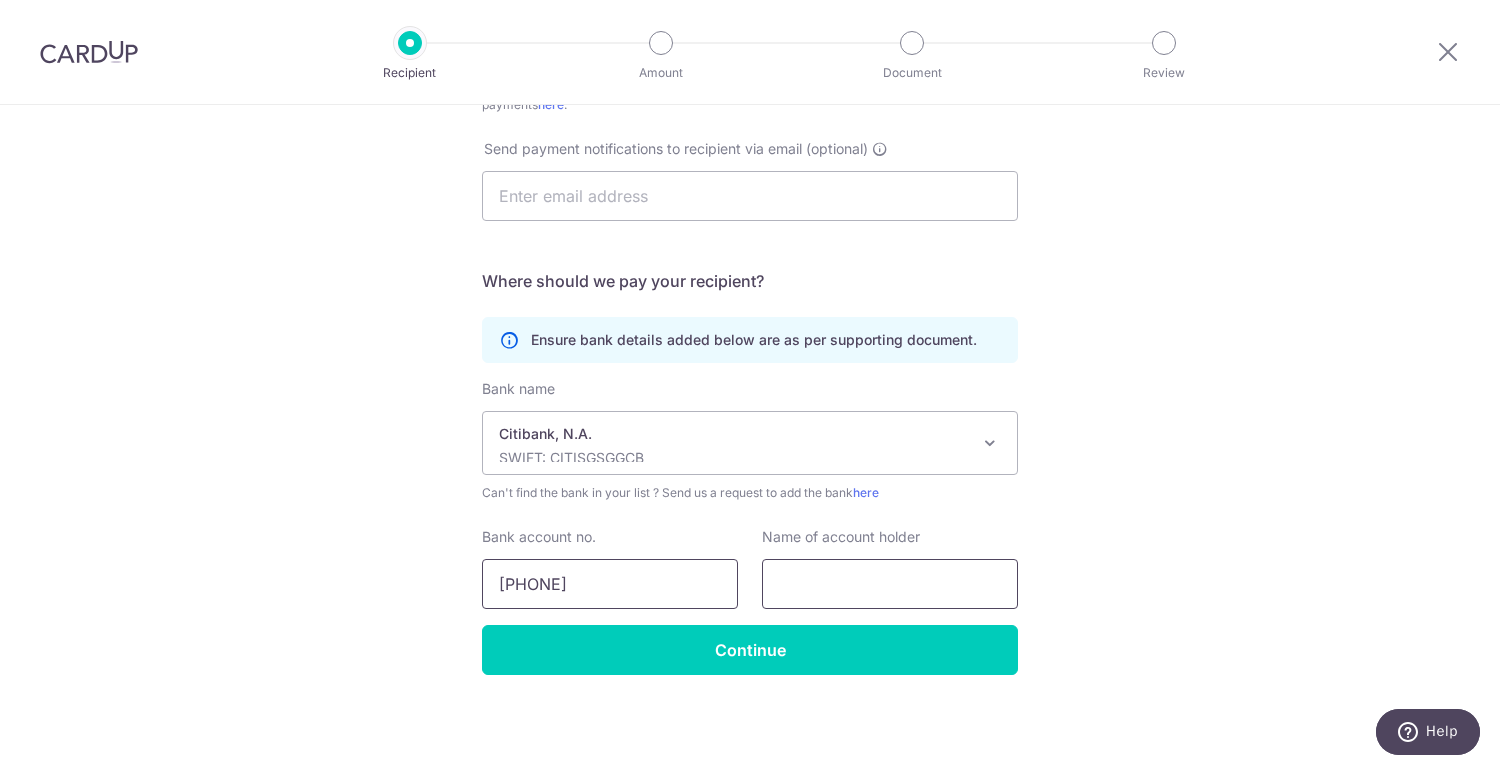 type on "0853184004" 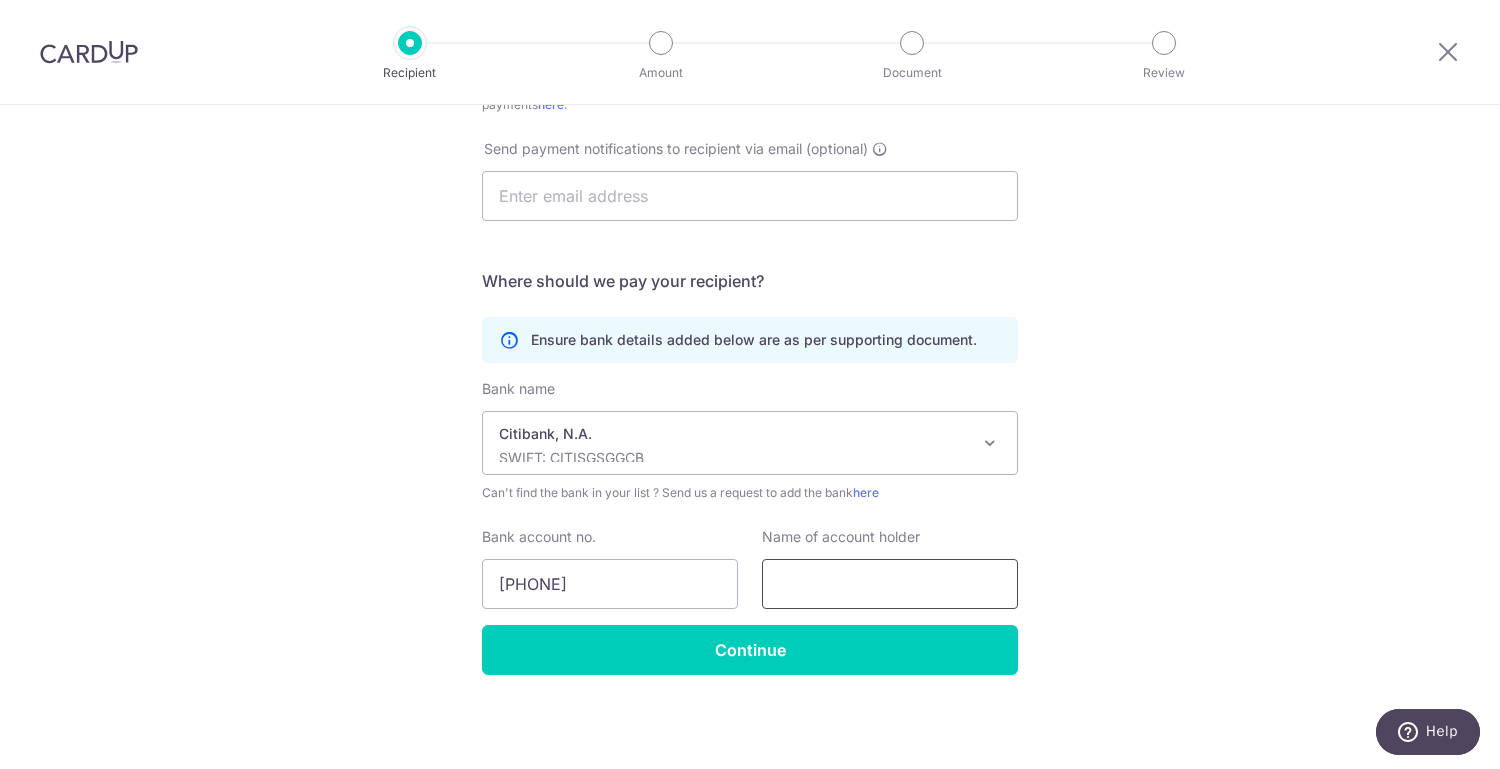 click at bounding box center (890, 584) 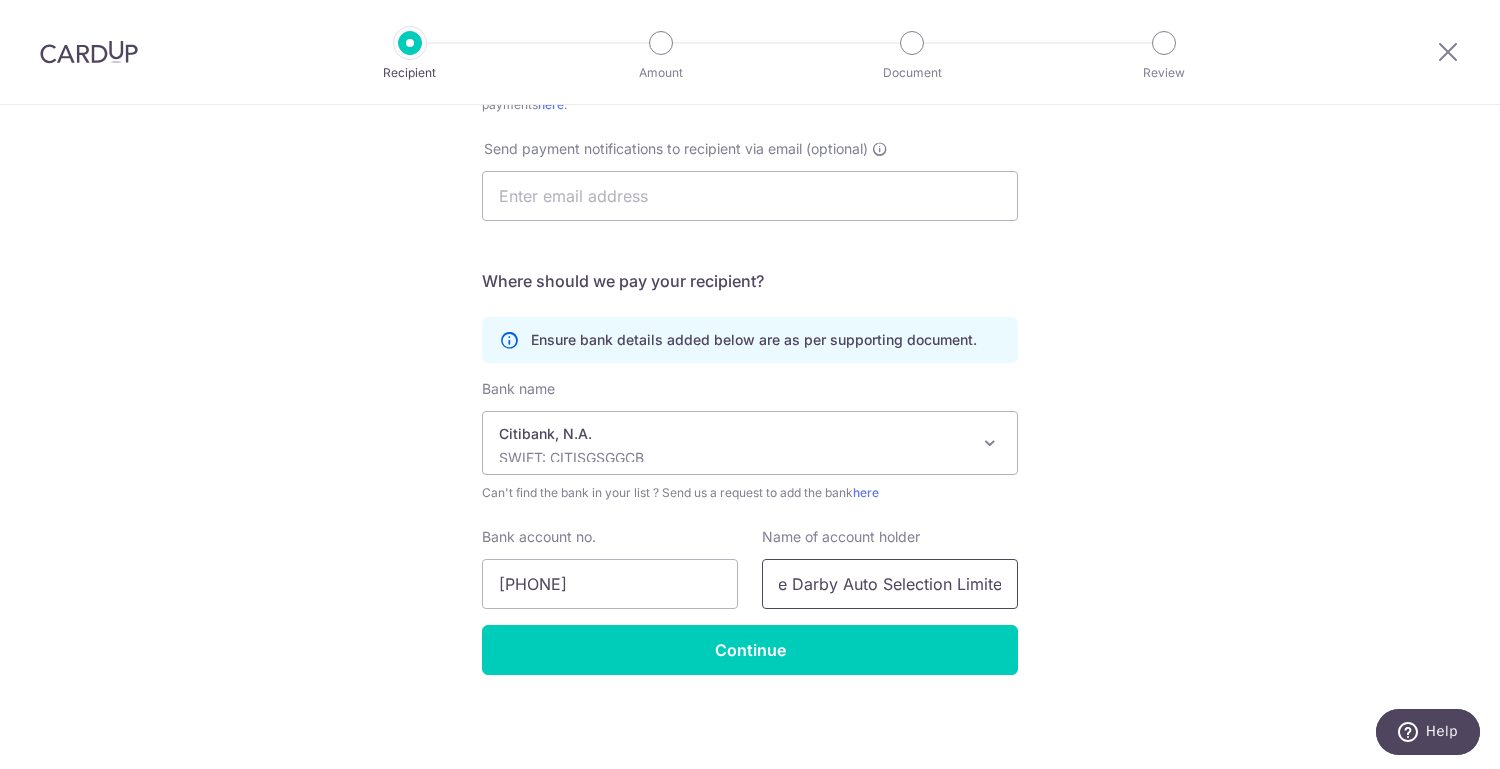 scroll, scrollTop: 0, scrollLeft: 39, axis: horizontal 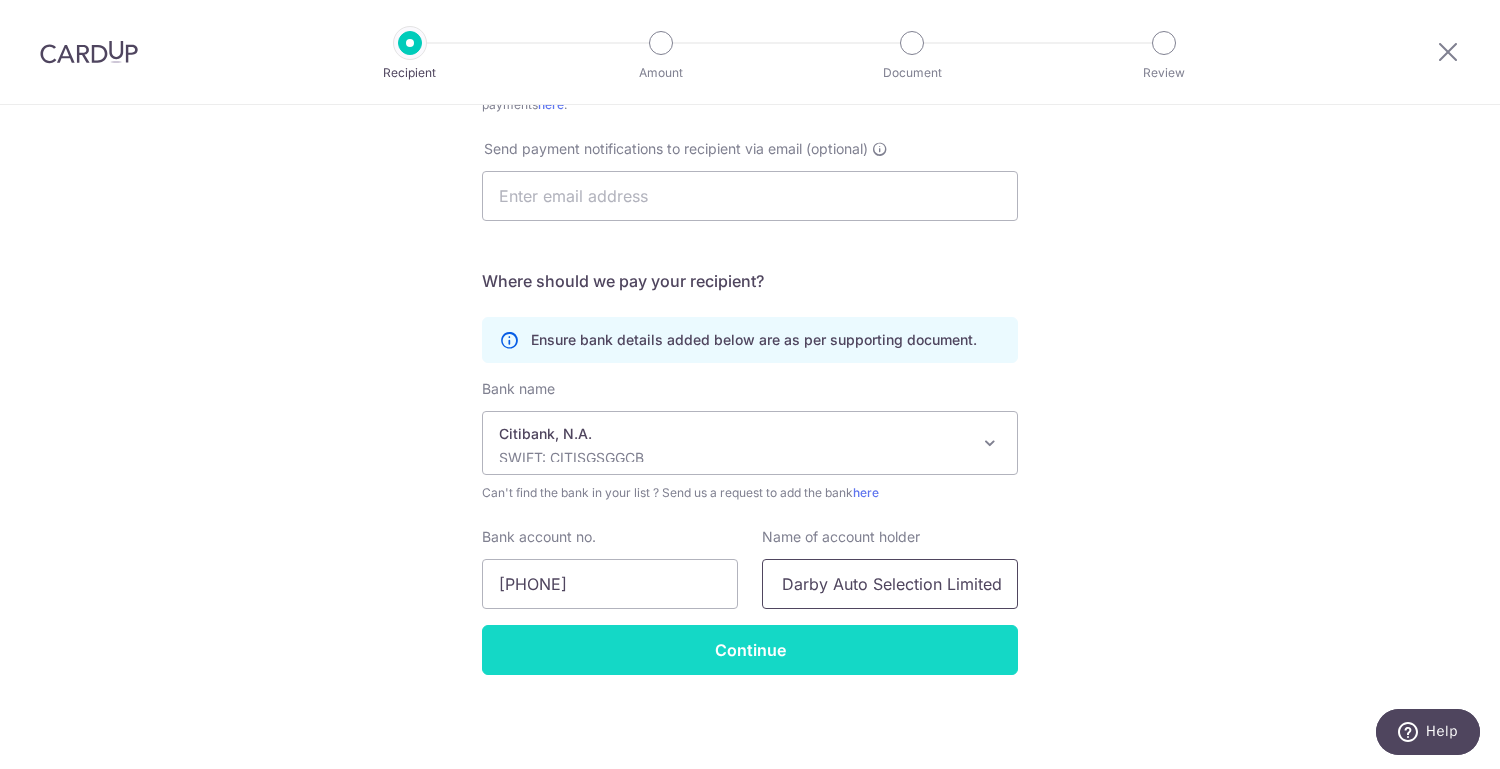 type on "Sime Darby Auto Selection Limited" 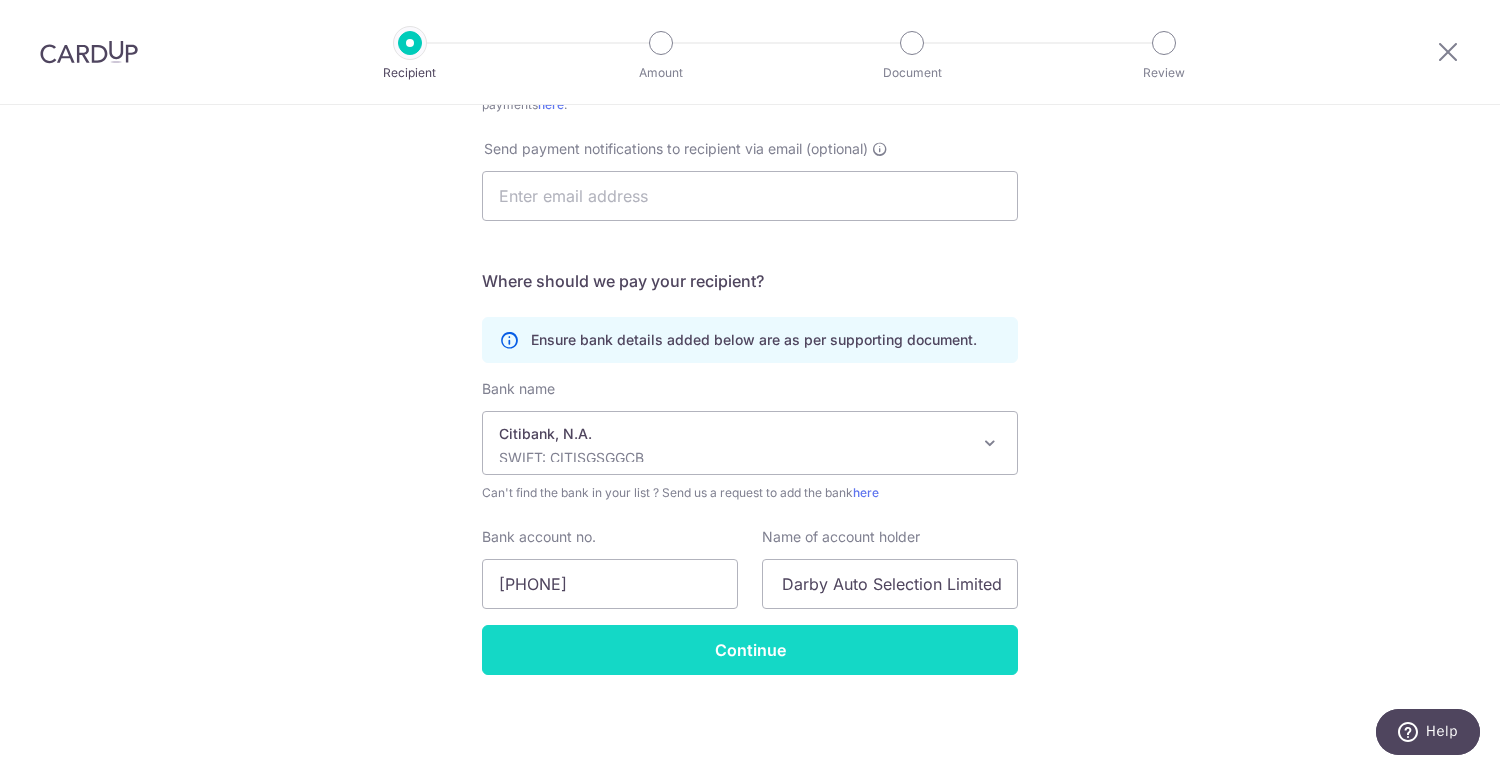 click on "Continue" at bounding box center [750, 650] 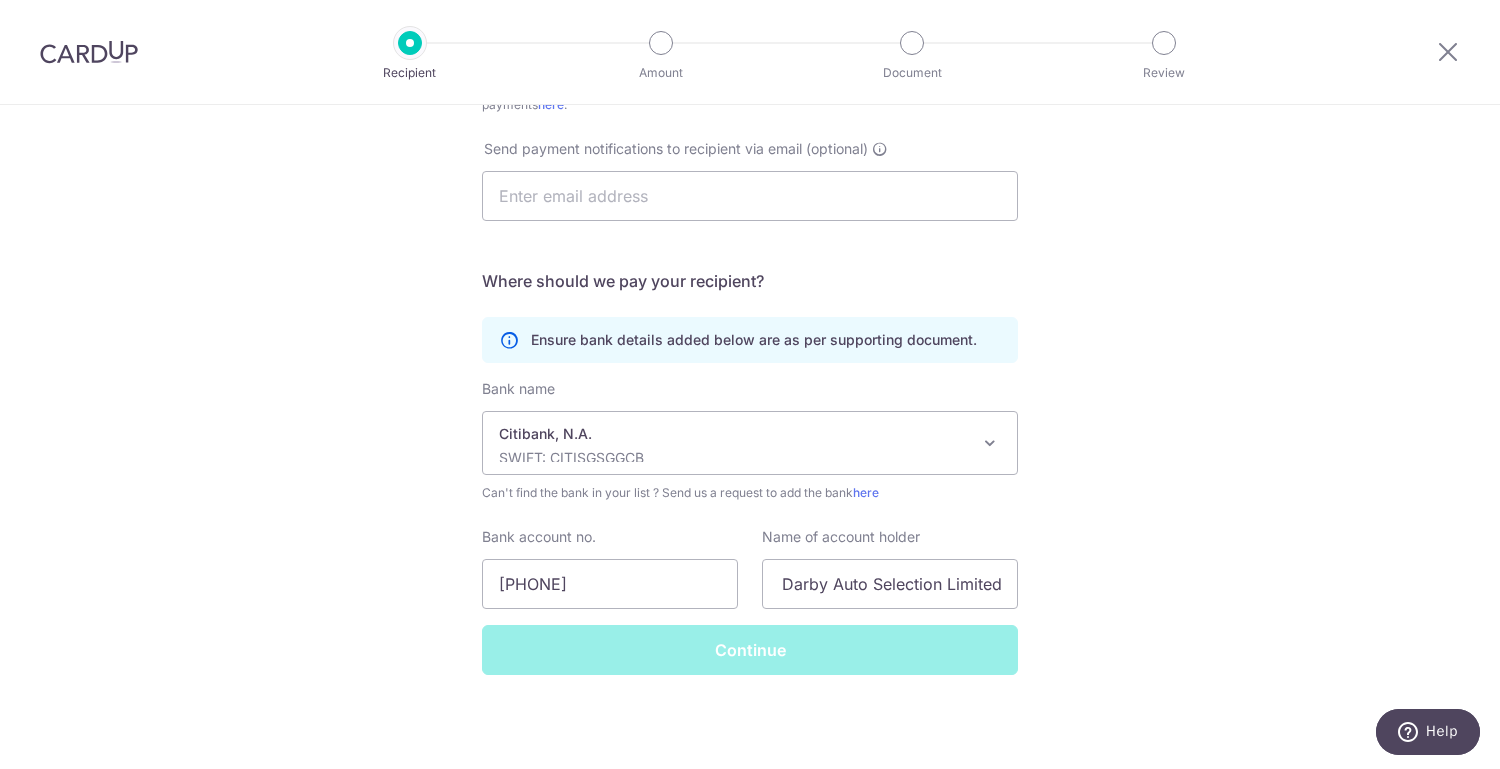scroll, scrollTop: 0, scrollLeft: 0, axis: both 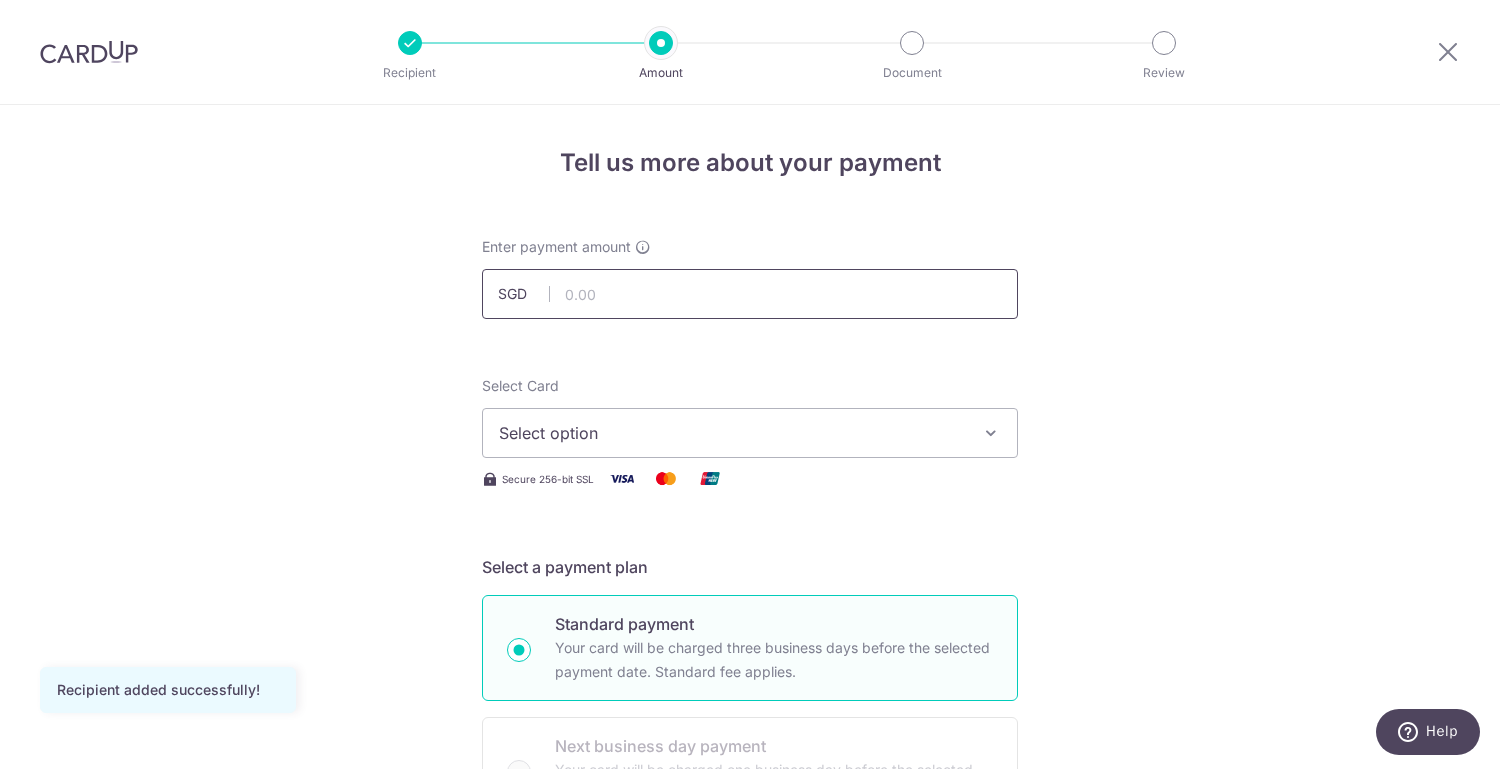 click at bounding box center [750, 294] 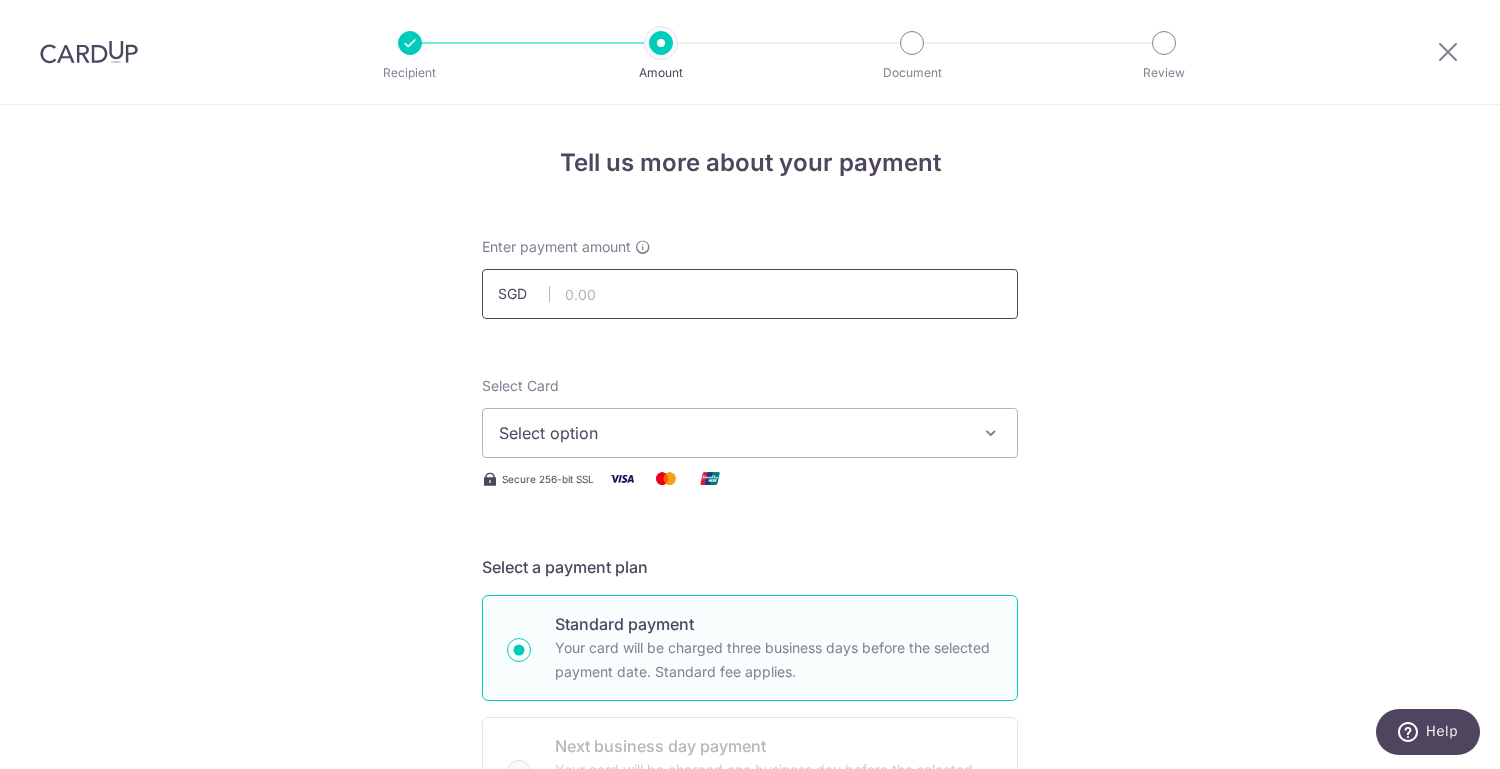 click at bounding box center (750, 294) 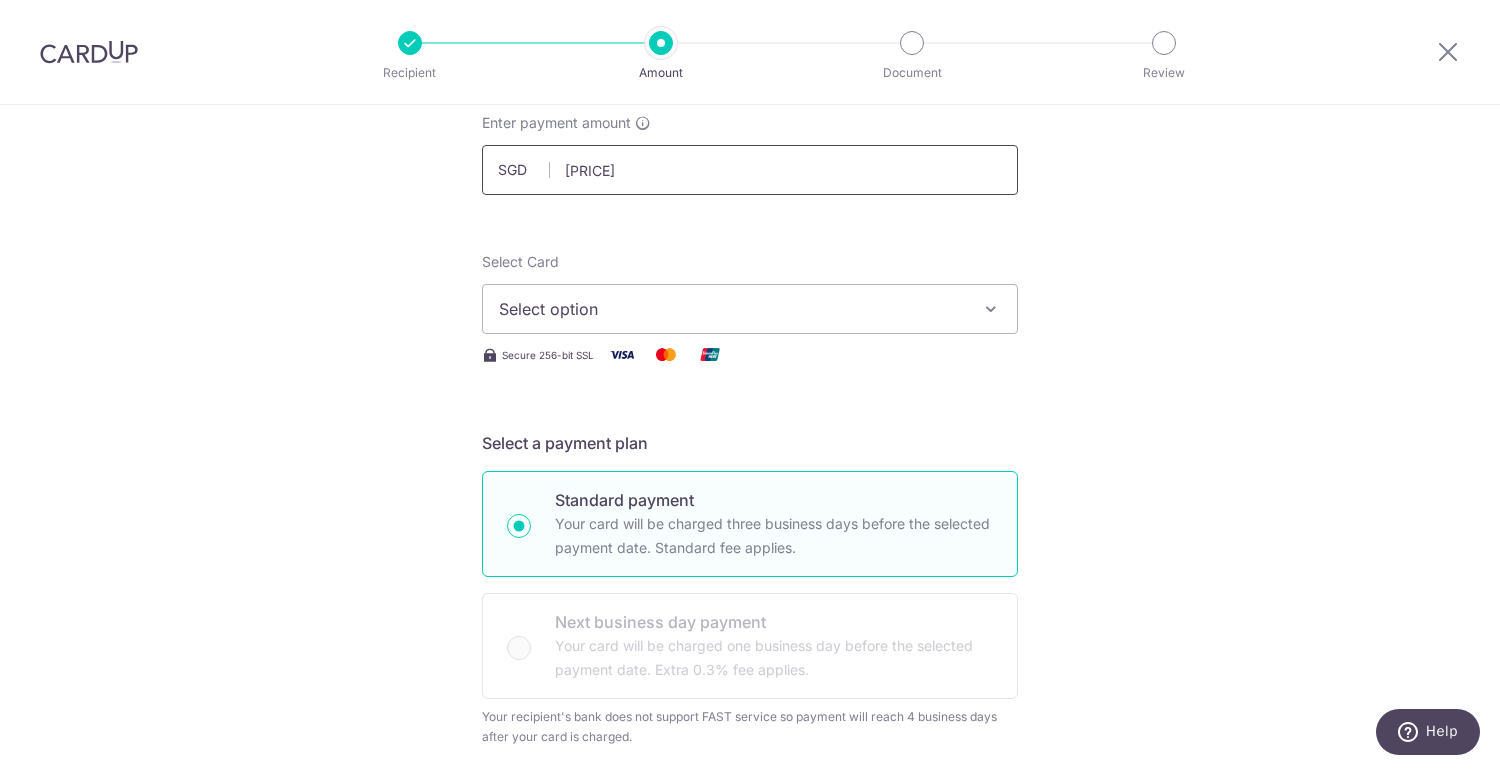 scroll, scrollTop: 125, scrollLeft: 0, axis: vertical 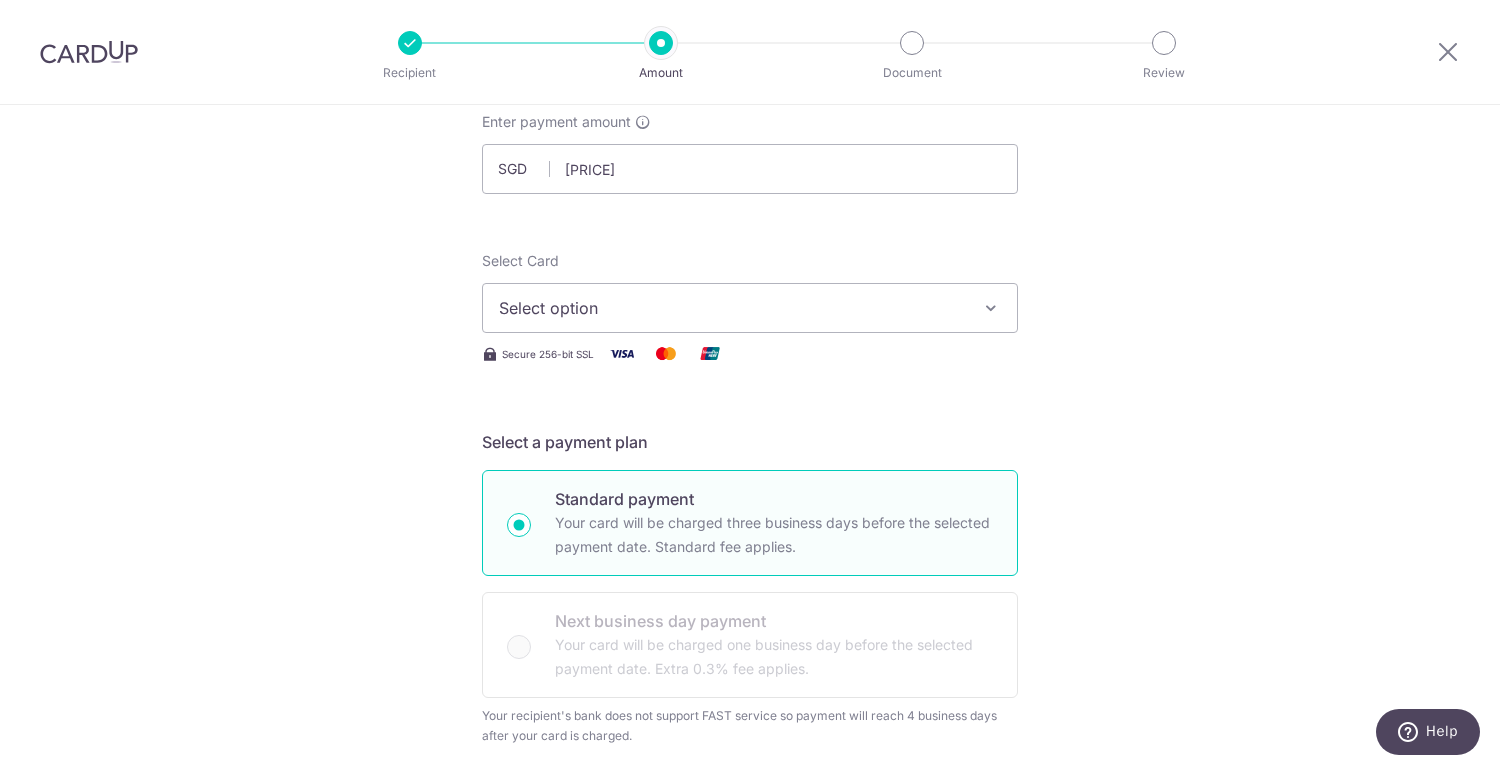 type on "32,782.60" 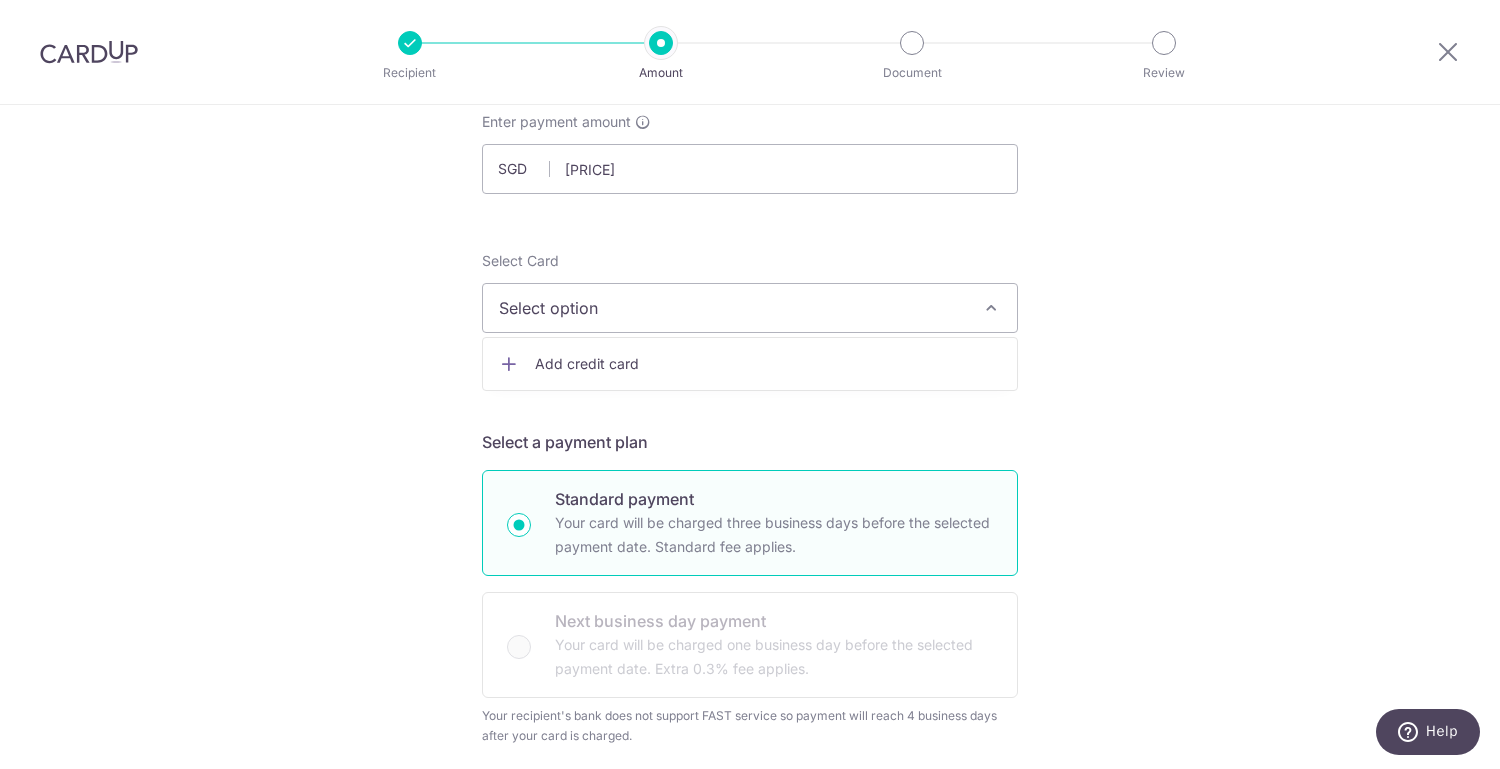 click on "Add credit card" at bounding box center [768, 364] 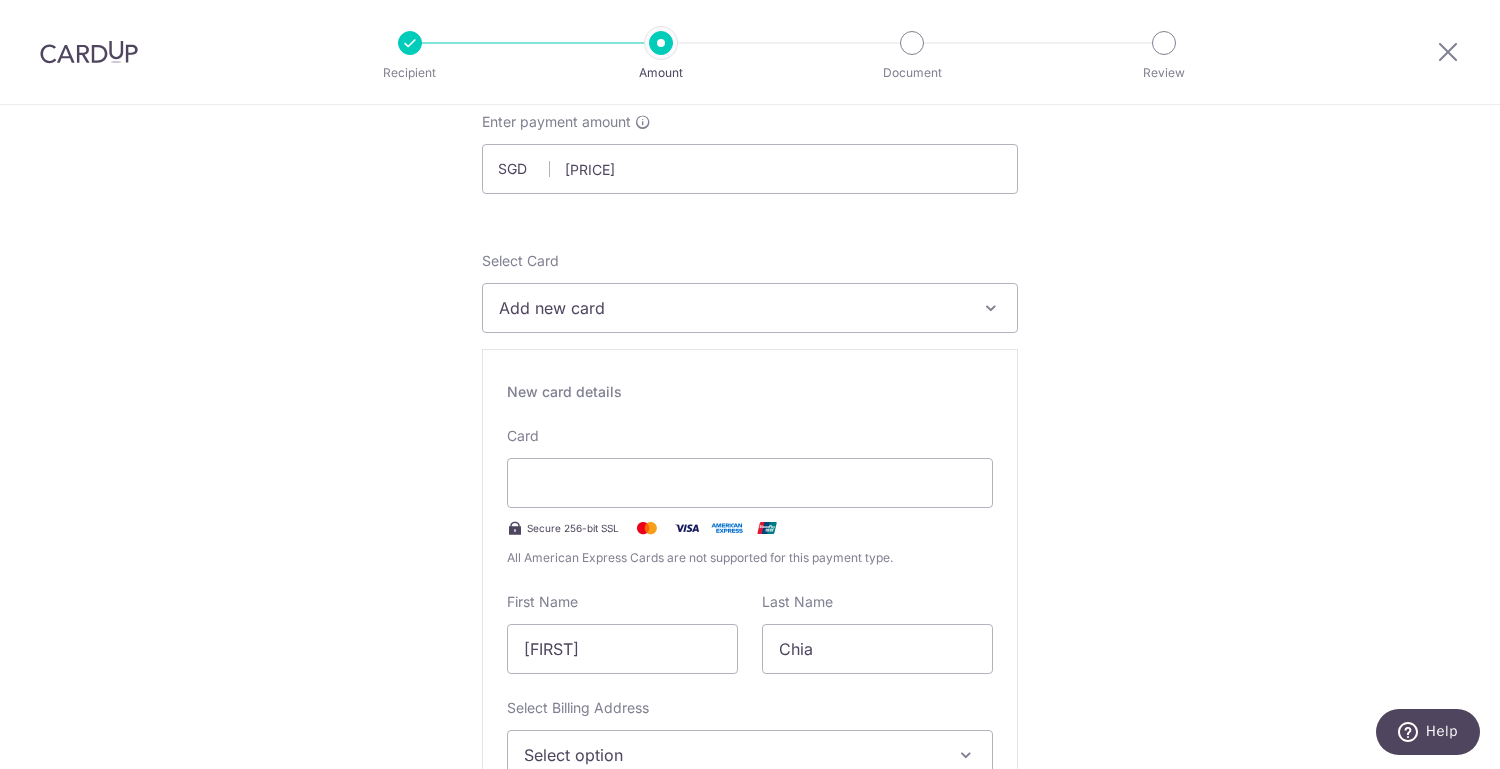 scroll, scrollTop: 247, scrollLeft: 0, axis: vertical 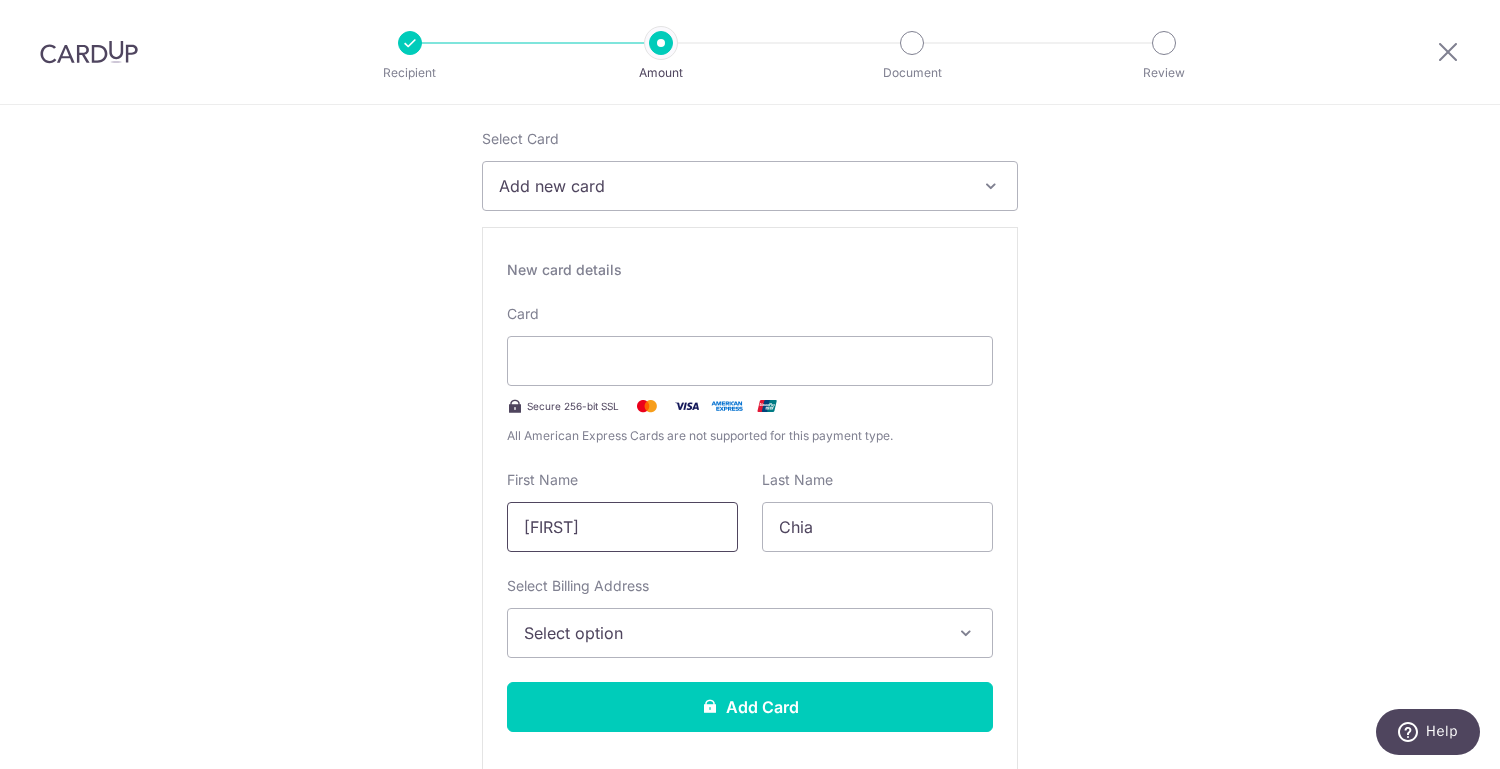 drag, startPoint x: 613, startPoint y: 530, endPoint x: 343, endPoint y: 516, distance: 270.36273 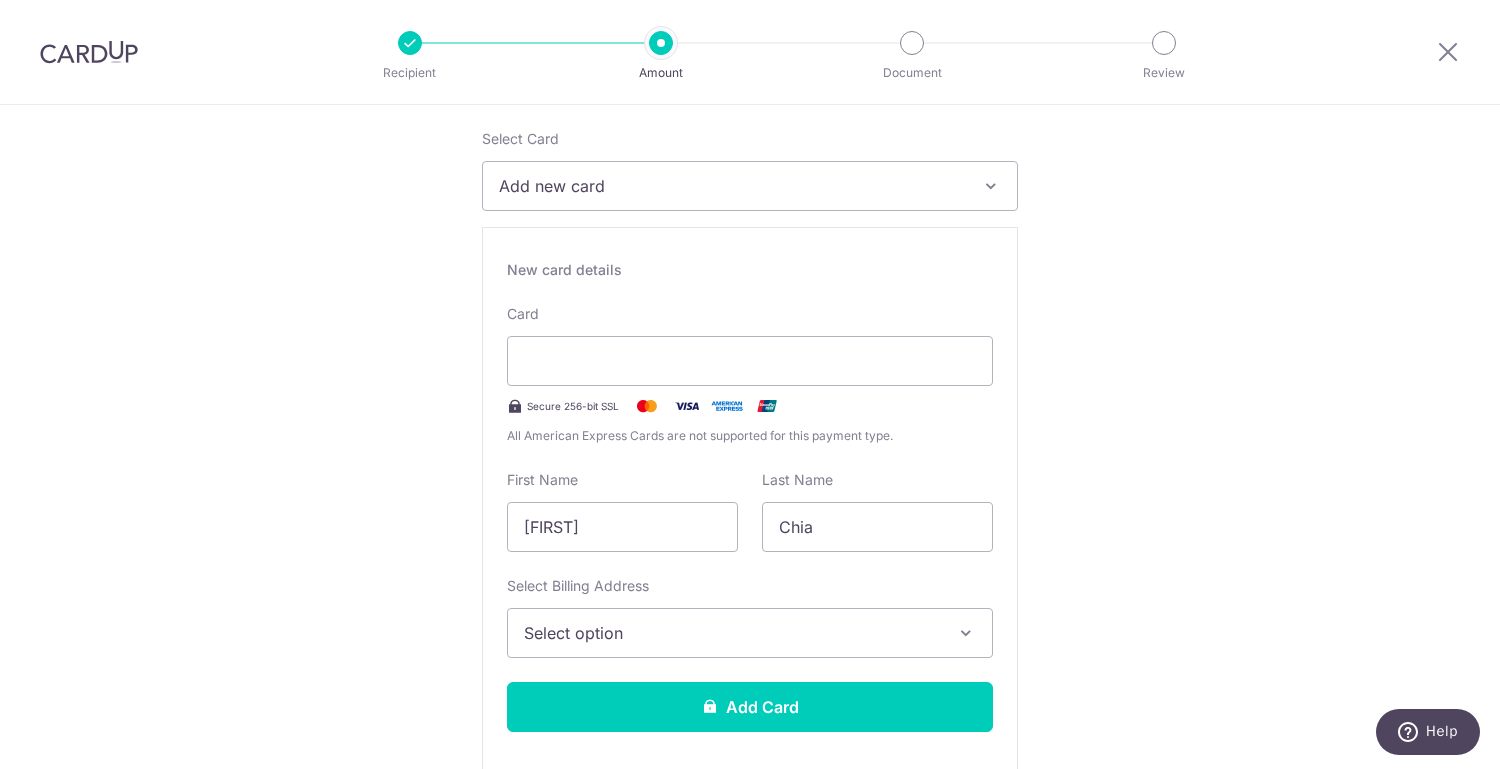 drag, startPoint x: 744, startPoint y: 621, endPoint x: 763, endPoint y: 646, distance: 31.400637 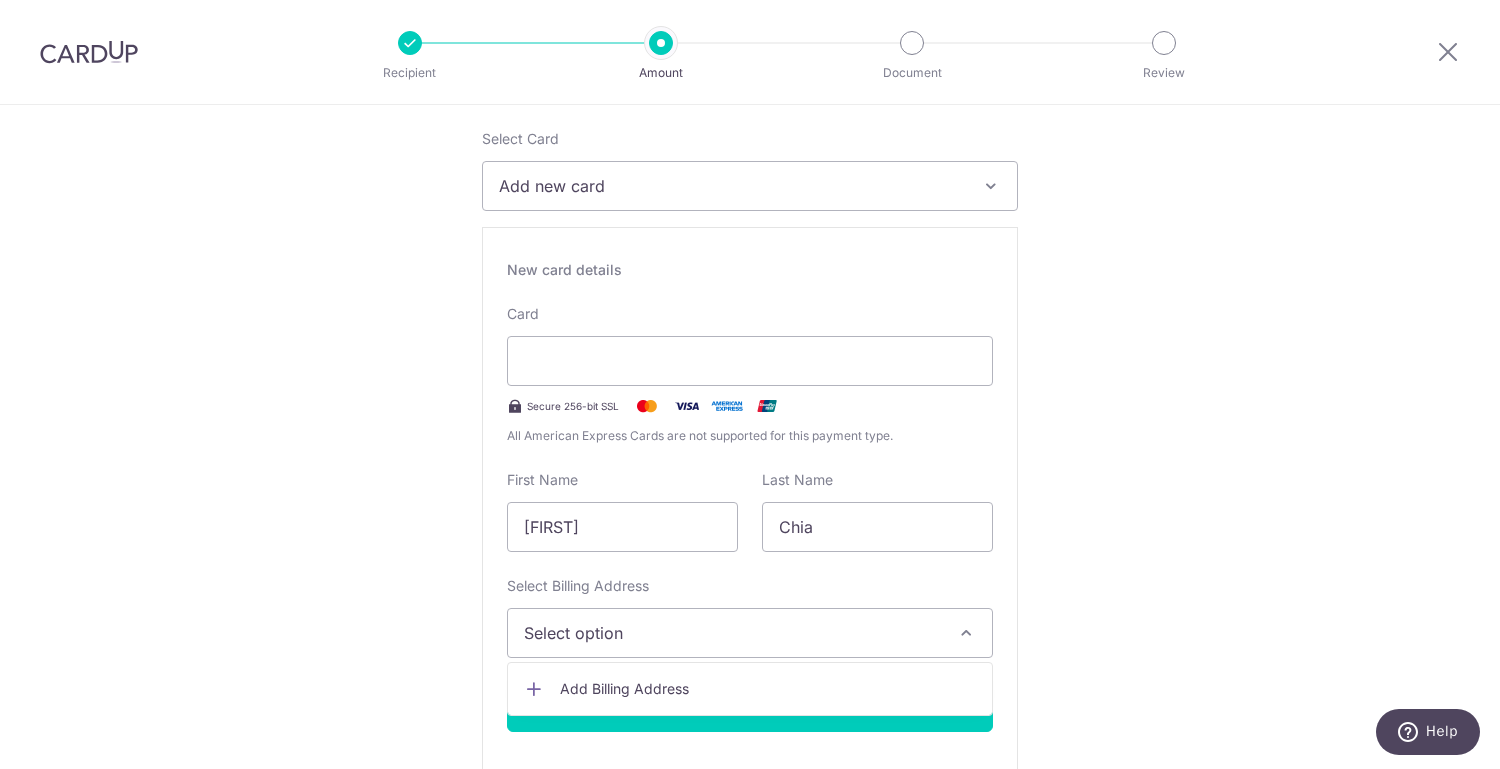 click on "Add Billing Address" at bounding box center [750, 689] 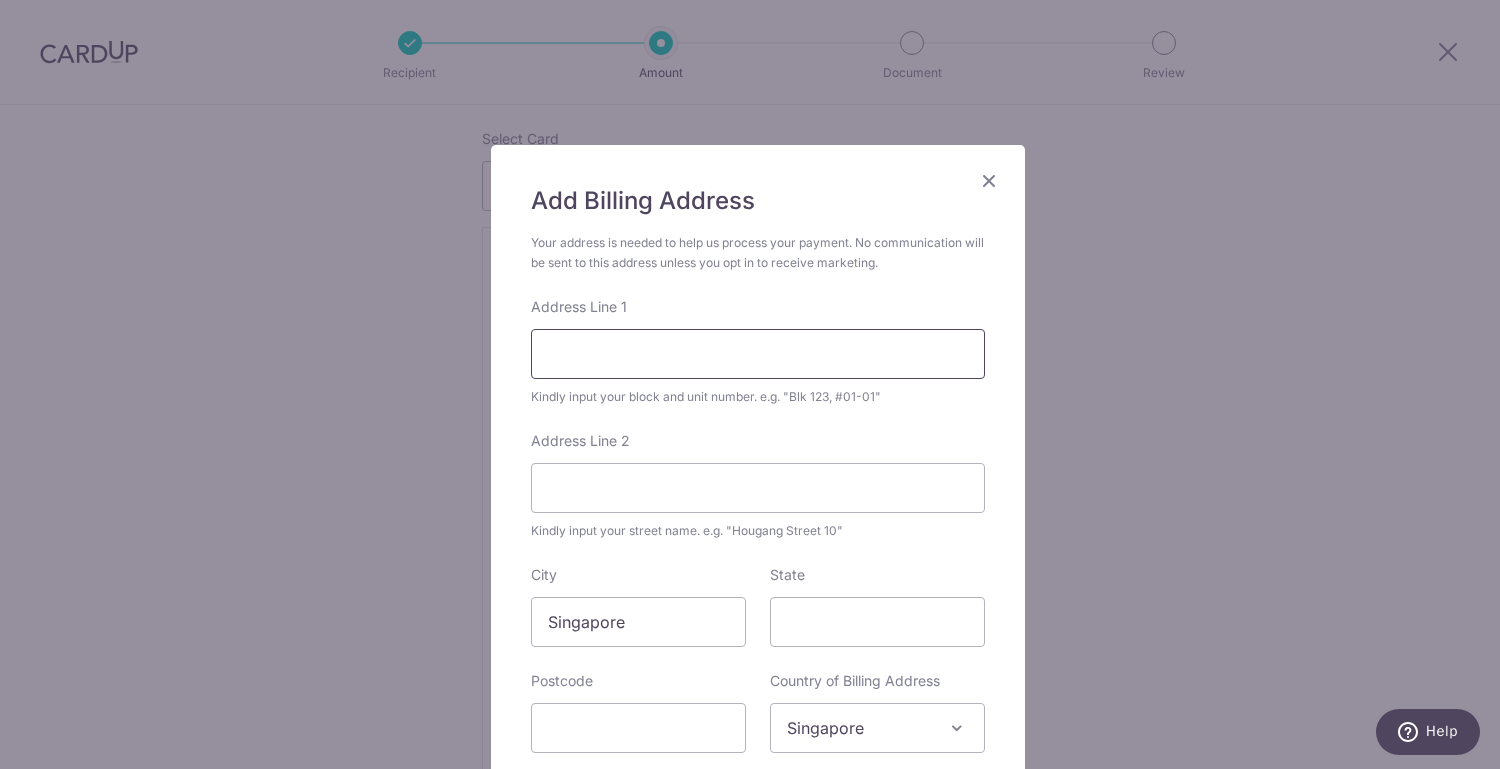 click on "Address Line 1" at bounding box center (758, 354) 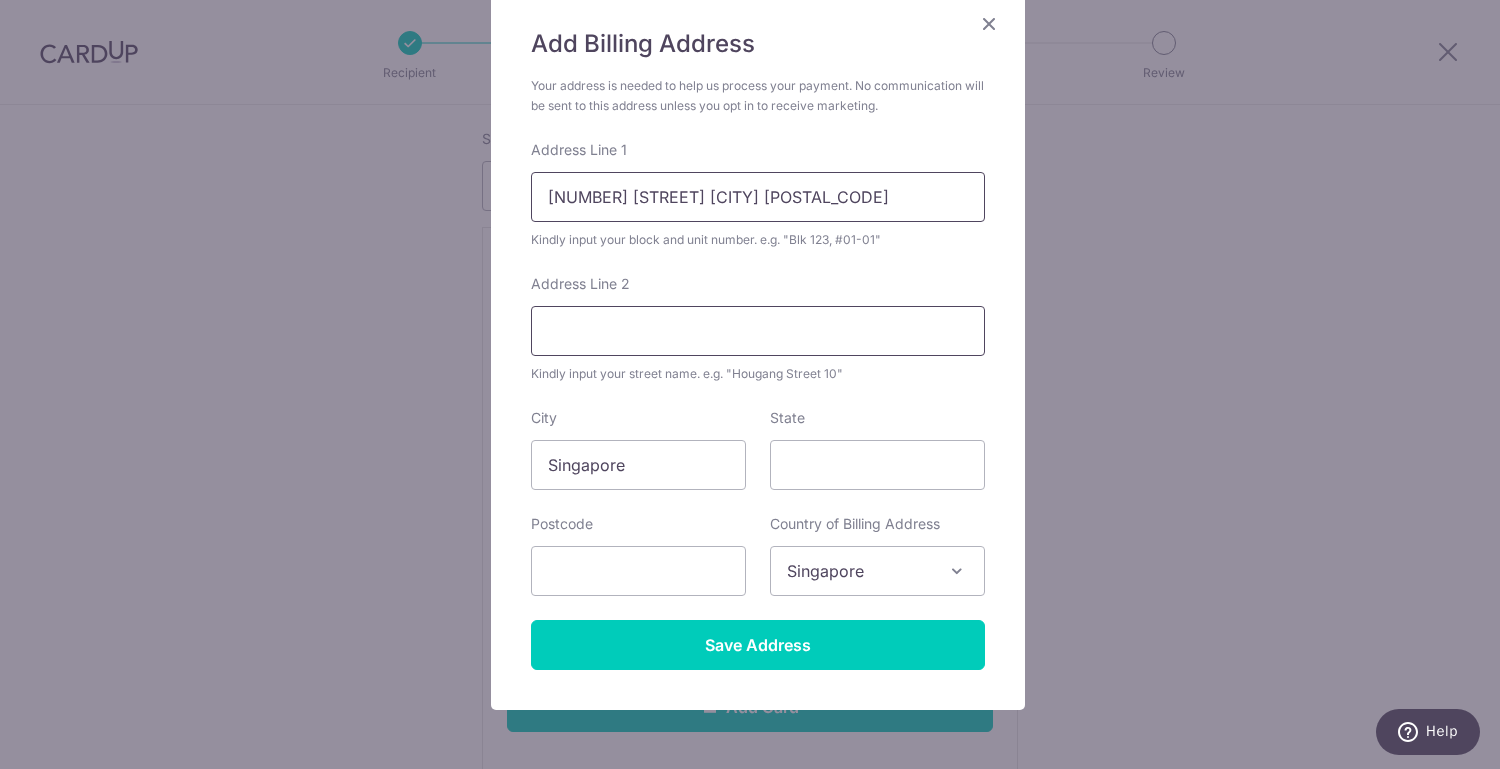 scroll, scrollTop: 158, scrollLeft: 0, axis: vertical 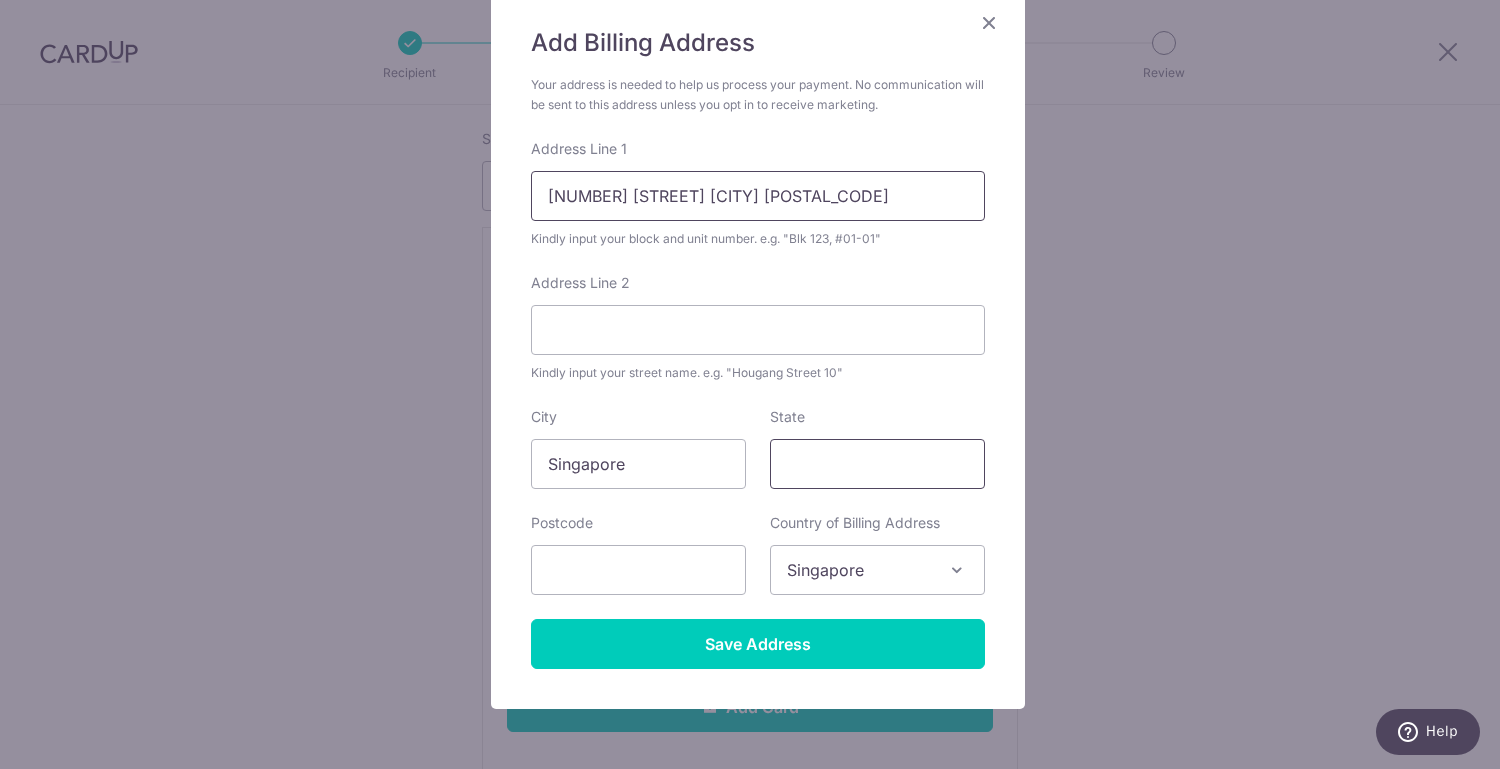 type on "70 Bayshore Road Costa Del Sol #20-08" 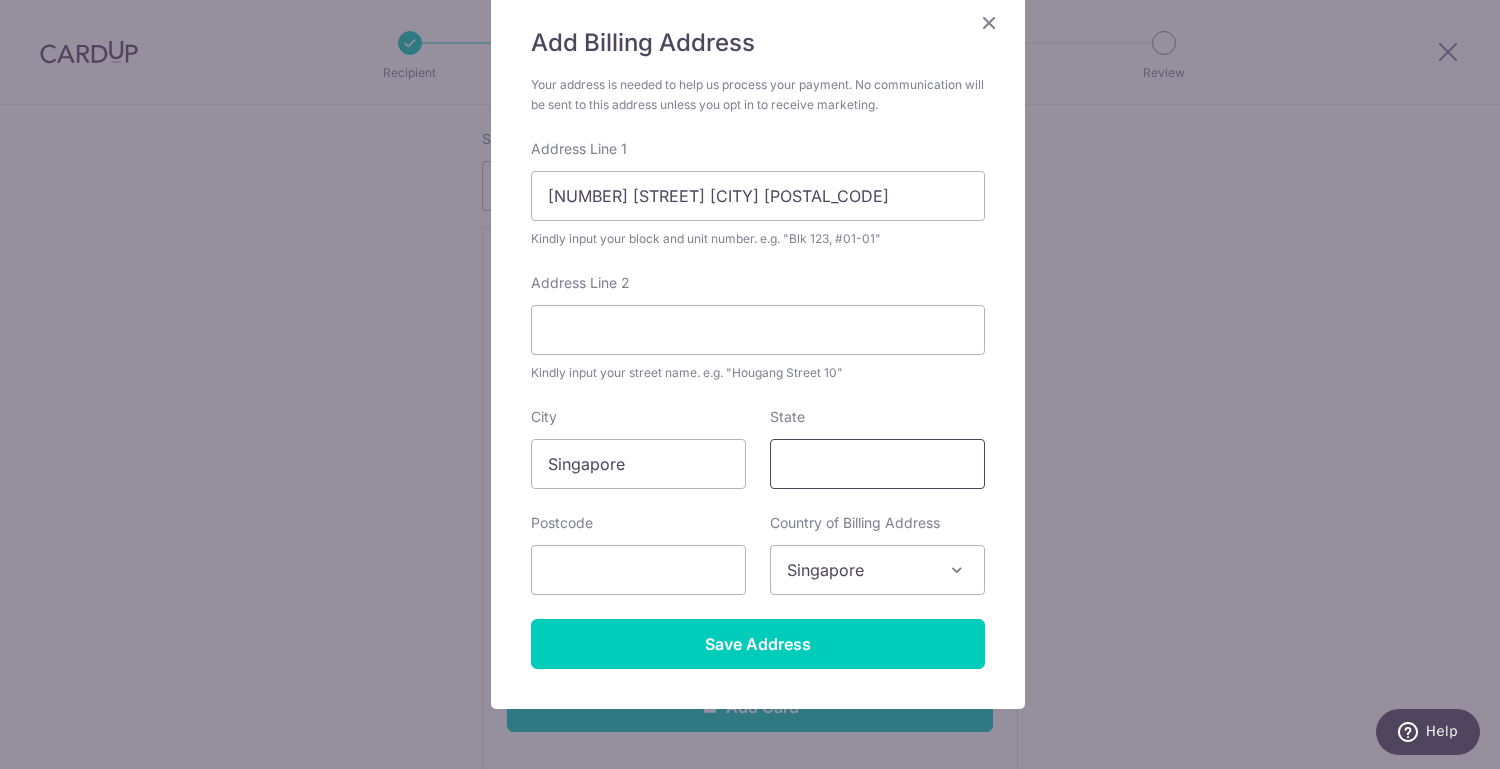click on "State" at bounding box center [877, 464] 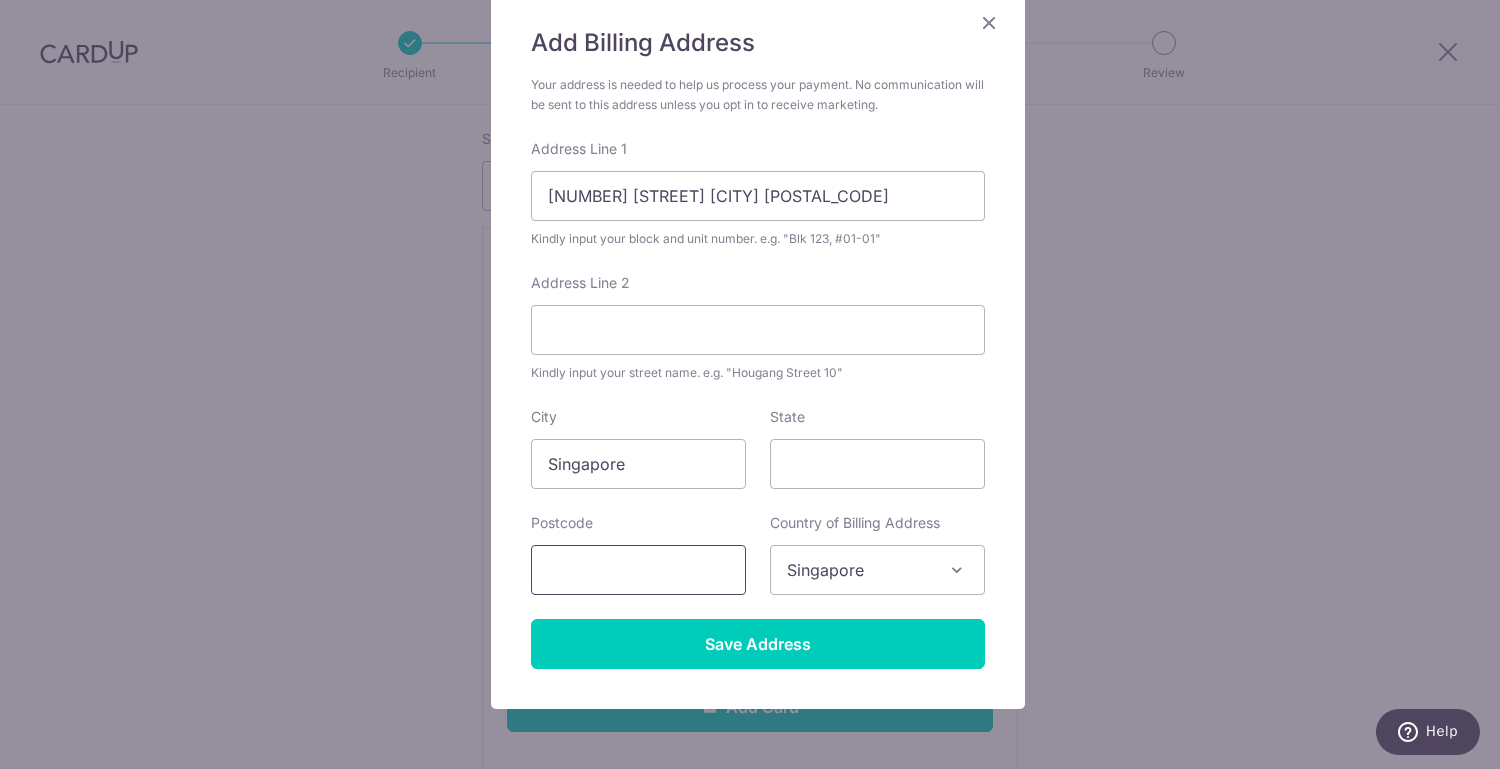 click at bounding box center (638, 570) 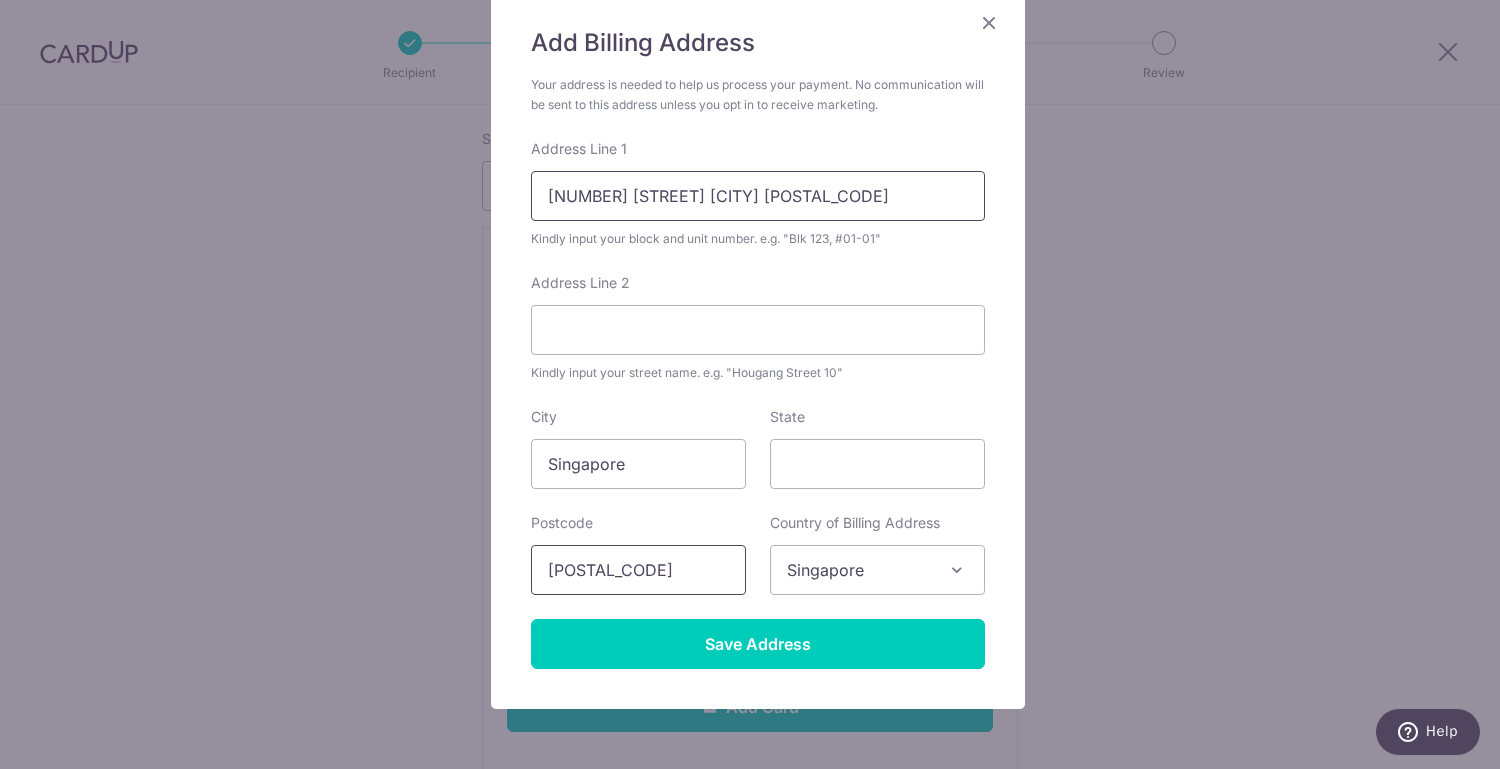 type on "469987" 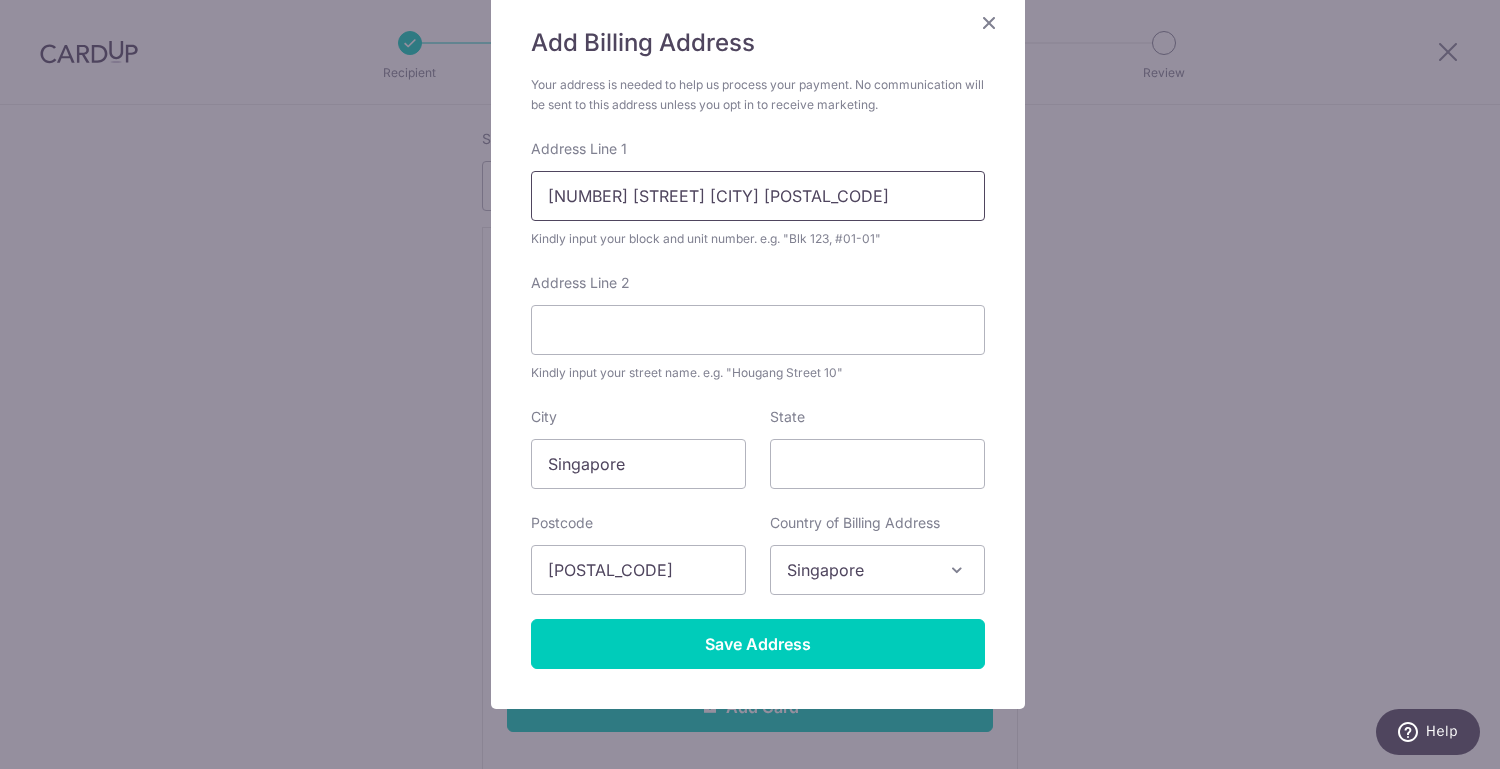 click on "70 Bayshore Road Costa Del Sol #20-08" at bounding box center (758, 196) 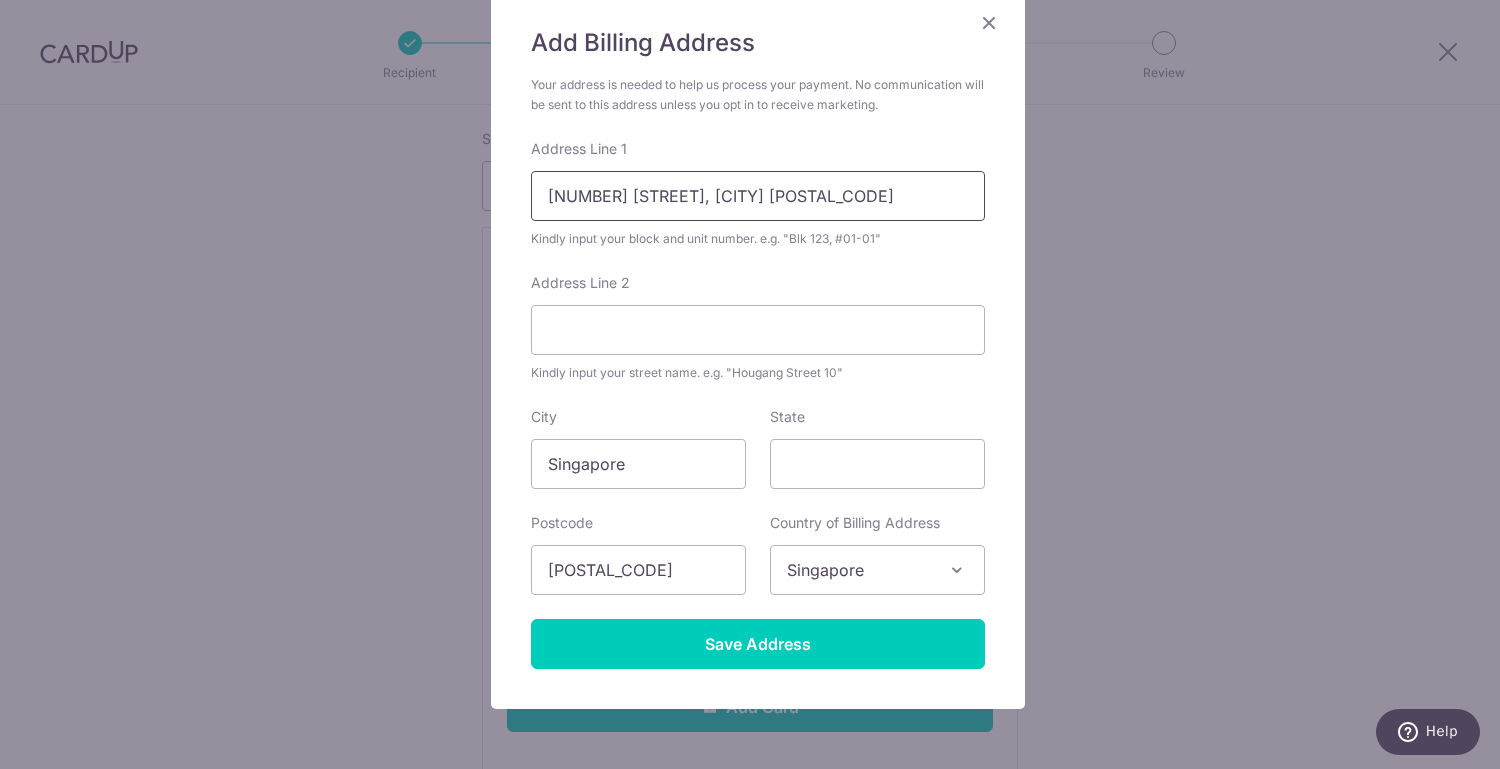 click on "70 Bayshore Road, Costa Del Sol #20-08" at bounding box center (758, 196) 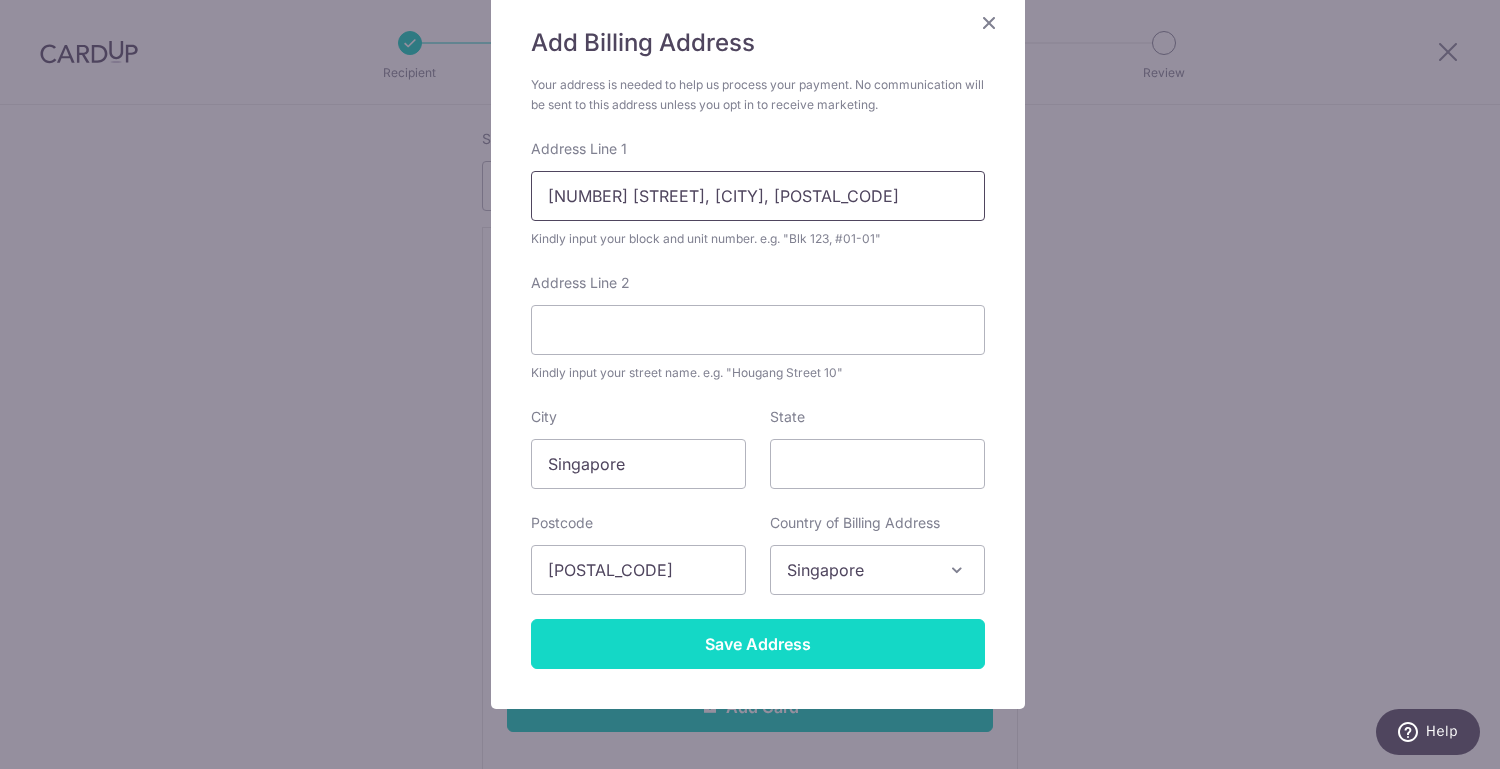 type on "70 Bayshore Road, Costa Del Sol, #20-08" 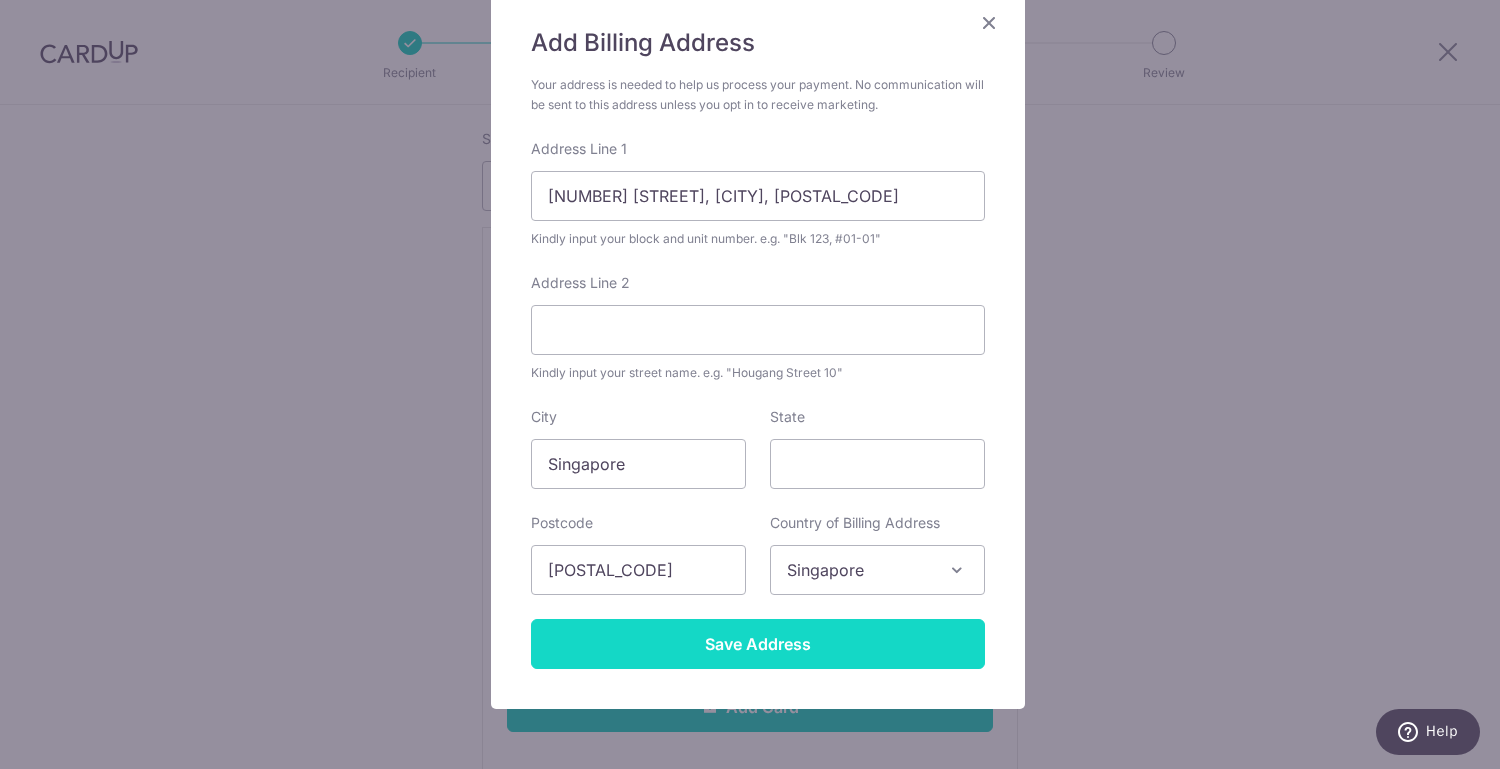 click on "Save Address" at bounding box center [758, 644] 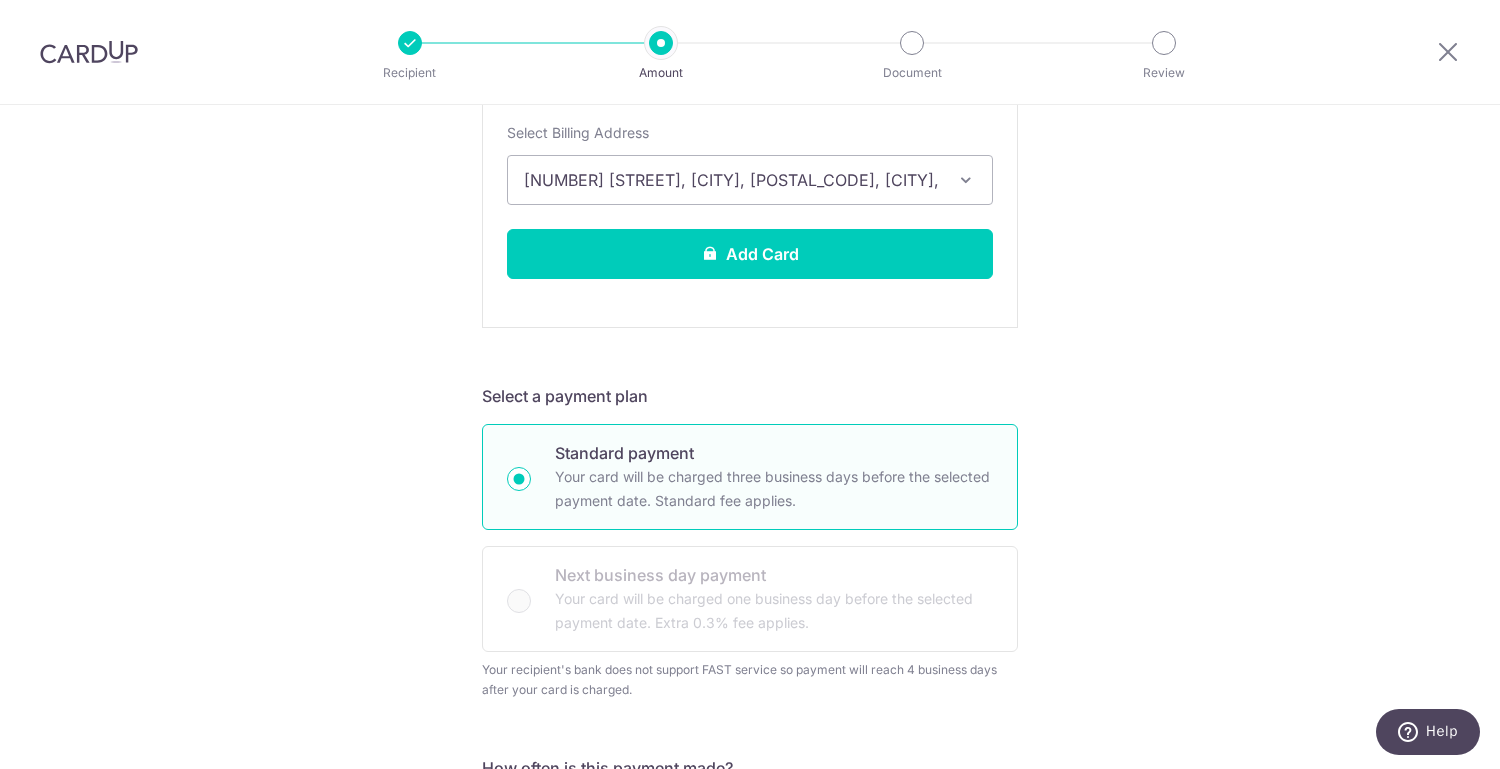 scroll, scrollTop: 704, scrollLeft: 0, axis: vertical 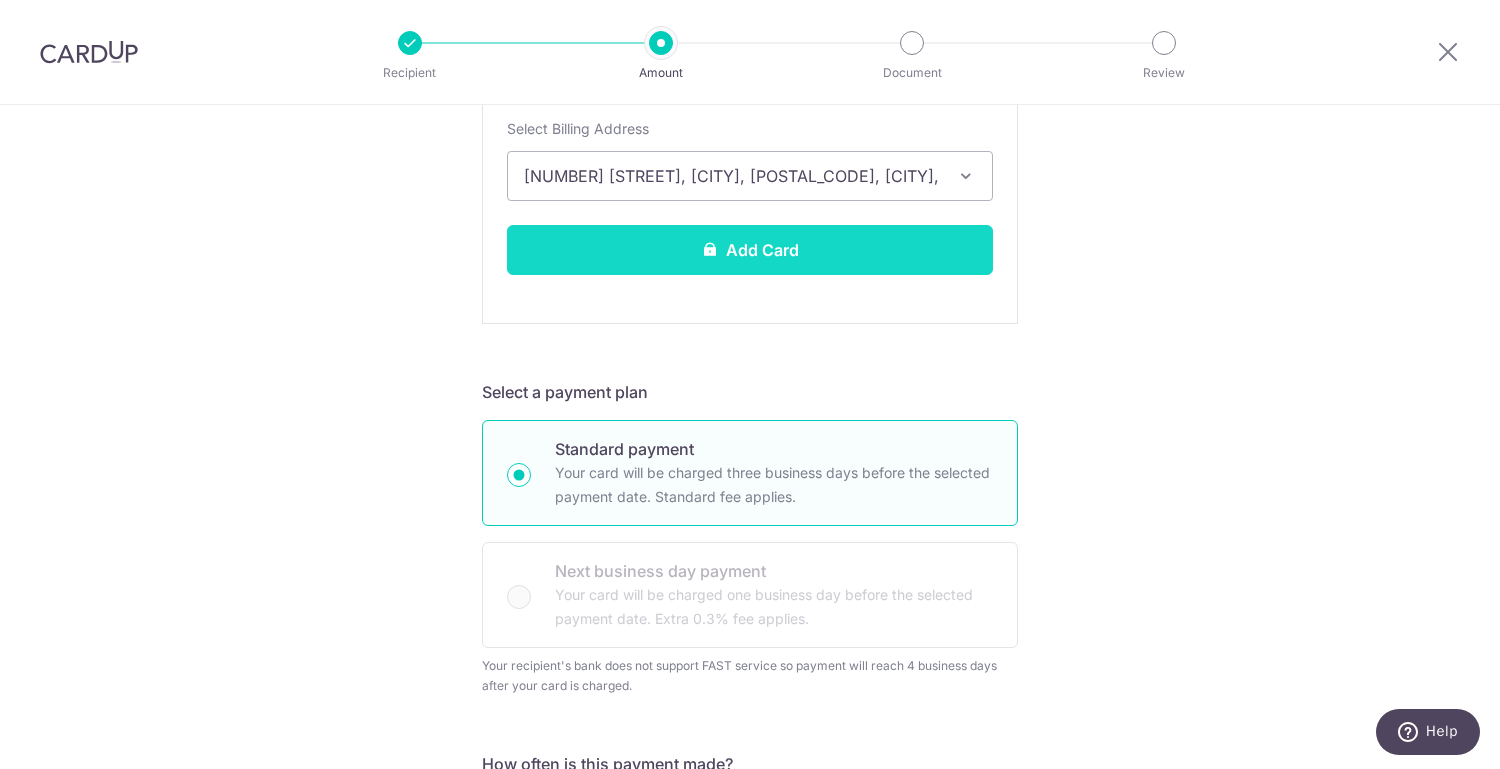 click on "Add Card" at bounding box center (750, 250) 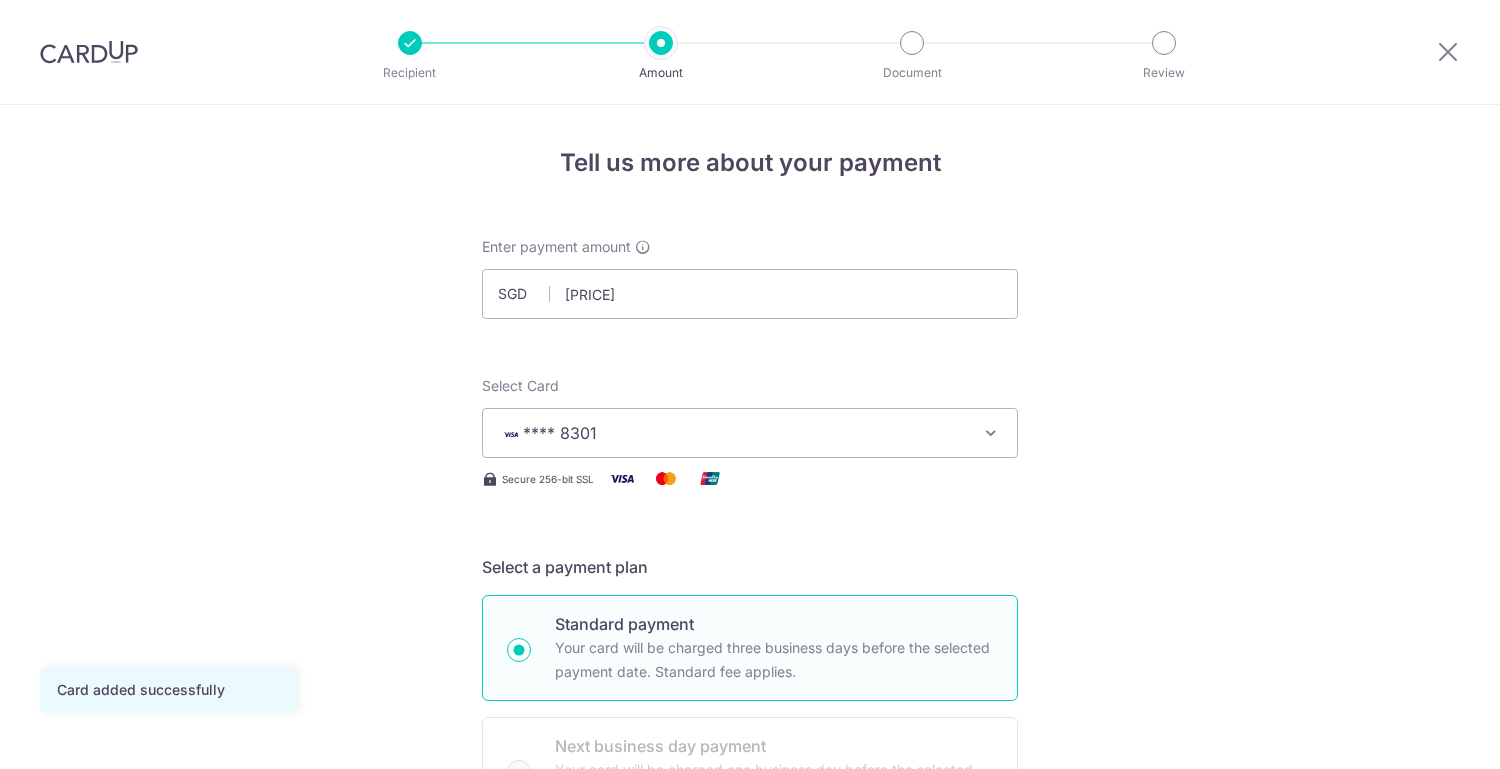 scroll, scrollTop: 0, scrollLeft: 0, axis: both 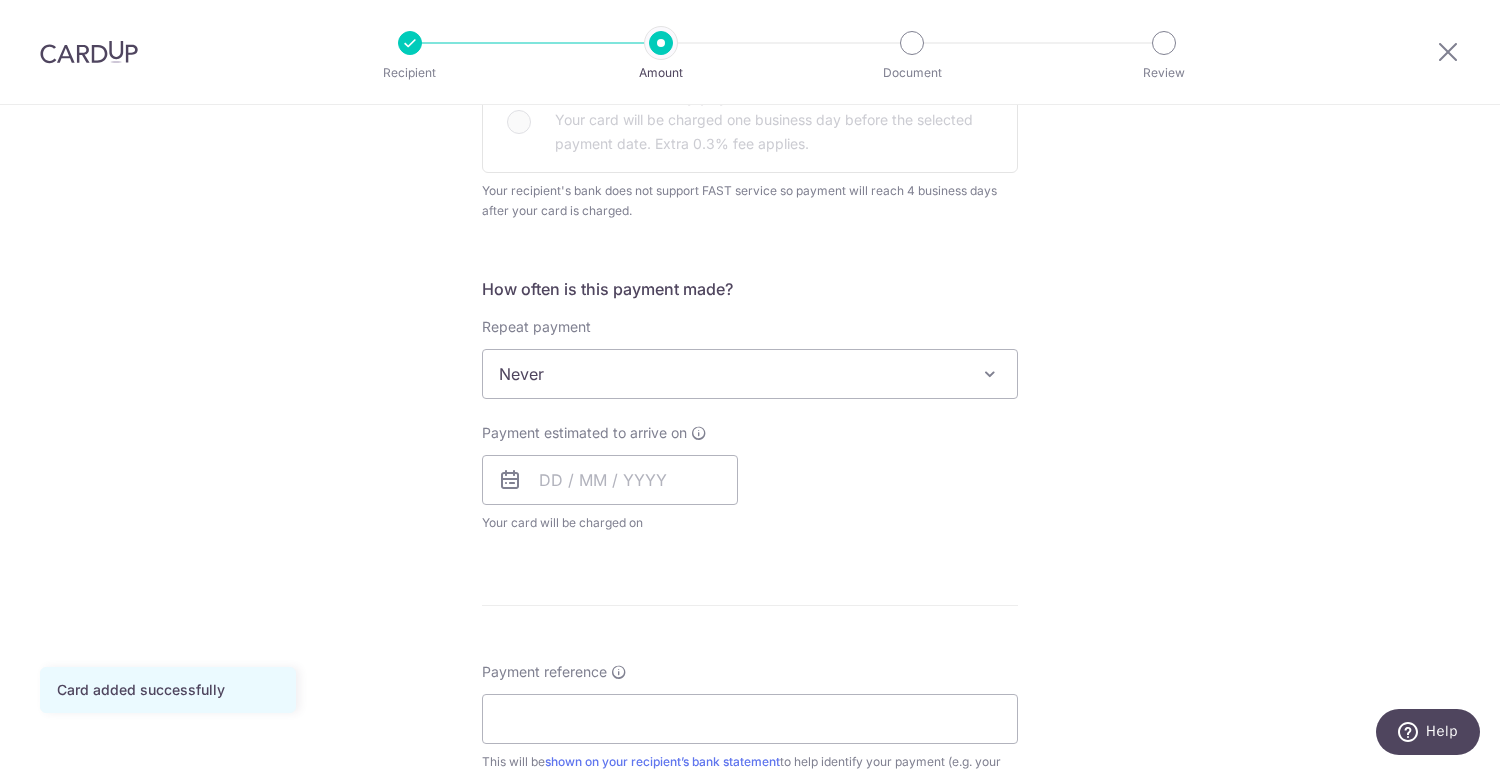 click on "Never" at bounding box center [750, 374] 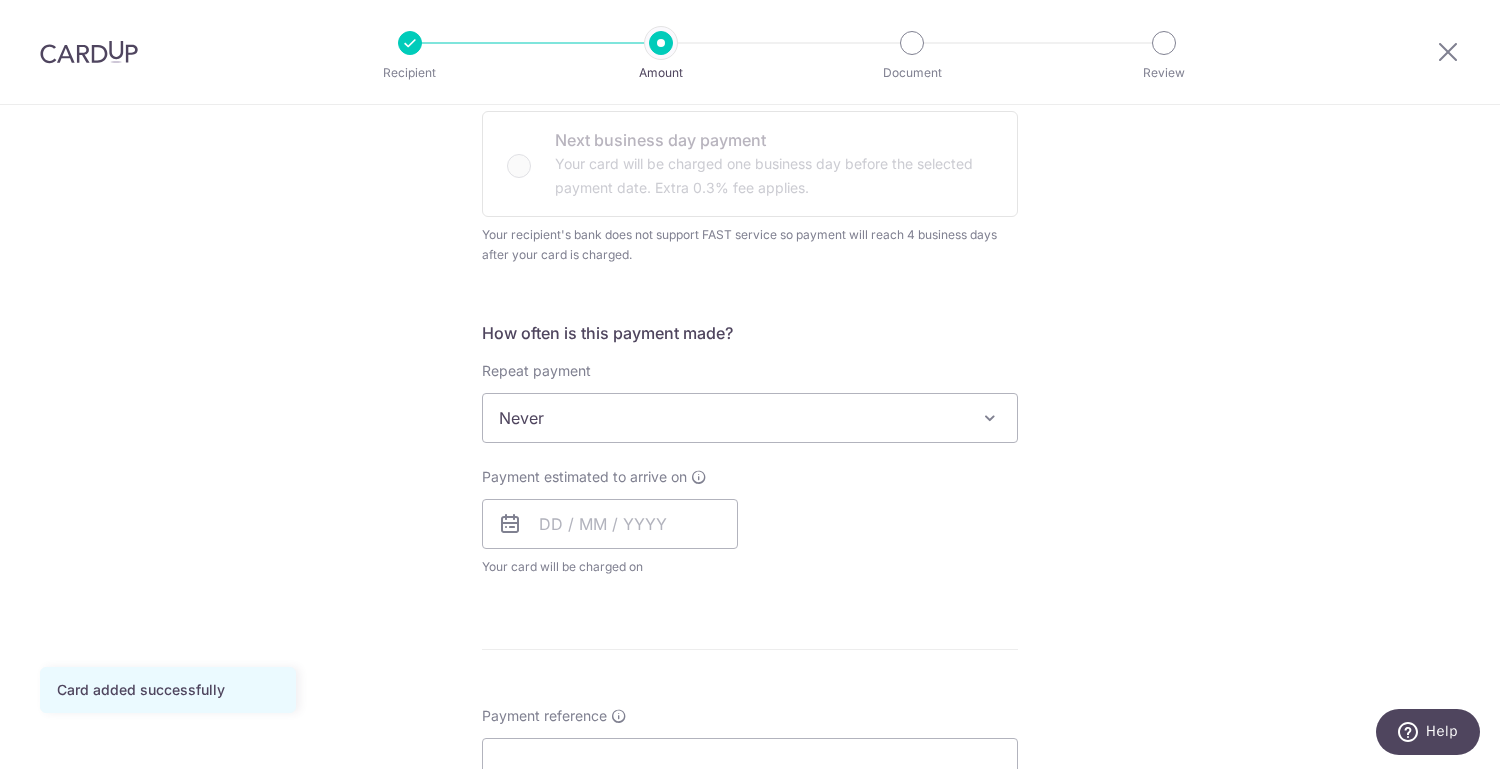 scroll, scrollTop: 605, scrollLeft: 0, axis: vertical 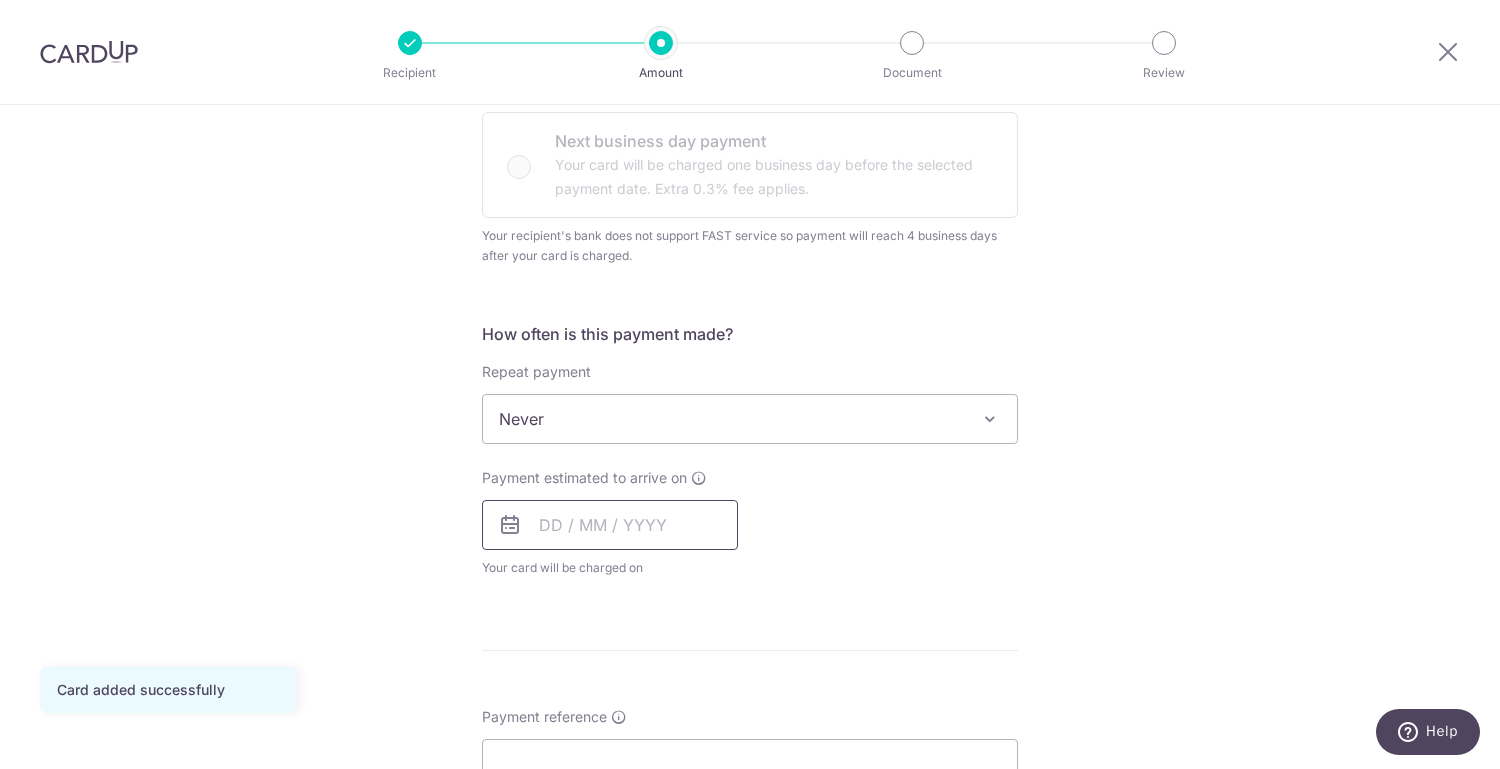 click at bounding box center [610, 525] 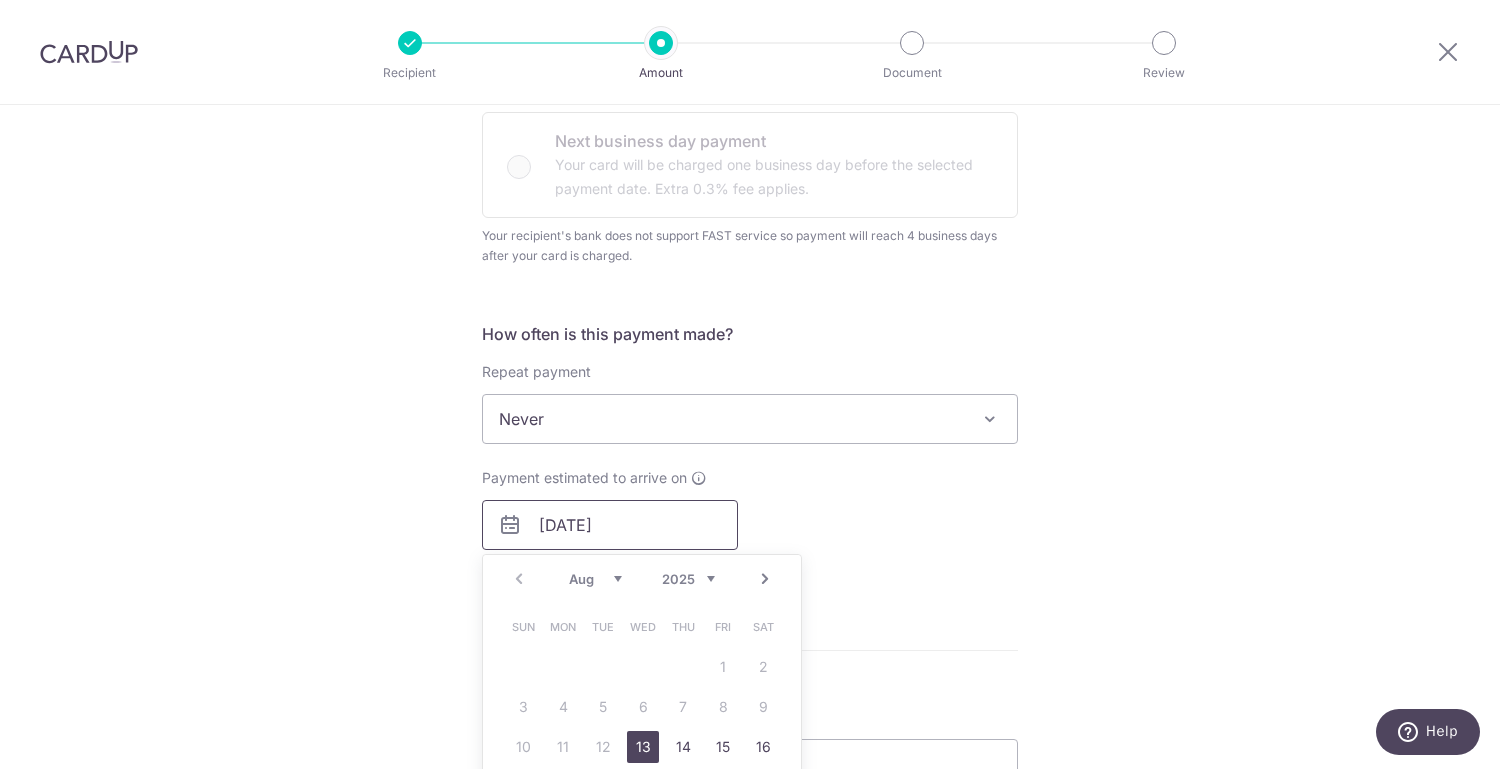 type on "[DATE]" 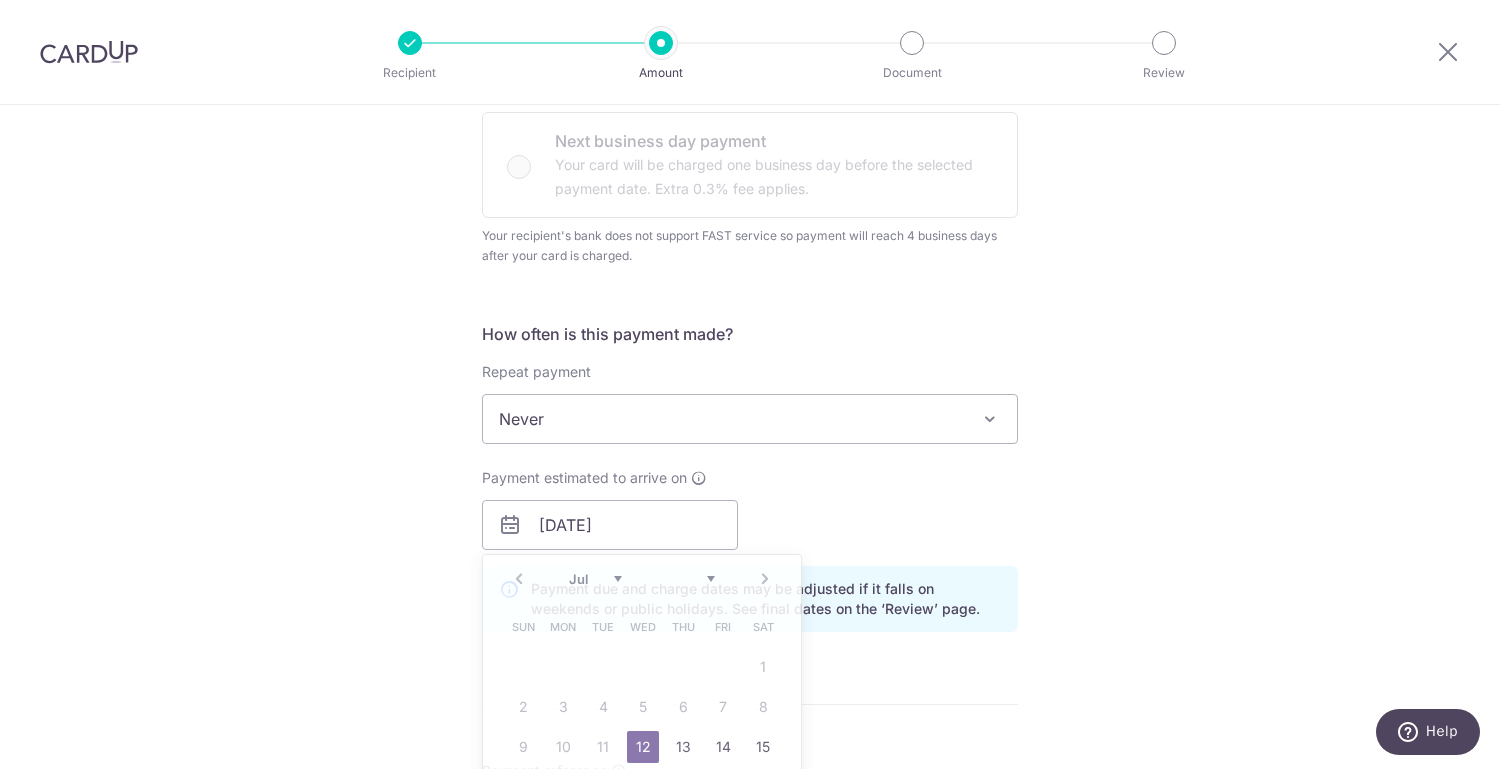 click on "Payment estimated to arrive on
07082025
Prev Next Jul Aug Sep Oct Nov Dec Sun Mon Tue Wed Thu Fri Sat             1 2 3 4 5 6 7 8 9 10 11 12 13 14 15 16 17 18 19 20 21 22 23 24 25 26 27 28 29 30 31
Your card will be charged on   for the first payment
* If your payment is funded by  9:00am SGT on Friday 08/08/2025
11/08/2025
No. of Payments" at bounding box center (750, 509) 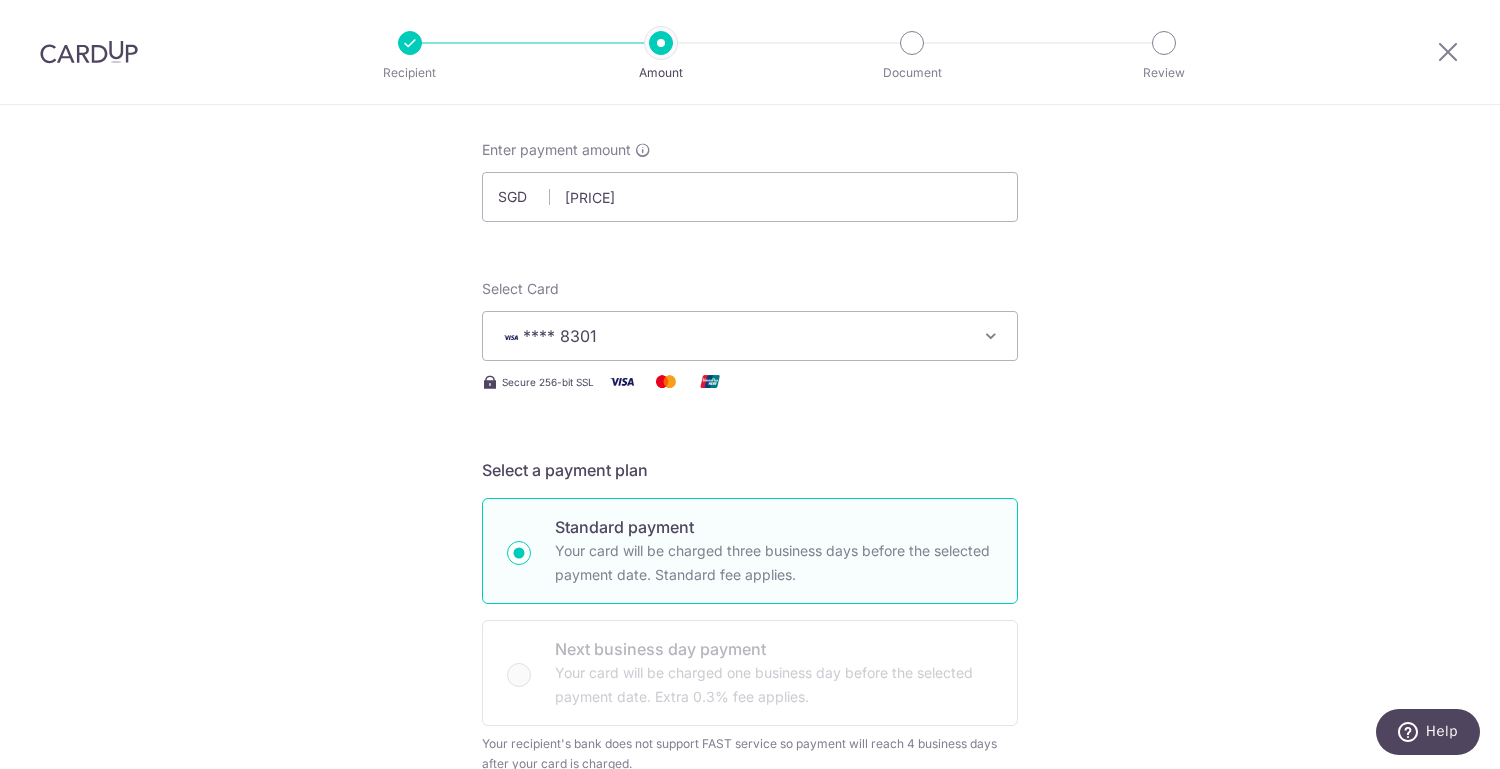 scroll, scrollTop: 0, scrollLeft: 0, axis: both 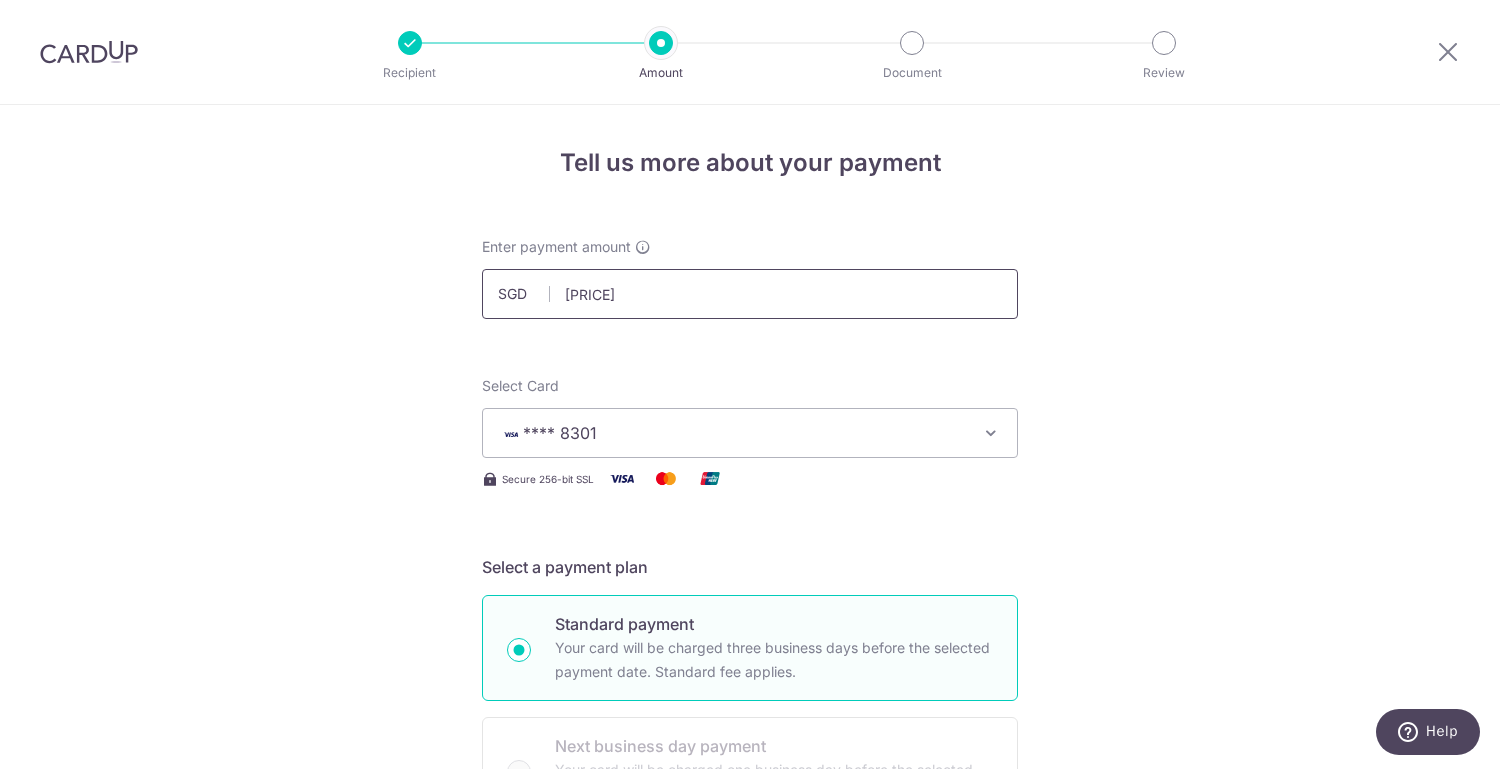 click on "32,782.60" at bounding box center [750, 294] 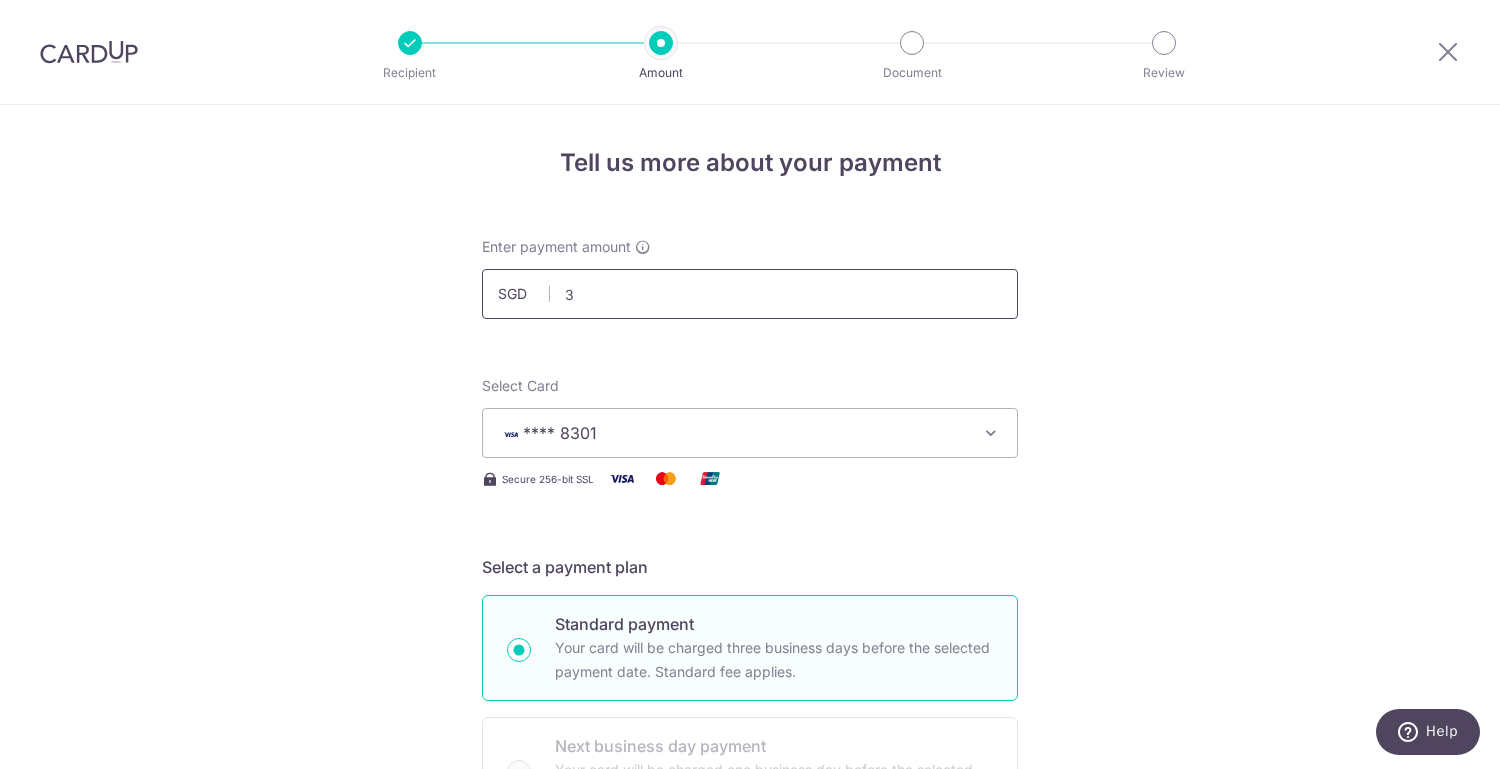 click on "3" at bounding box center [750, 294] 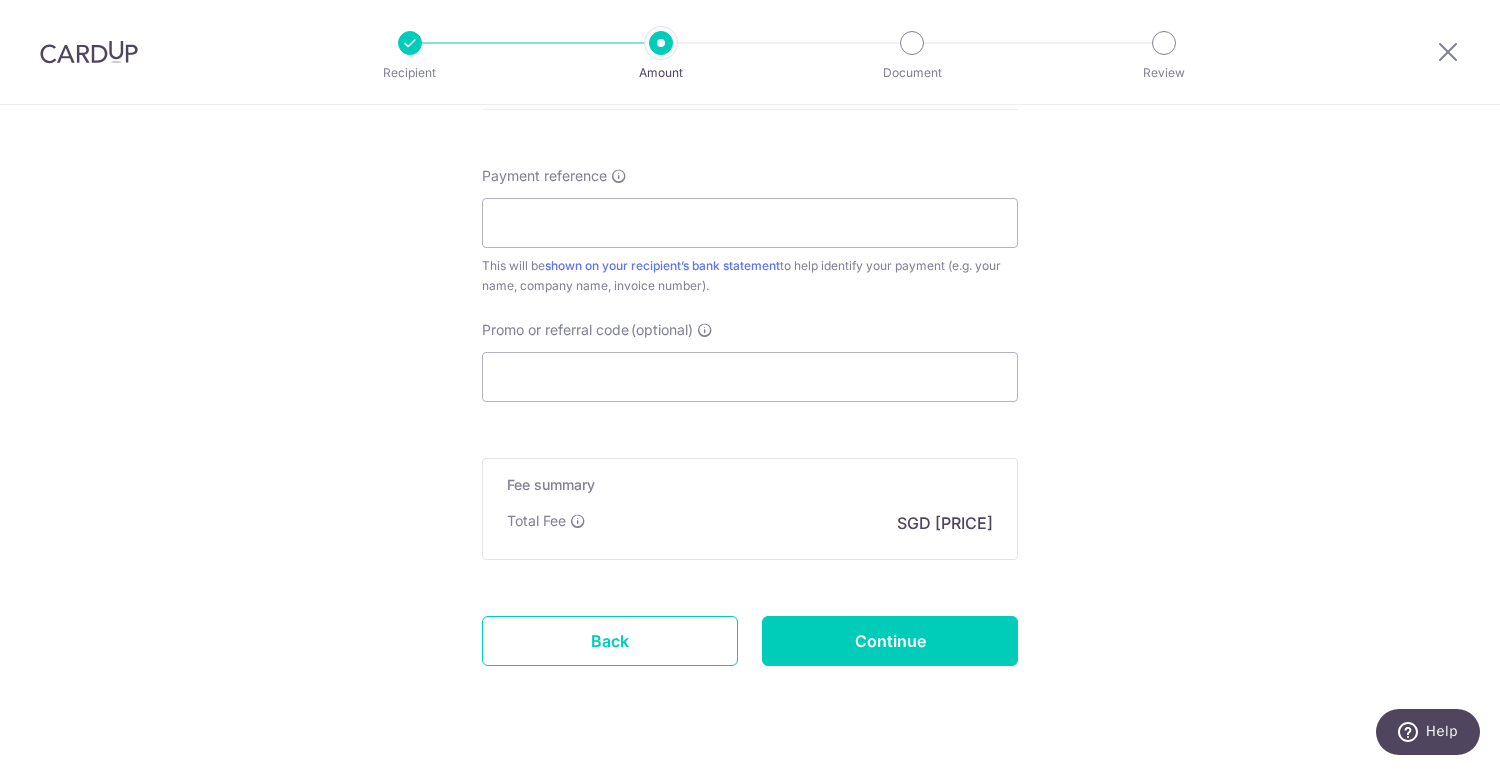 scroll, scrollTop: 1247, scrollLeft: 0, axis: vertical 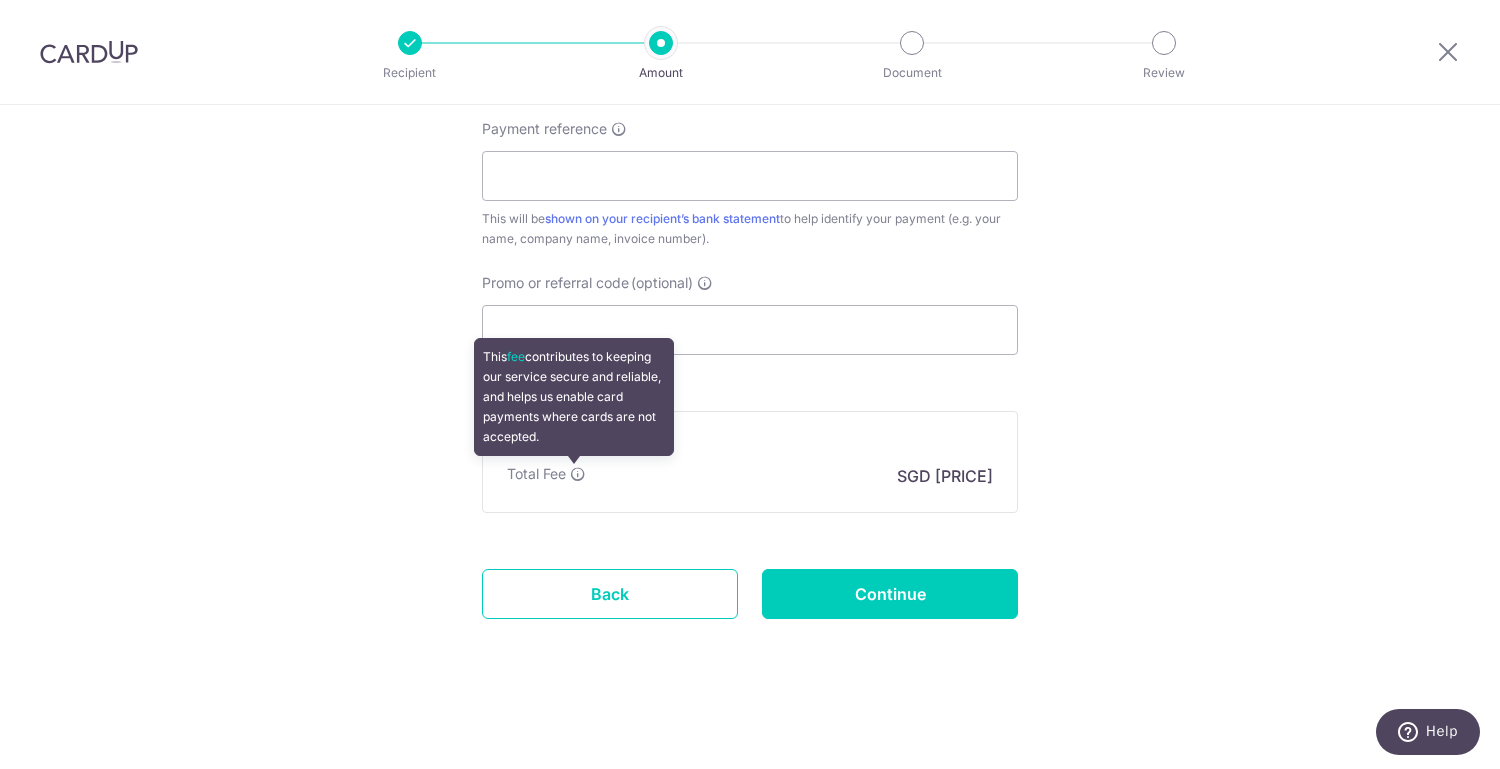 click at bounding box center [578, 474] 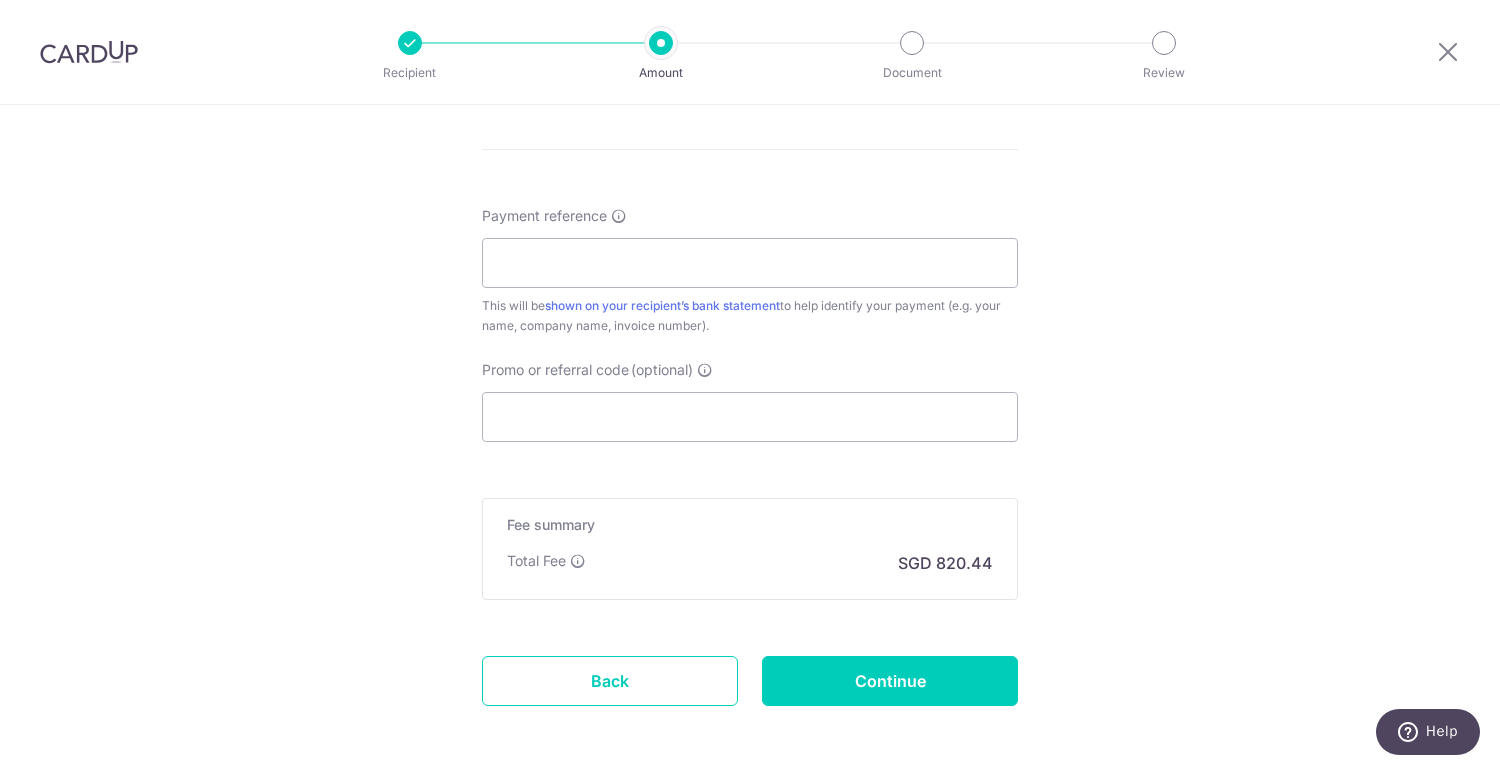 scroll, scrollTop: 1161, scrollLeft: 0, axis: vertical 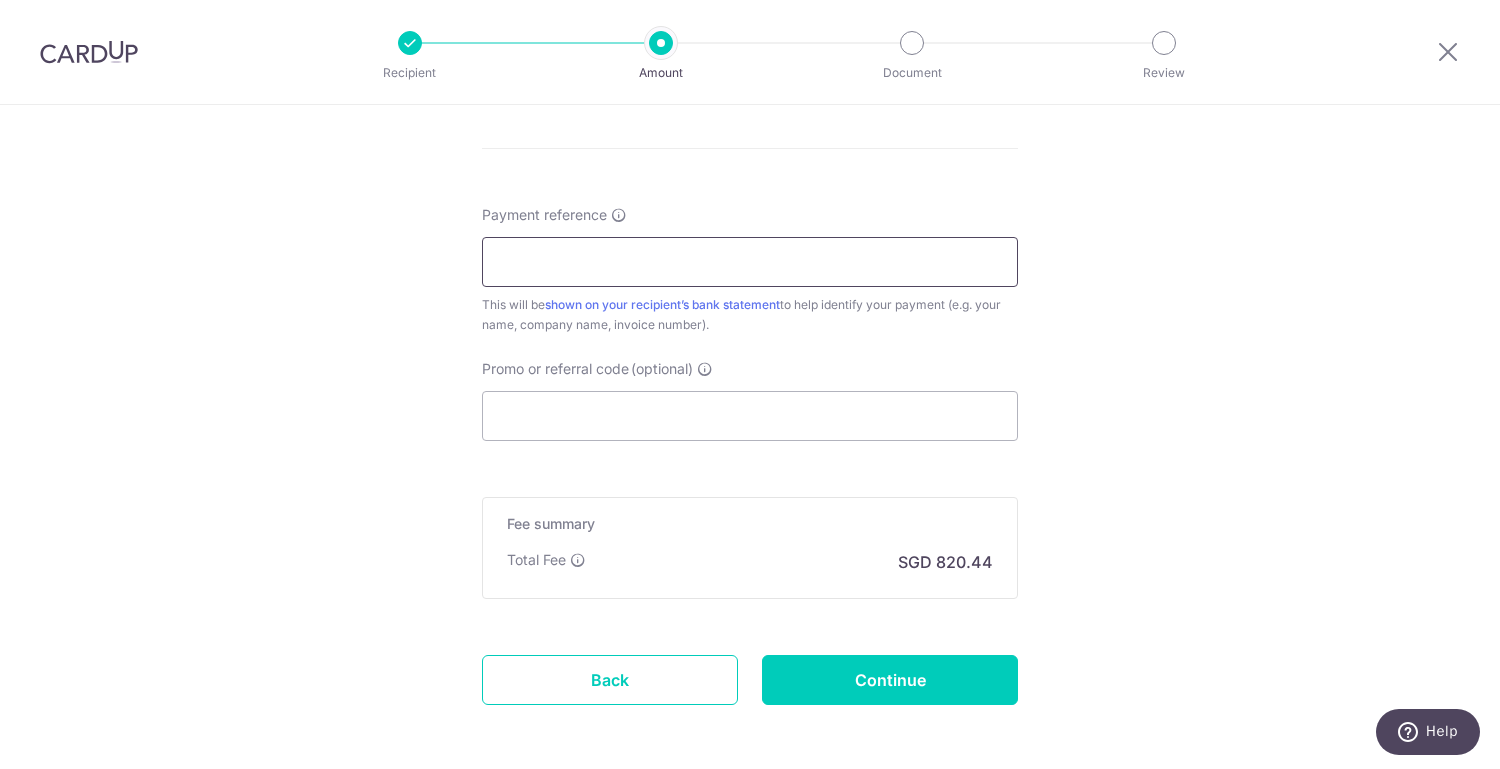 click on "Payment reference" at bounding box center (750, 262) 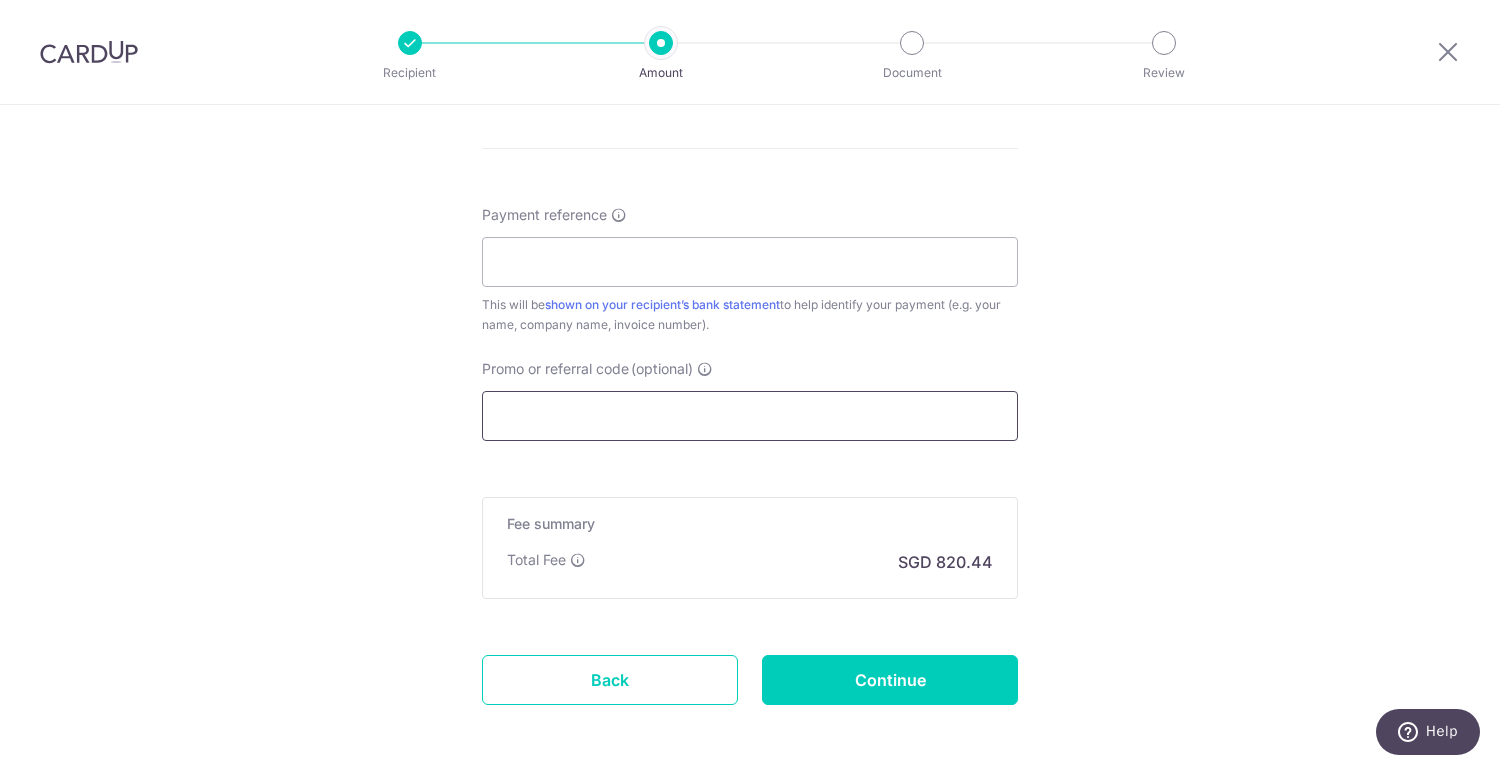 click on "Promo or referral code
(optional)" at bounding box center [750, 416] 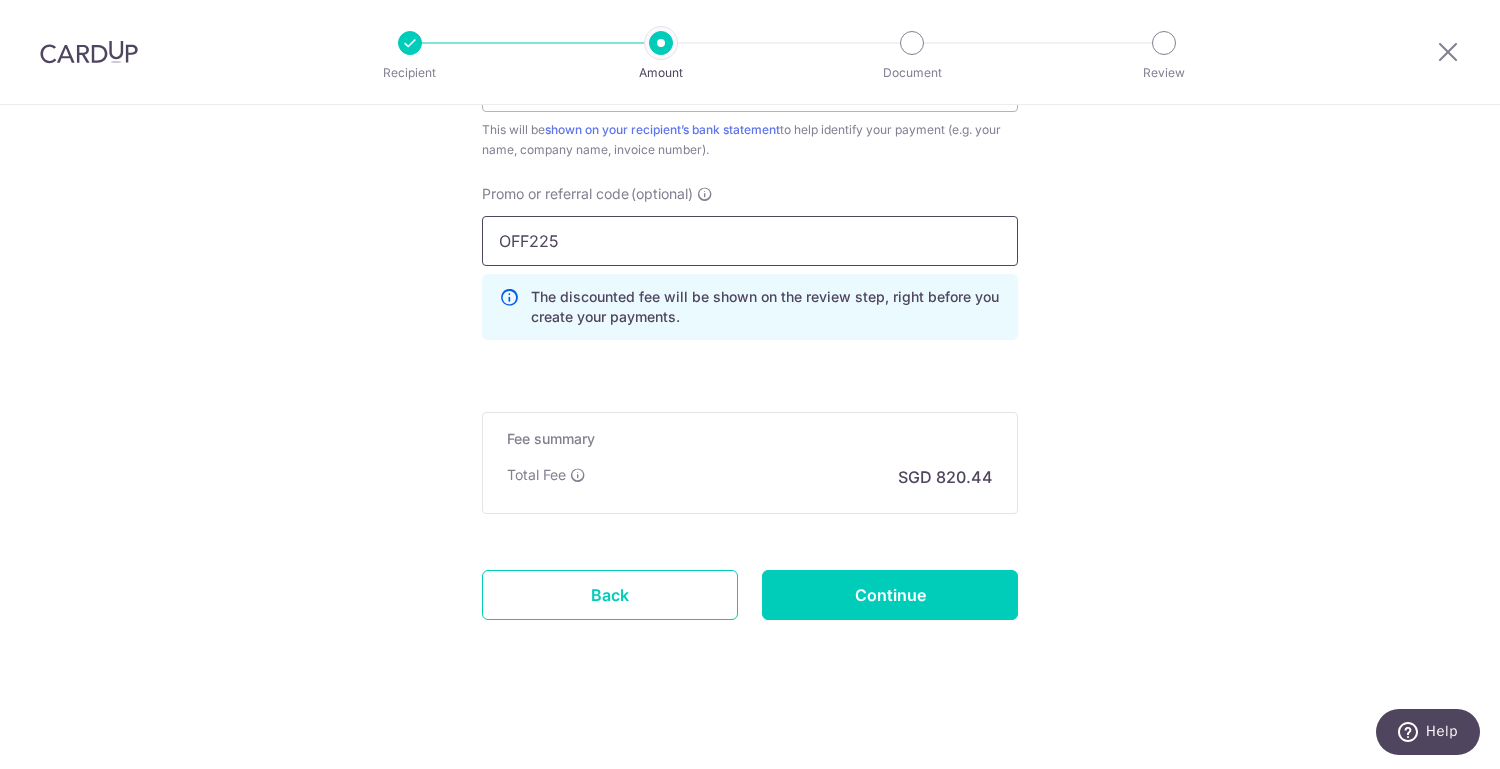 scroll, scrollTop: 1337, scrollLeft: 0, axis: vertical 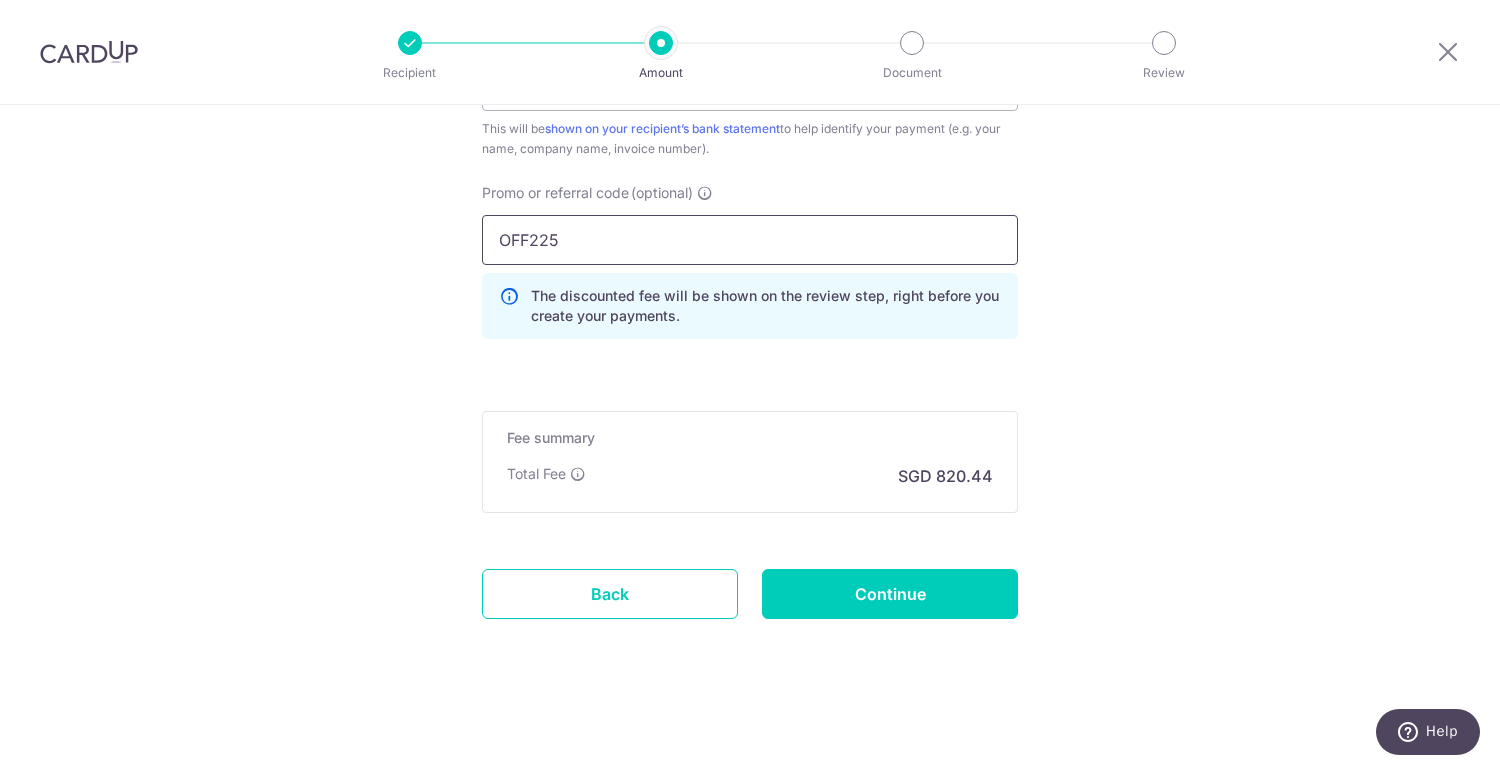 type on "OFF225" 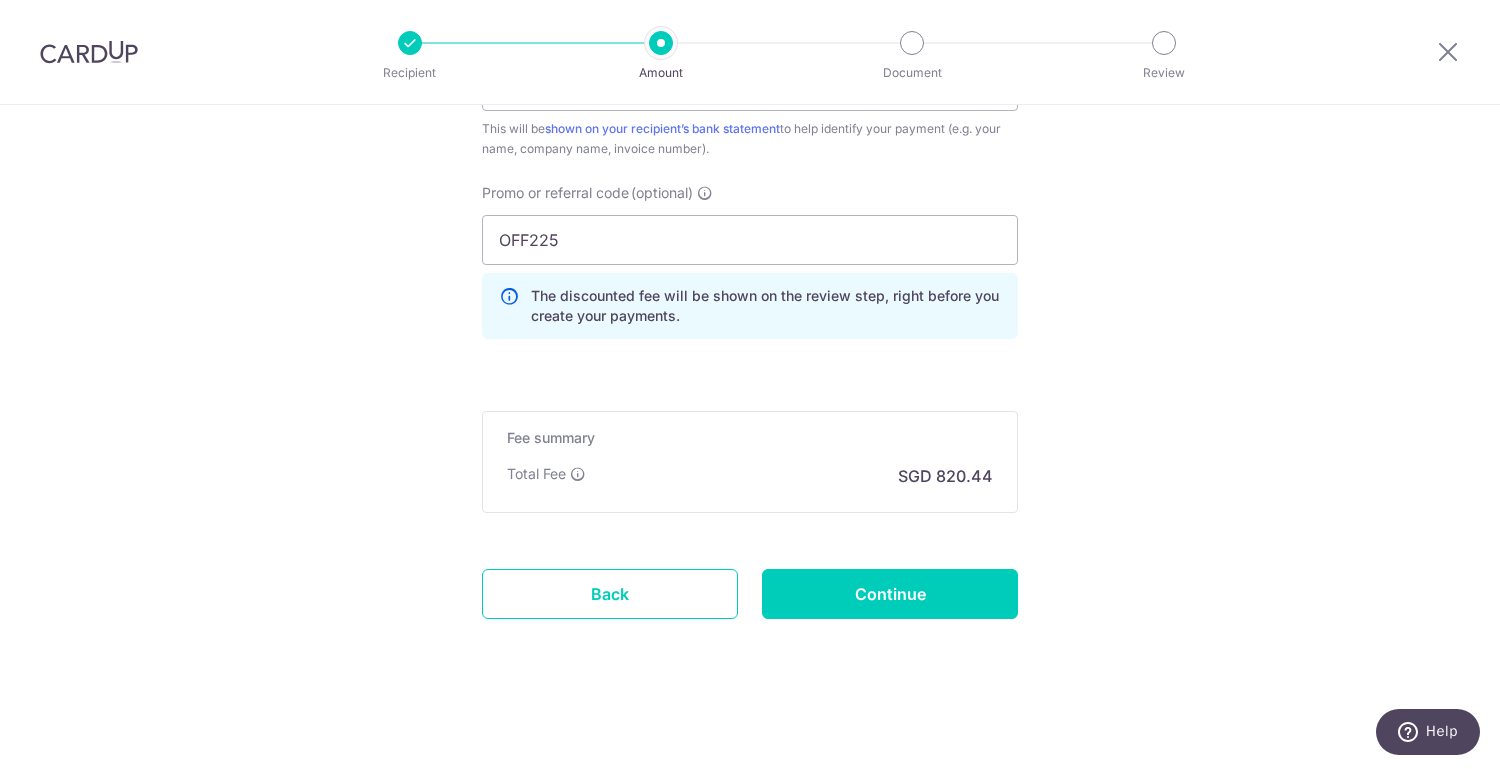 click on "Enter payment amount
SGD
31,555.39
31555.39
Card added successfully
Select Card
**** 8301
Add credit card
Your Cards
**** 8301
Secure 256-bit SSL
Text
New card details
Card
Secure 256-bit SSL" at bounding box center [750, -213] 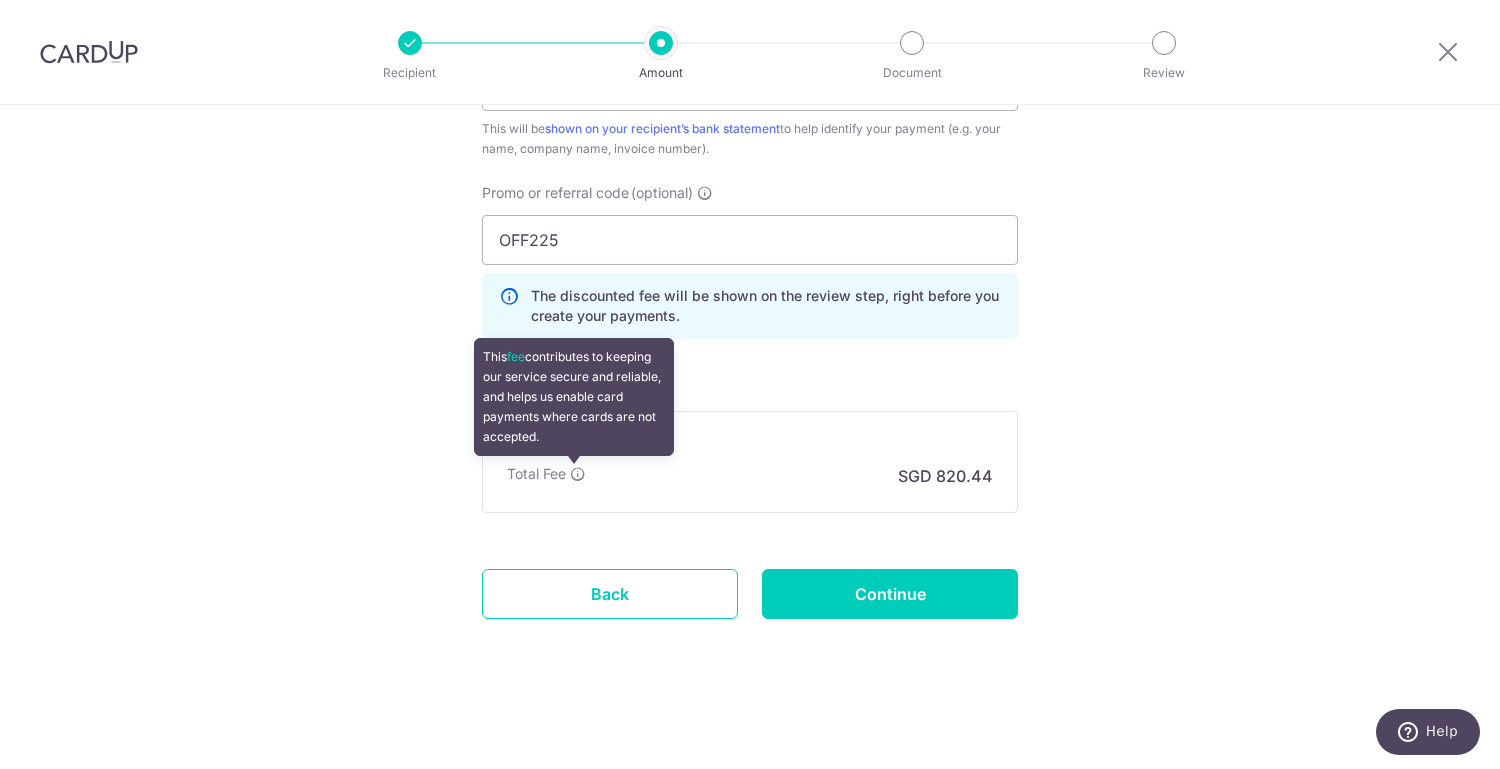click at bounding box center [578, 474] 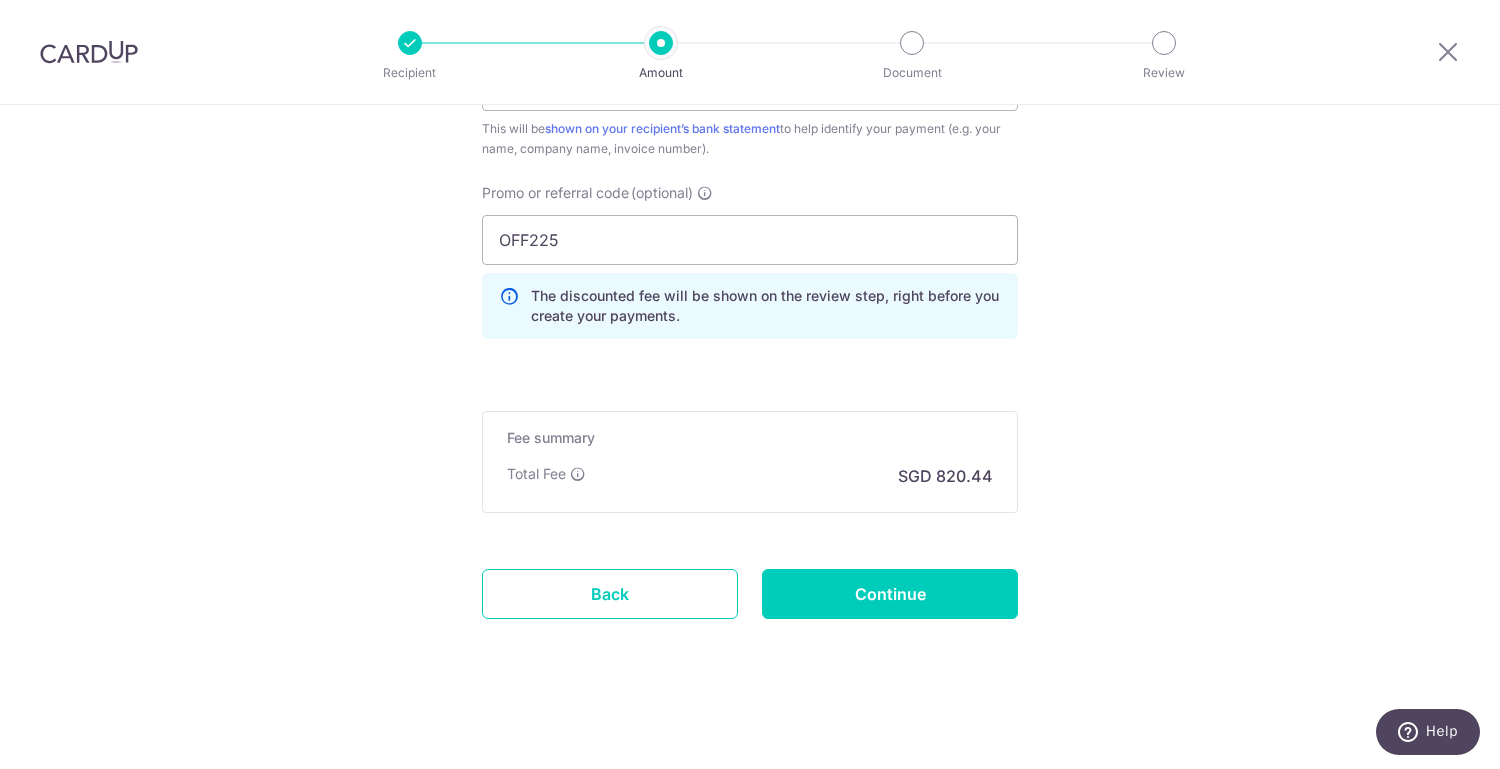 click on "Fee summary
Base fee
Extend fee
Next-day fee
Total Fee
This  fee  contributes to keeping our service secure and reliable, and helps us enable card payments where cards are not accepted.
SGD 820.44" at bounding box center [750, 462] 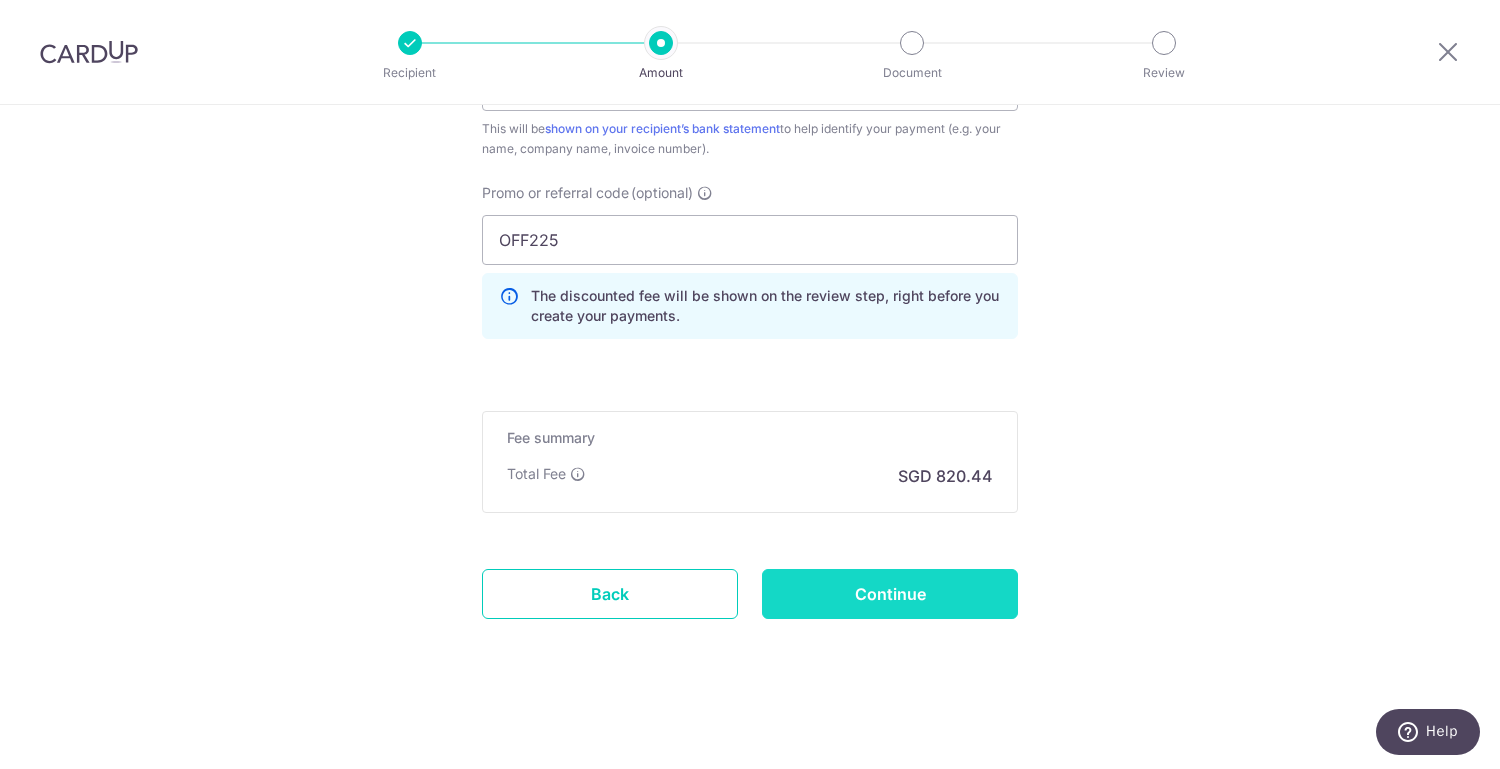 click on "Continue" at bounding box center [890, 594] 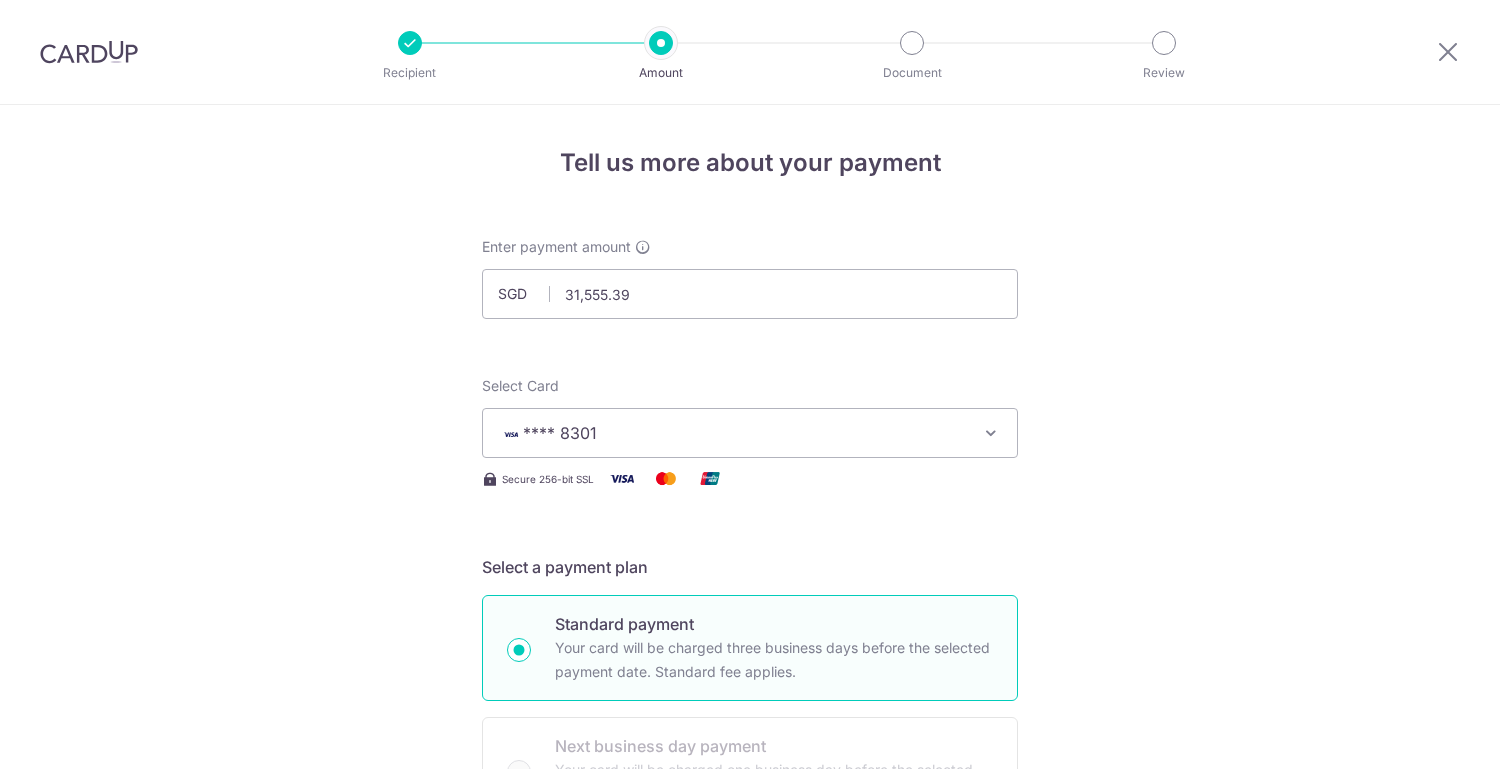 scroll, scrollTop: 0, scrollLeft: 0, axis: both 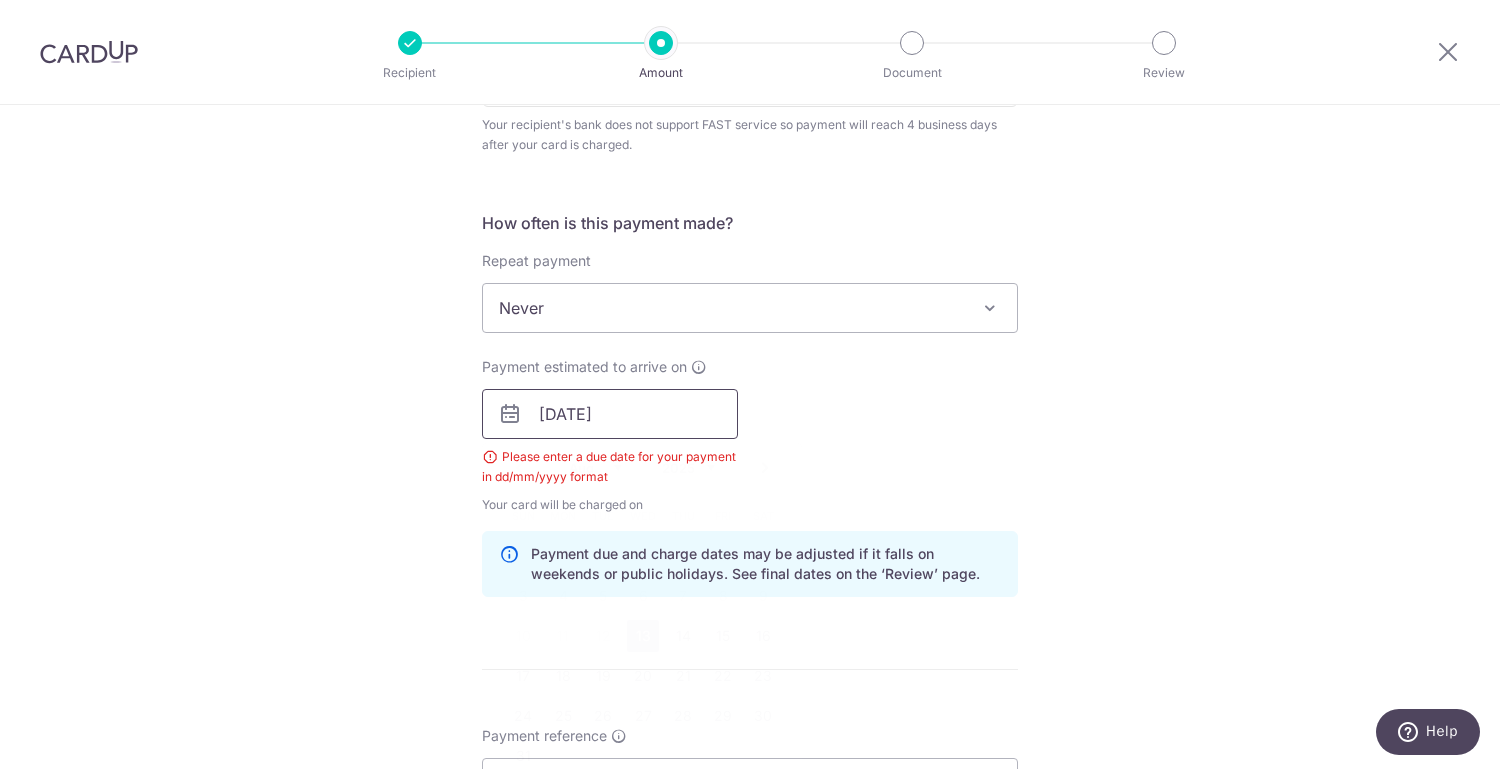 click on "[DATE]" at bounding box center [610, 414] 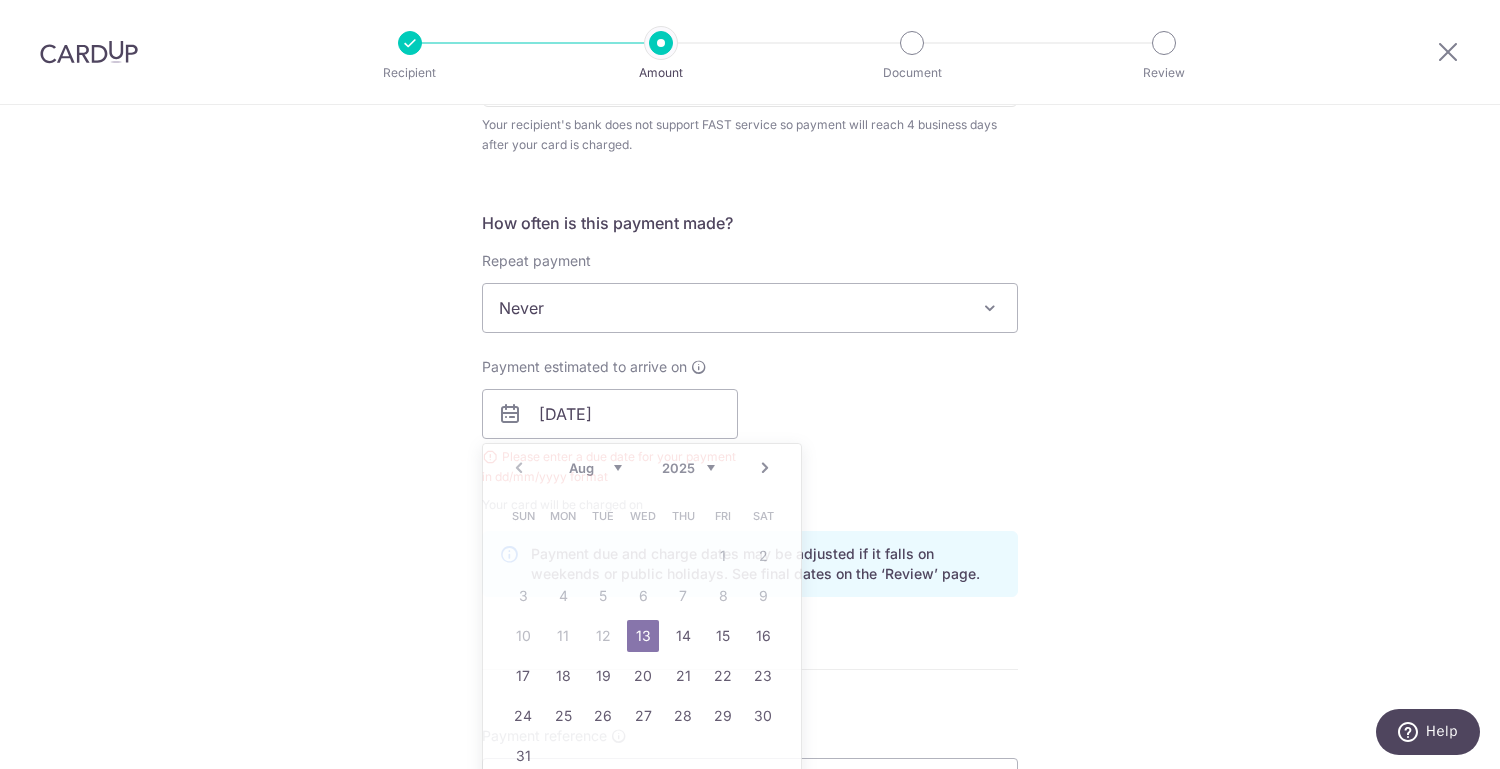 click on "Payment estimated to arrive on
07/08/2025
Prev Next Aug Sep Oct Nov Dec 2025 2026 2027 2028 2029 2030 2031 2032 2033 2034 2035 Sun Mon Tue Wed Thu Fri Sat           1 2 3 4 5 6 7 8 9 10 11 12 13 14 15 16 17 18 19 20 21 22 23 24 25 26 27 28 29 30 31             Why are some dates not available?
Please enter a due date for your payment in dd/mm/yyyy format
Your card will be charged on   for the first payment
* If your payment is funded by  9:00am SGT on Friday 08/08/2025
11/08/2025
No. of Payments" at bounding box center (750, 436) 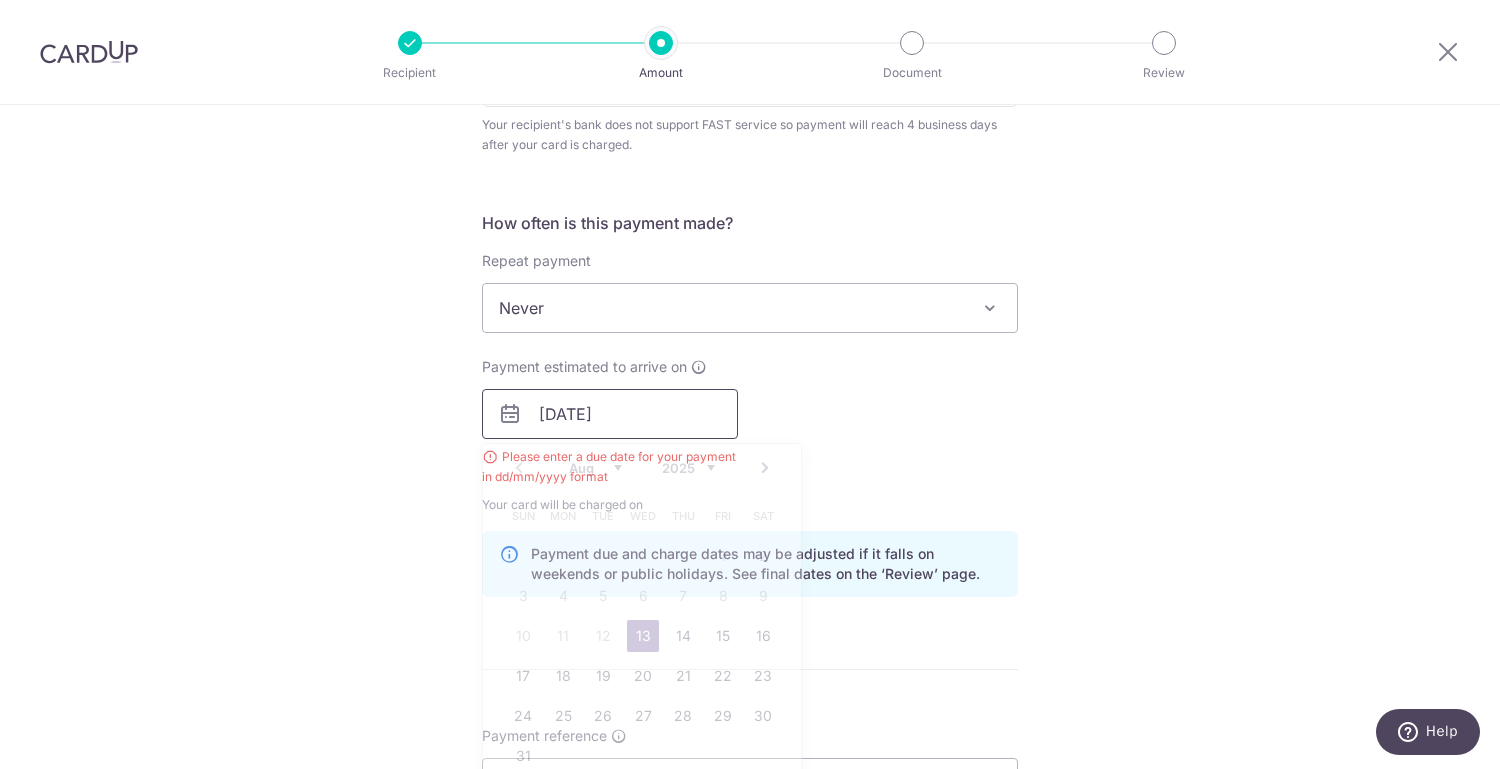 click on "[DATE]" at bounding box center [610, 414] 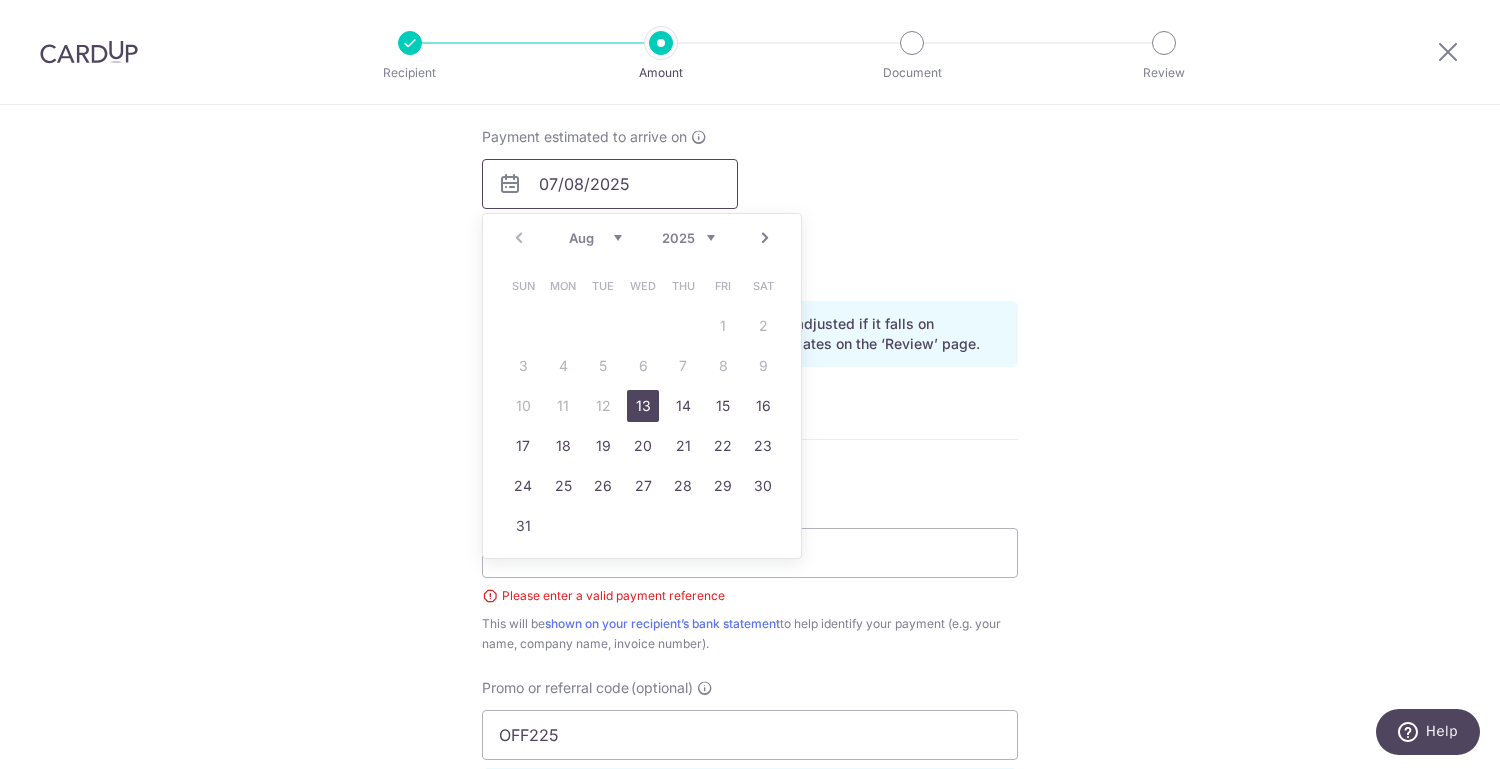 scroll, scrollTop: 947, scrollLeft: 0, axis: vertical 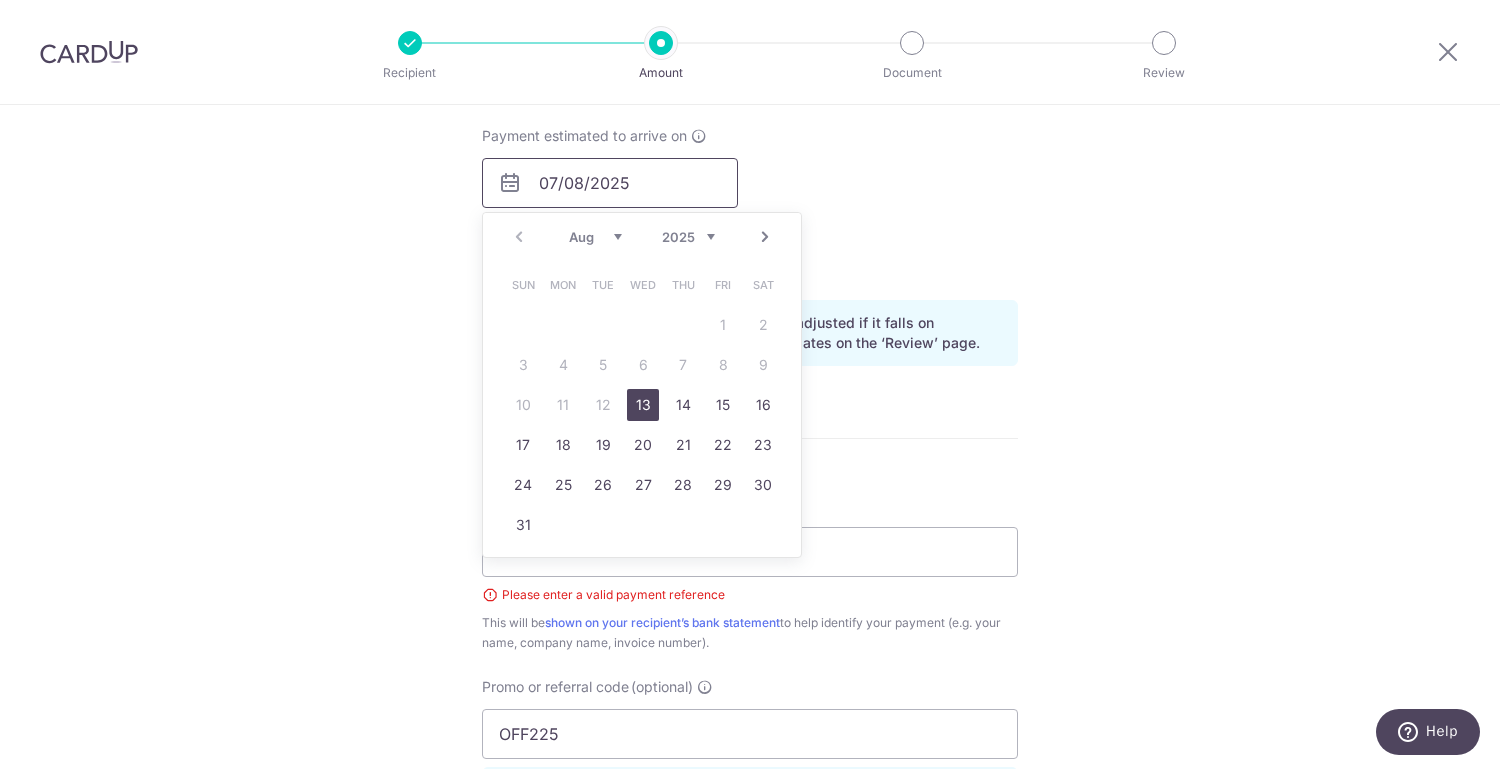 type on "07/08/2025" 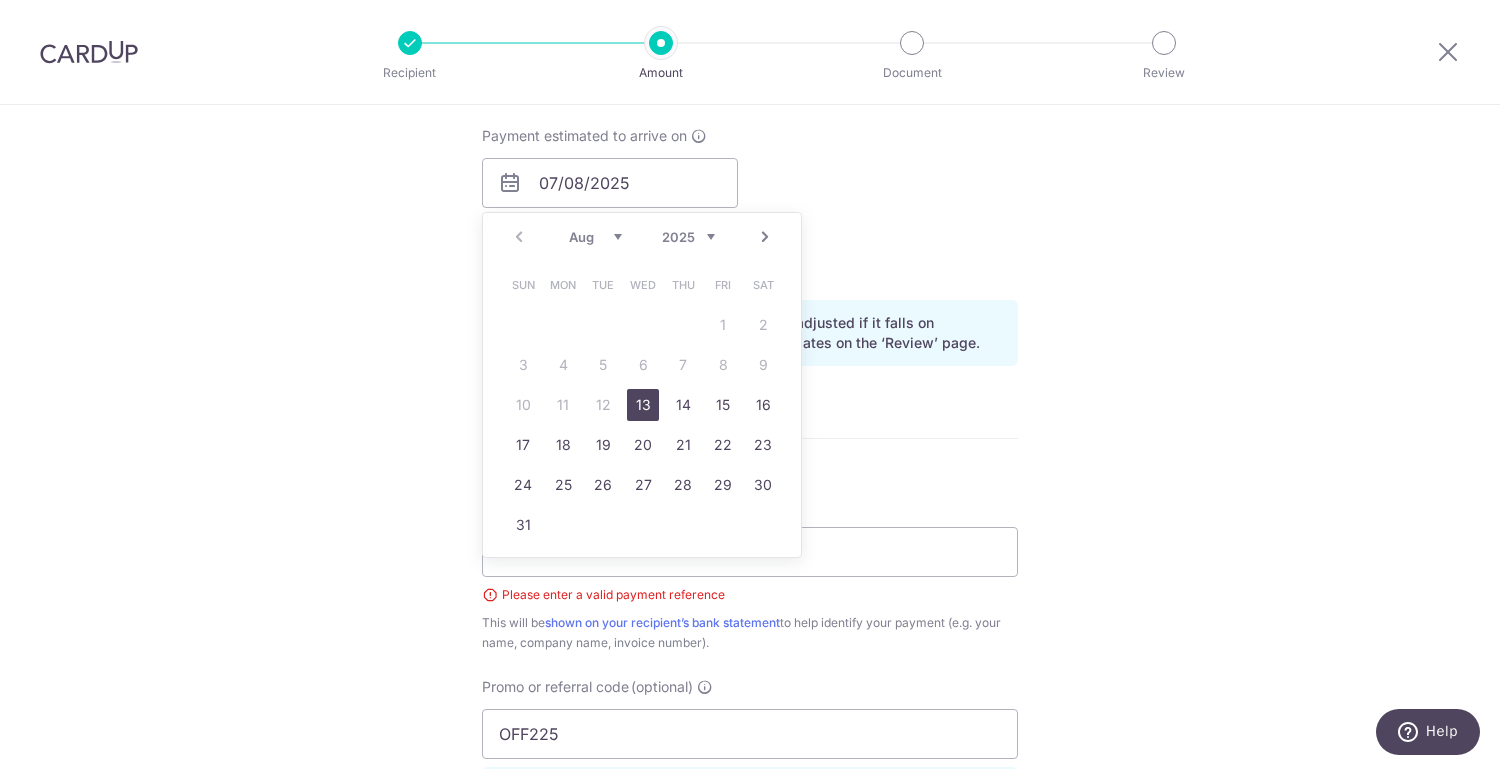 click on "Enter payment amount
SGD
31,555.39
31555.39
Select Card
**** 8301
Add credit card
Your Cards
**** 8301
Secure 256-bit SSL
Text
New card details
Card
Secure 256-bit SSL" at bounding box center [750, 229] 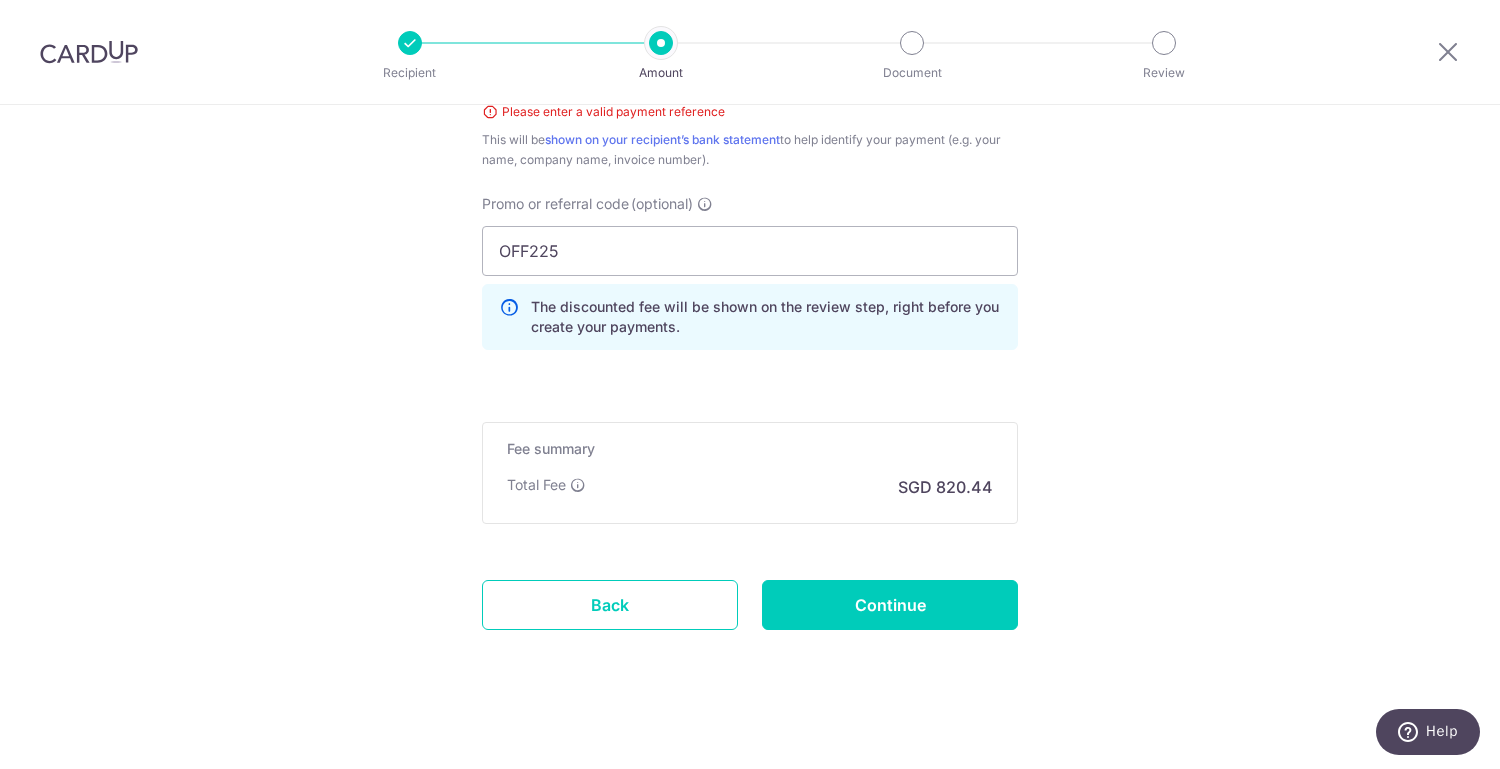 scroll, scrollTop: 1393, scrollLeft: 0, axis: vertical 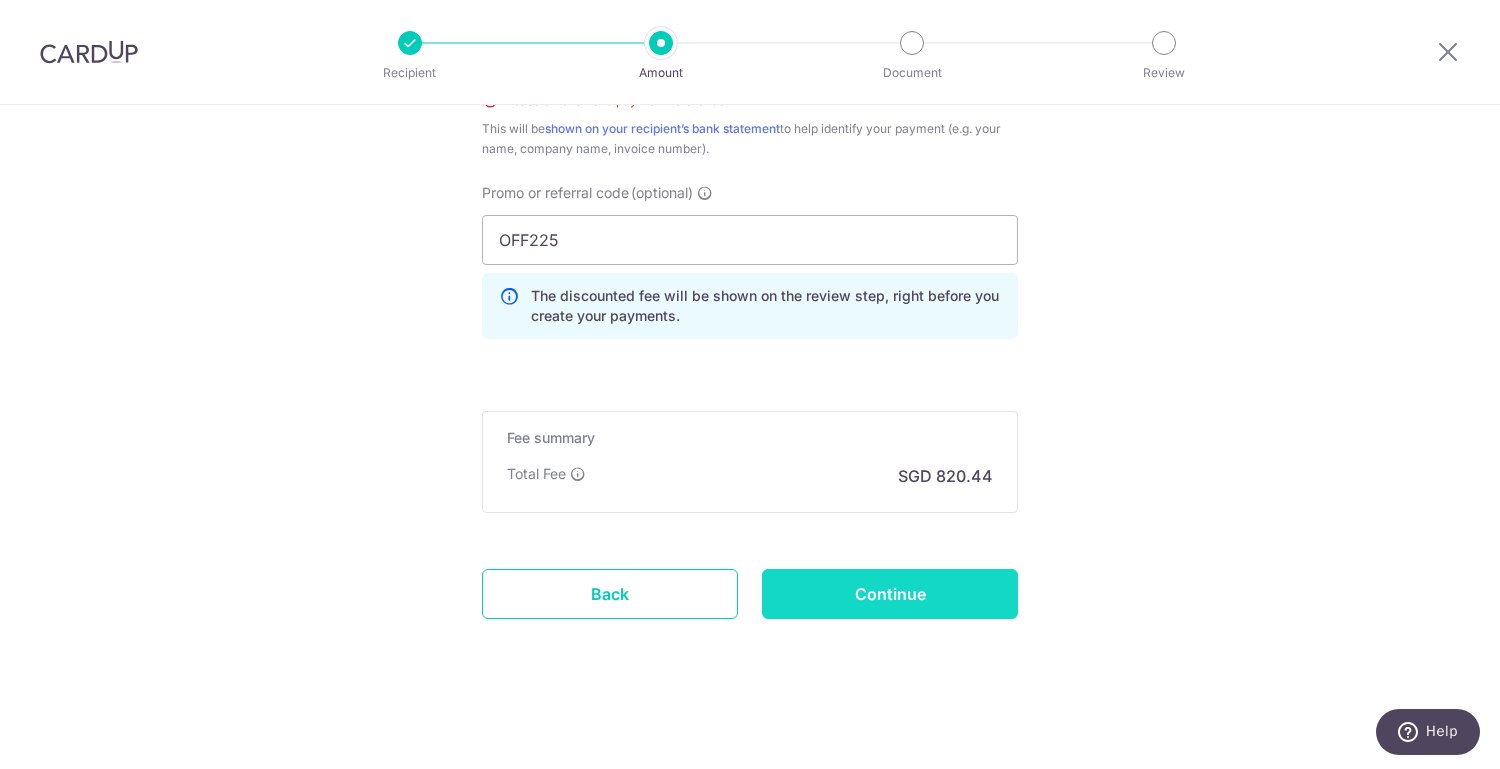 click on "Continue" at bounding box center (890, 594) 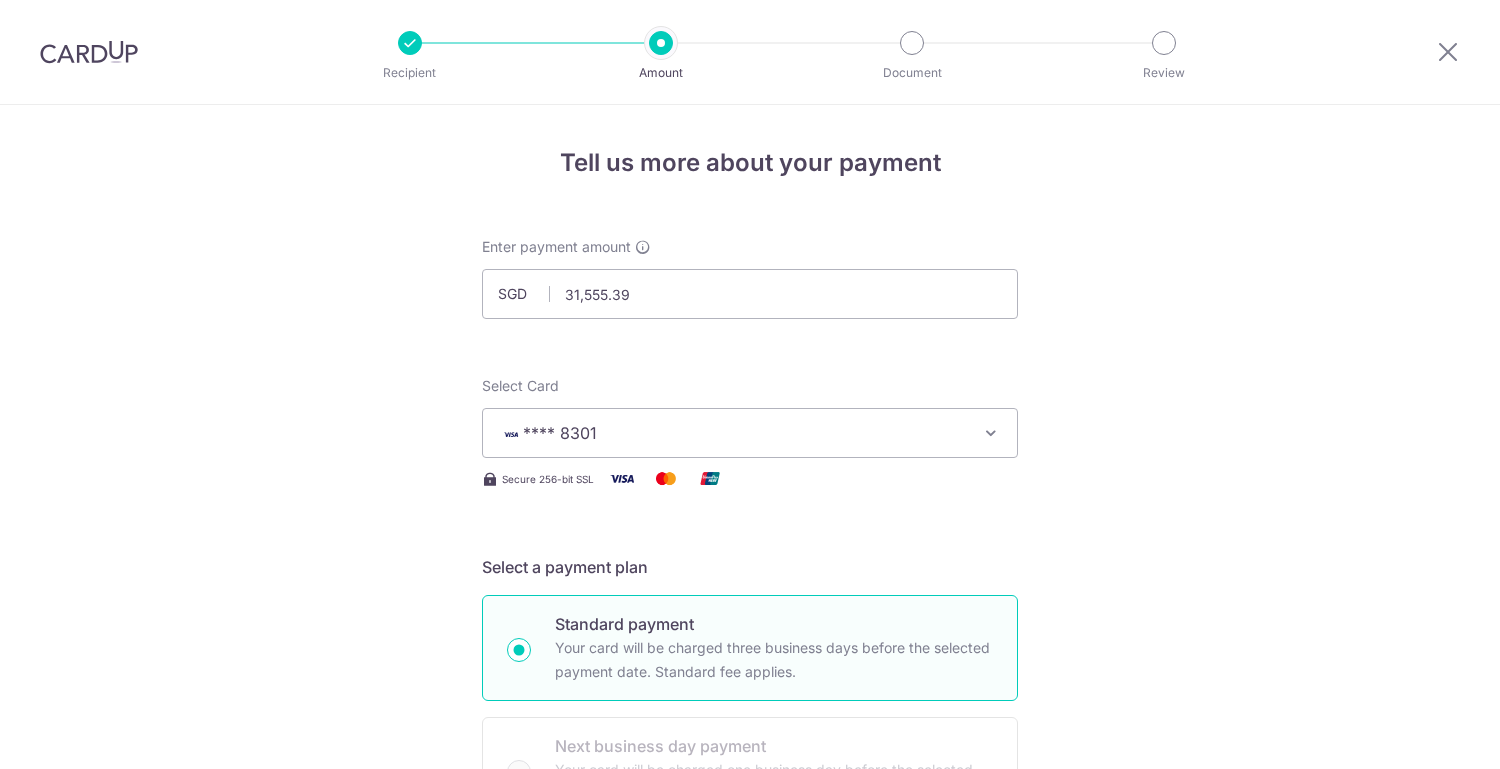 scroll, scrollTop: 0, scrollLeft: 0, axis: both 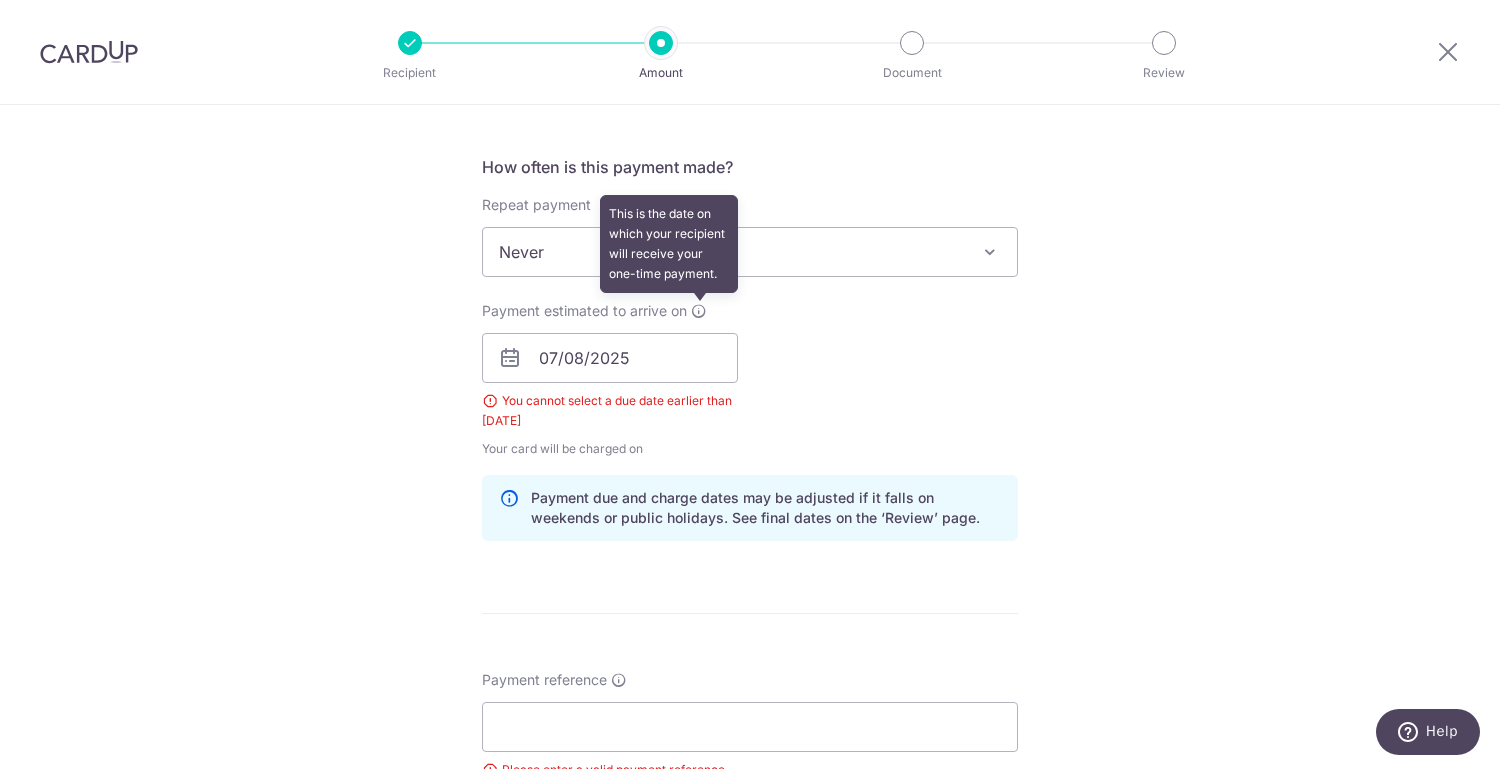 click at bounding box center [699, 311] 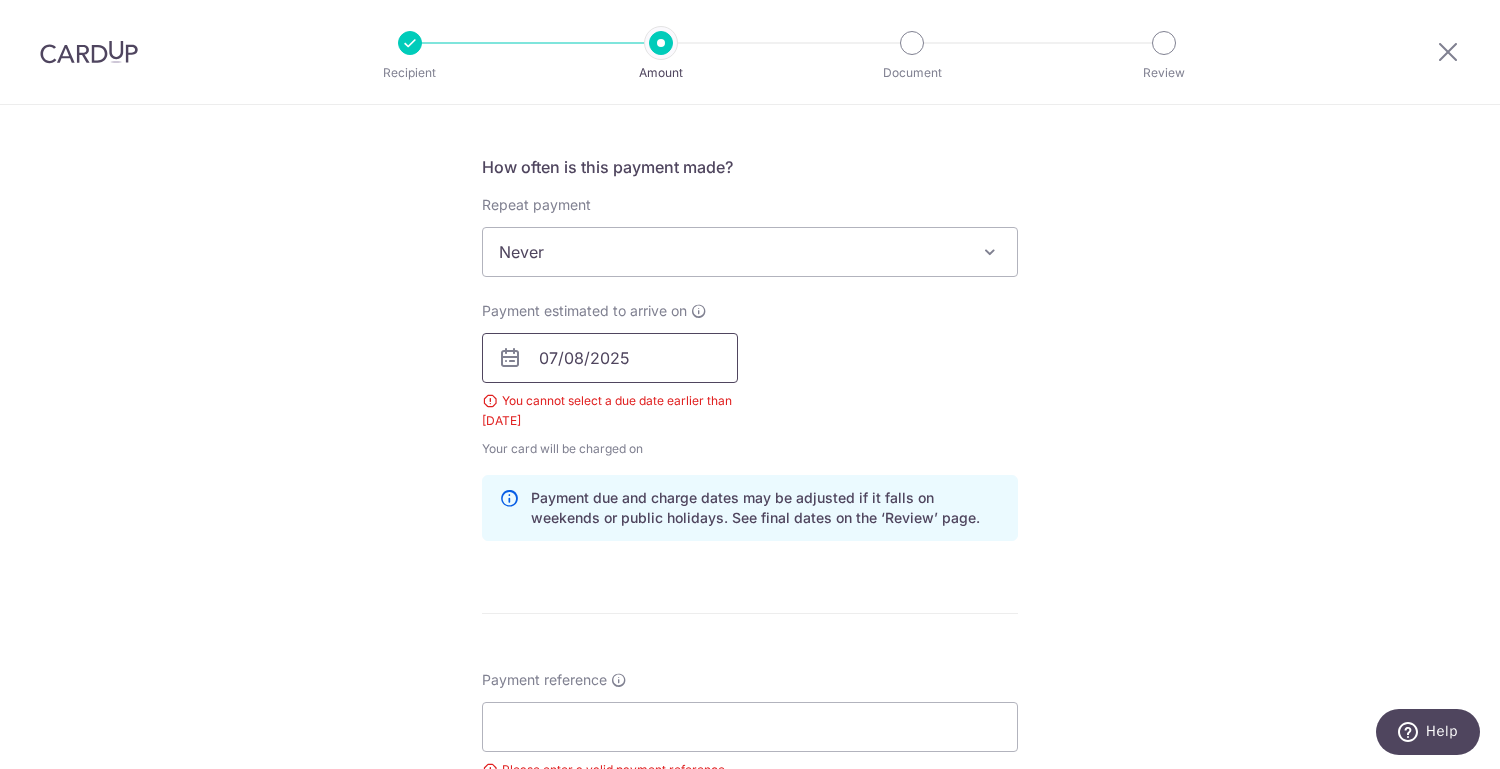 click on "07/08/2025" at bounding box center [610, 358] 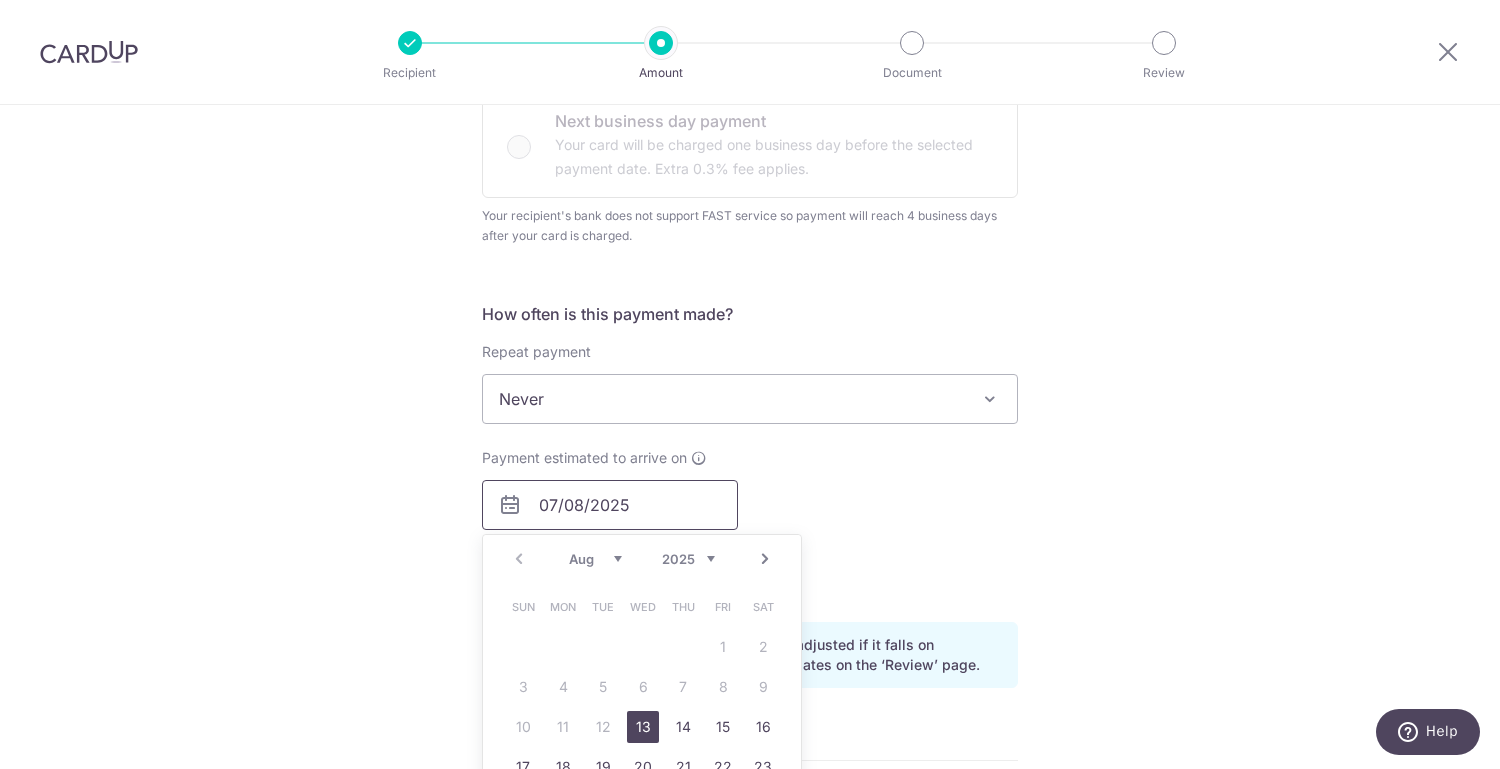 scroll, scrollTop: 624, scrollLeft: 0, axis: vertical 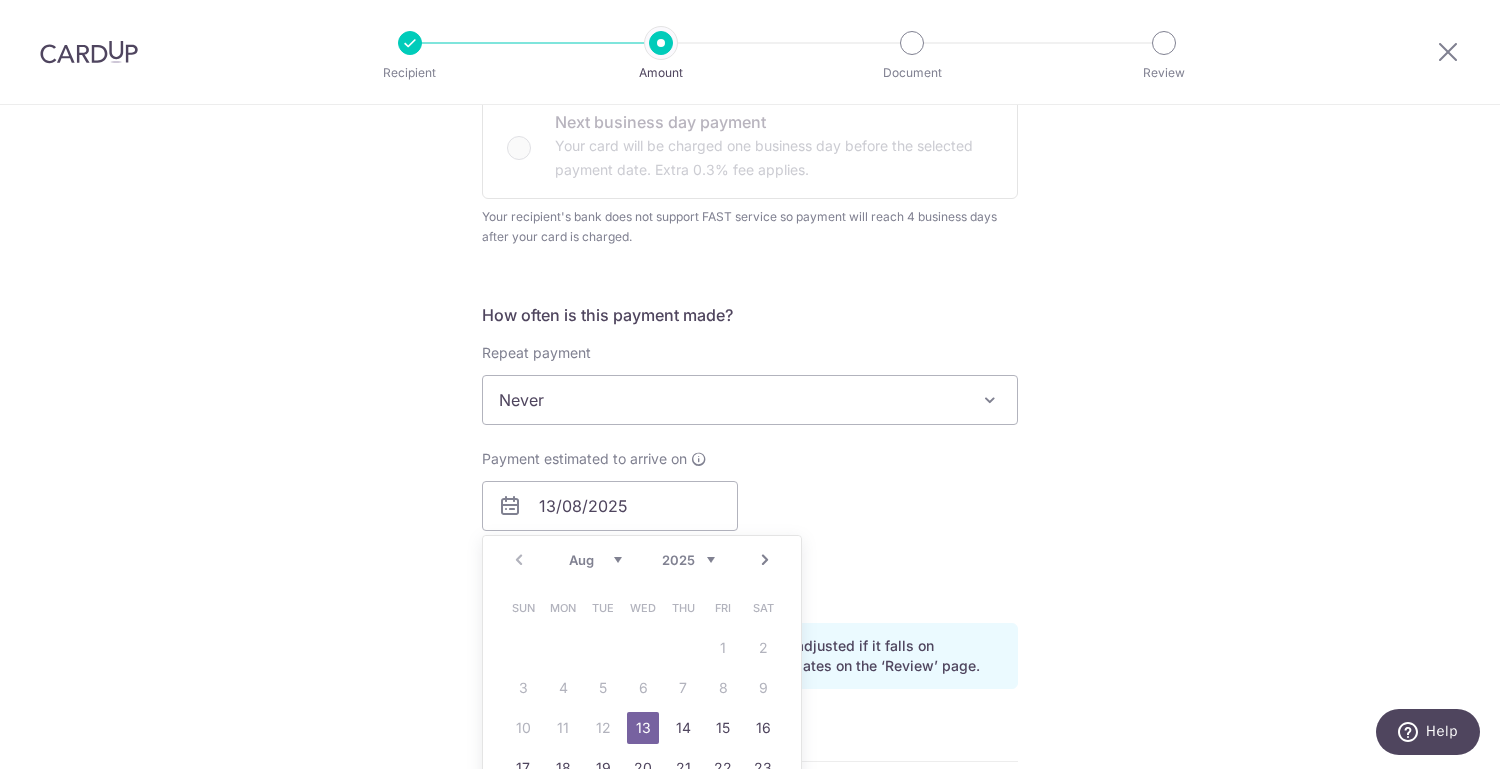 click on "Payment estimated to arrive on
[DATE]
Prev Next Aug Sep Oct Nov Dec 2025 2026 2027 2028 2029 2030 2031 2032 2033 2034 2035 Sun Mon Tue Wed Thu Fri Sat           1 2 3 4 5 6 7 8 9 10 11 12 13 14 15 16 17 18 19 20 21 22 23 24 25 26 27 28 29 30 31
You cannot select a due date earlier than [DATE]
Your card will be charged on   for the first payment
* If your payment is funded by  9:00am SGT on Friday [DATE]
[DATE]
No. of Payments" at bounding box center (750, 528) 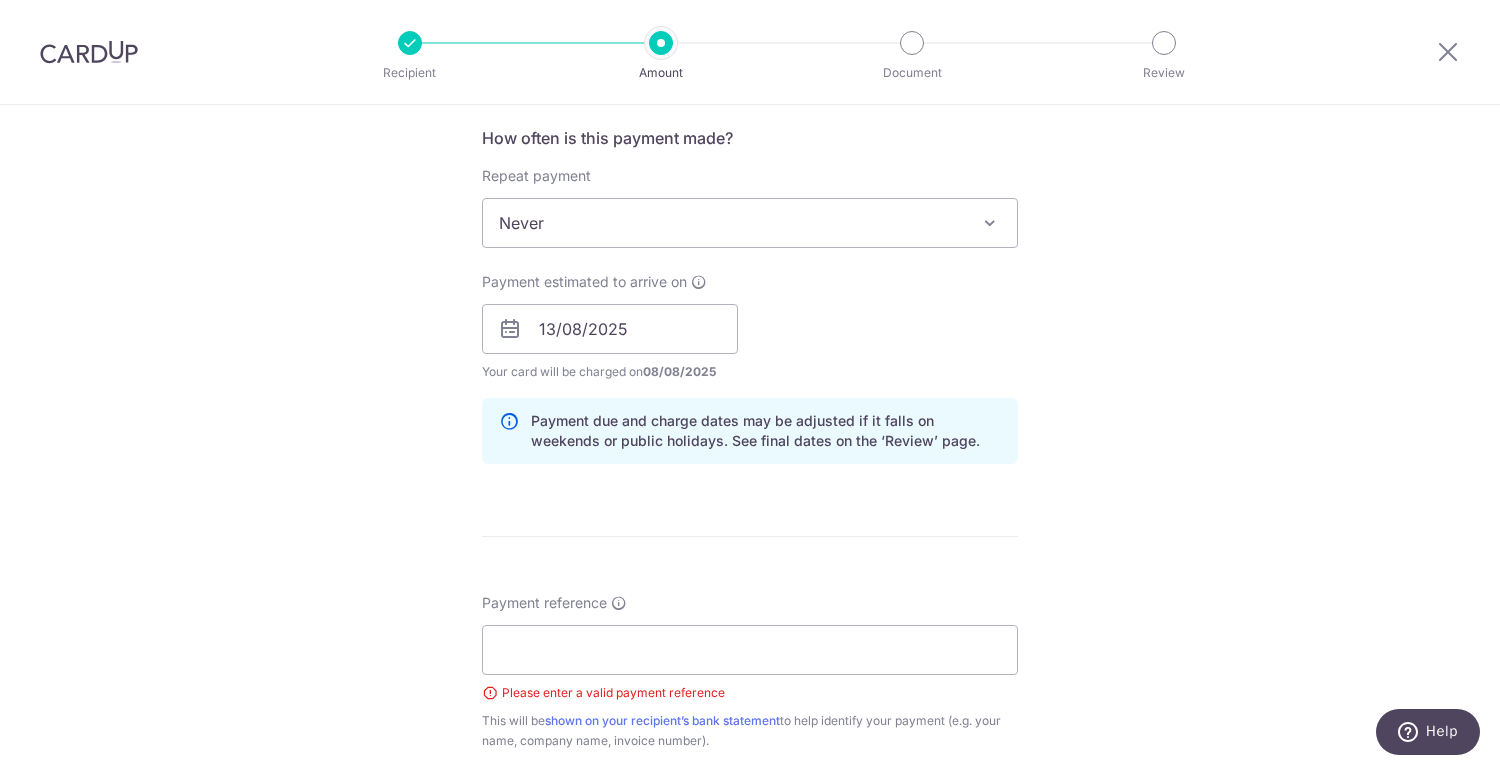 scroll, scrollTop: 800, scrollLeft: 0, axis: vertical 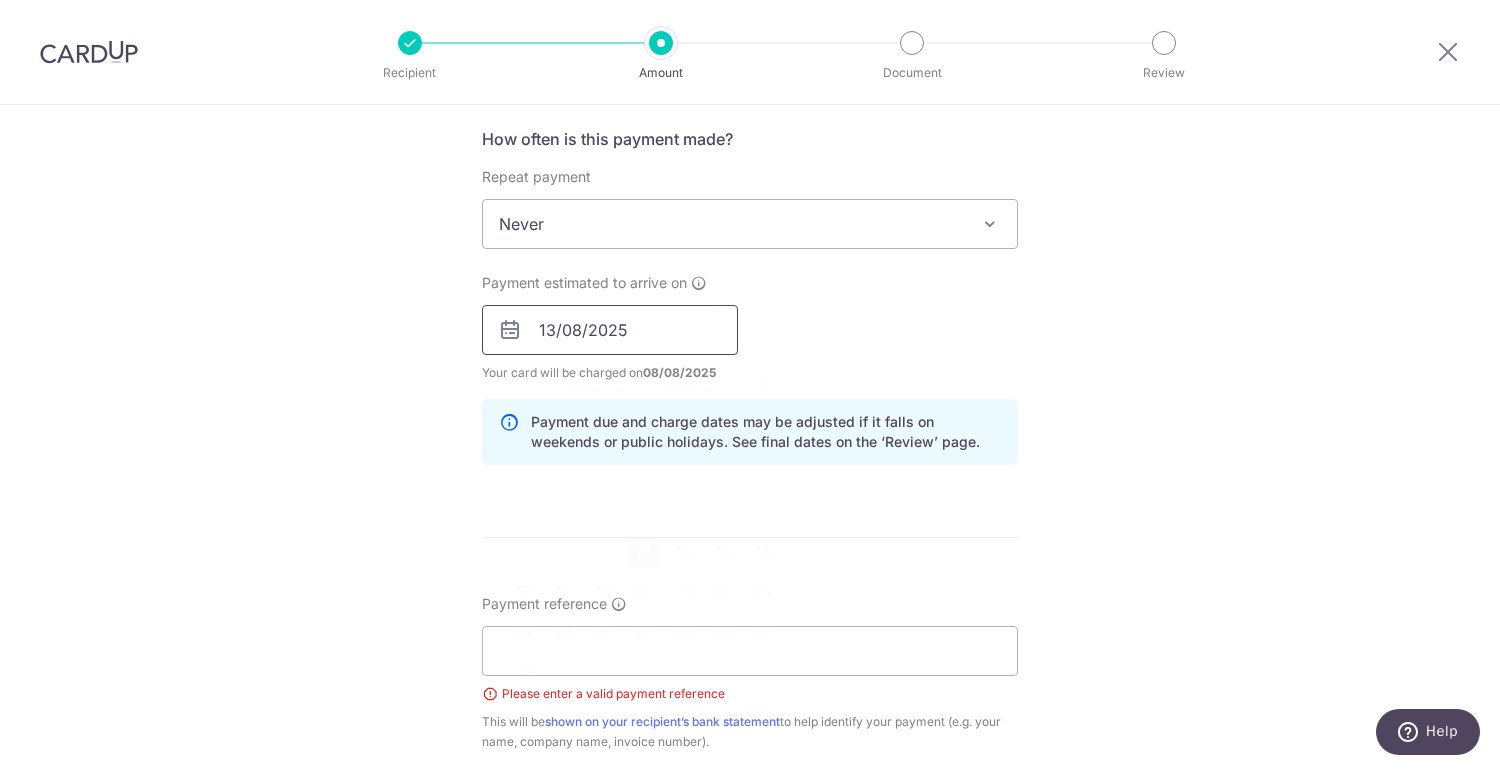 click on "13/08/2025" at bounding box center (610, 330) 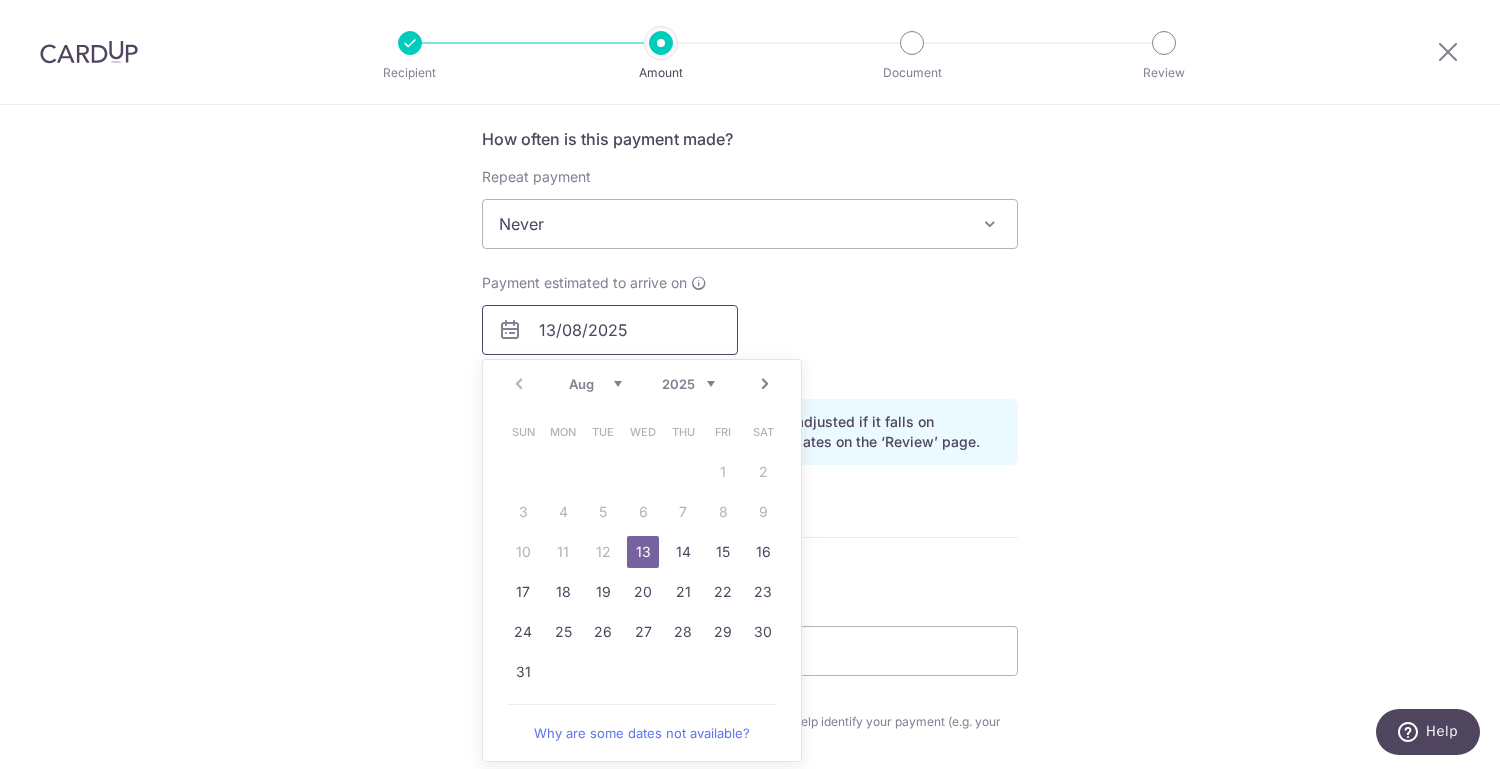 click on "13/08/2025" at bounding box center [610, 330] 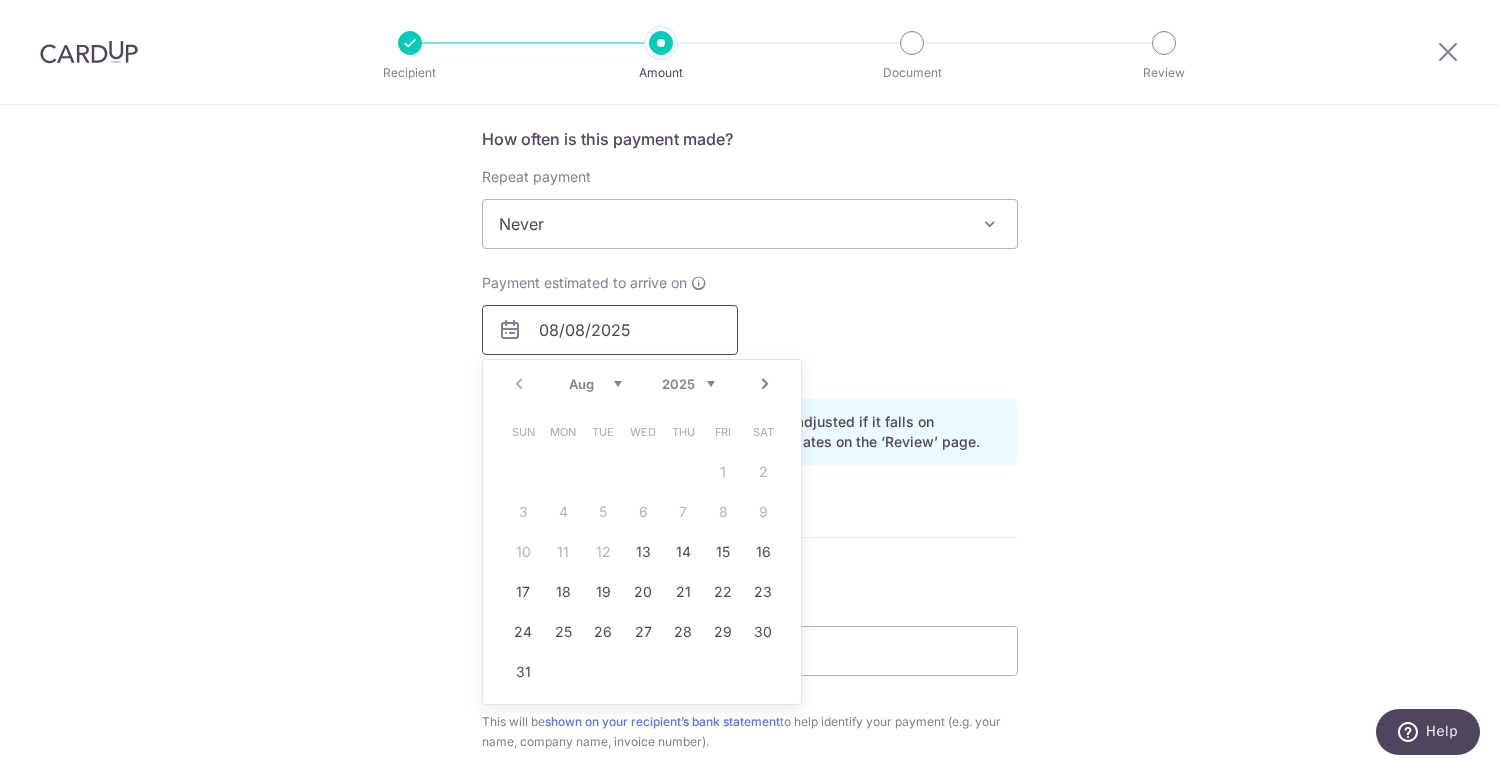 type on "08/08/2025" 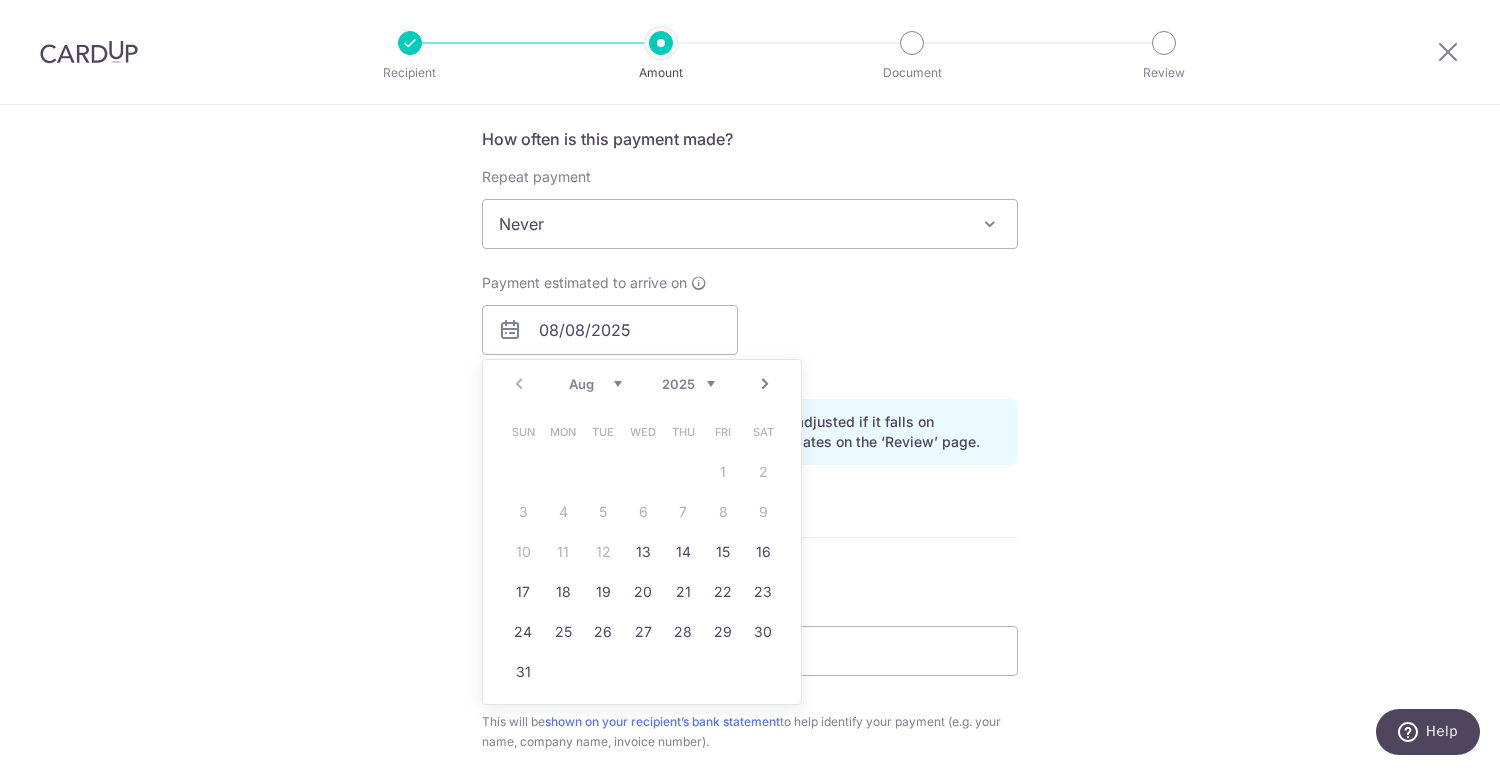 click on "Payment estimated to arrive on
08/08/2025
Prev Next Aug Sep Oct Nov Dec 2025 2026 2027 2028 2029 2030 2031 2032 2033 2034 2035 Sun Mon Tue Wed Thu Fri Sat           1 2 3 4 5 6 7 8 9 10 11 12 13 14 15 16 17 18 19 20 21 22 23 24 25 26 27 28 29 30 31
You cannot select a due date earlier than 13/08/2025
Your card will be charged on  08/08/2025  for the first payment
* If your payment is funded by  9:00am SGT on Friday 08/08/2025
11/08/2025
No. of Payments" at bounding box center (750, 328) 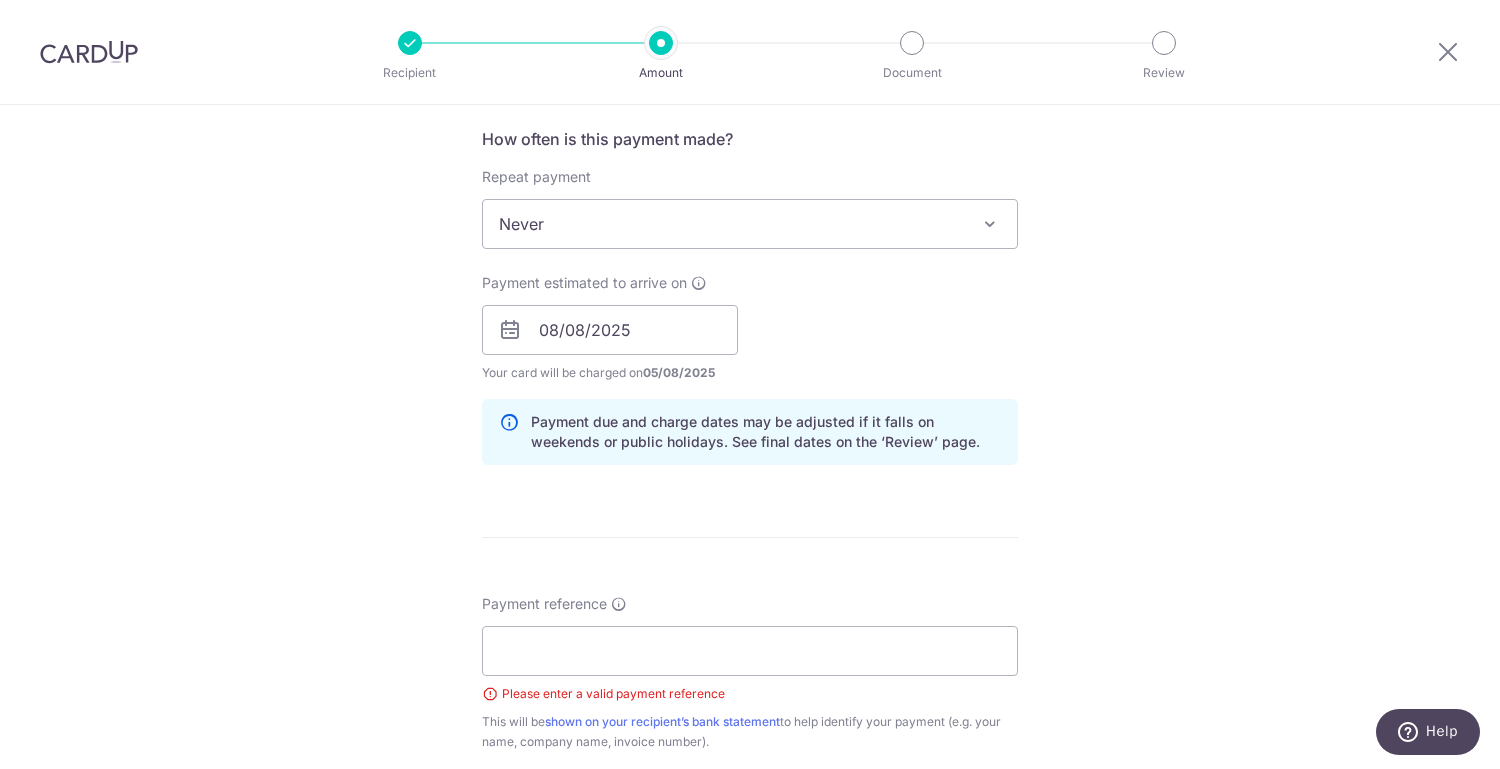 click on "Payment estimated to arrive on
08/08/2025
Prev Next Aug Sep Oct Nov Dec 2025 2026 2027 2028 2029 2030 2031 2032 2033 2034 2035 Sun Mon Tue Wed Thu Fri Sat           1 2 3 4 5 6 7 8 9 10 11 12 13 14 15 16 17 18 19 20 21 22 23 24 25 26 27 28 29 30 31
You cannot select a due date earlier than 13/08/2025
Your card will be charged on  05/08/2025  for the first payment
* If your payment is funded by  9:00am SGT on Friday 08/08/2025
11/08/2025" at bounding box center (610, 328) 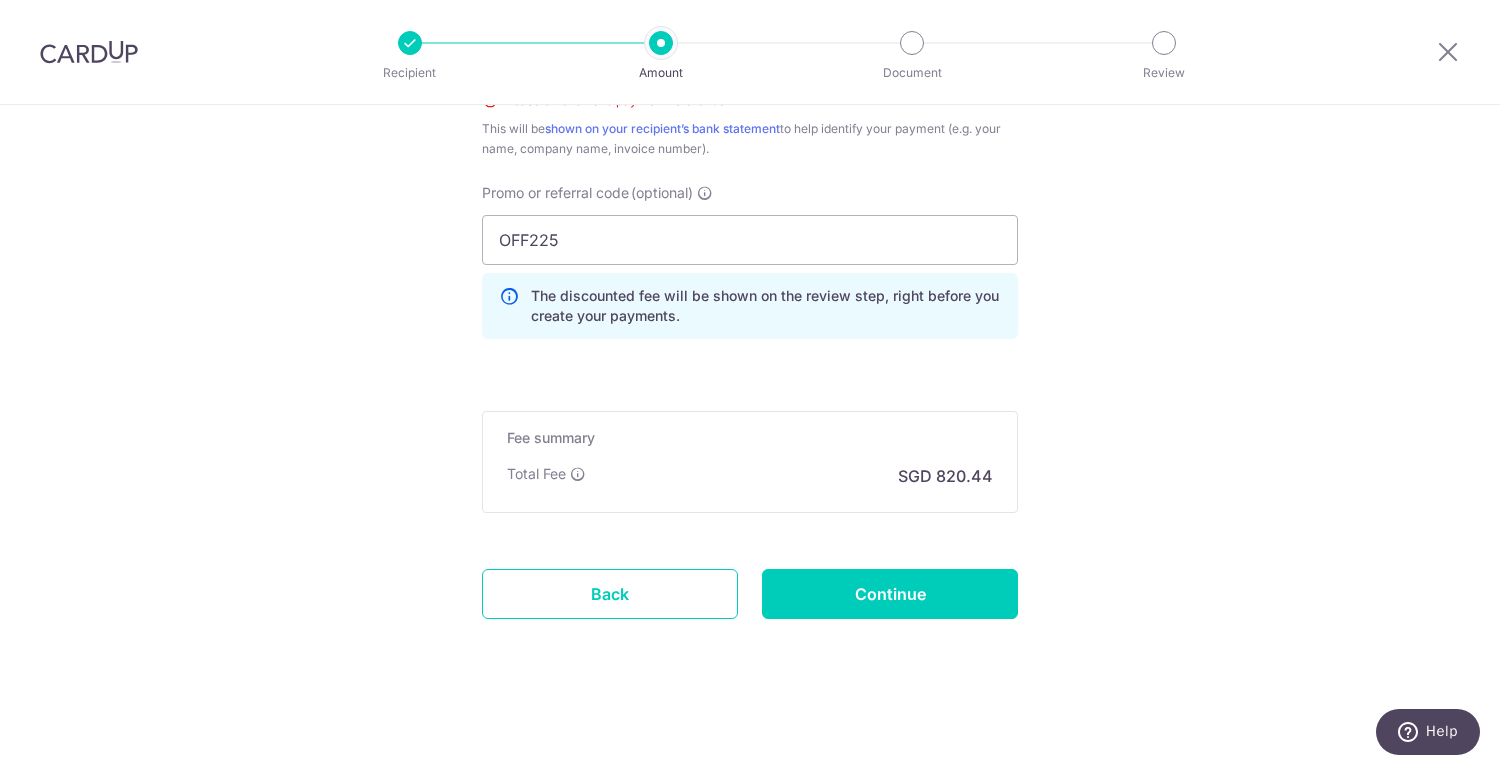 scroll, scrollTop: 1392, scrollLeft: 0, axis: vertical 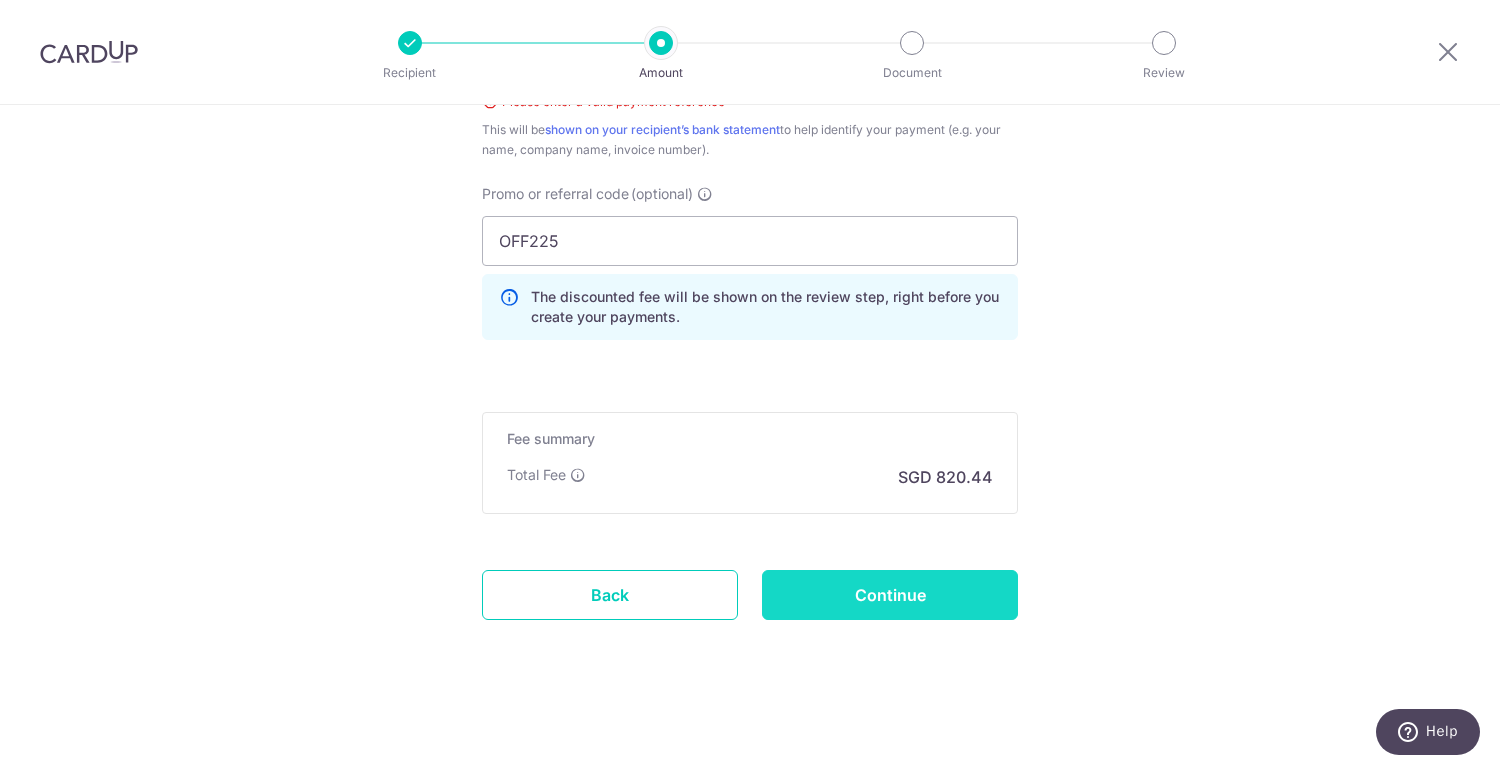 click on "Continue" at bounding box center (890, 595) 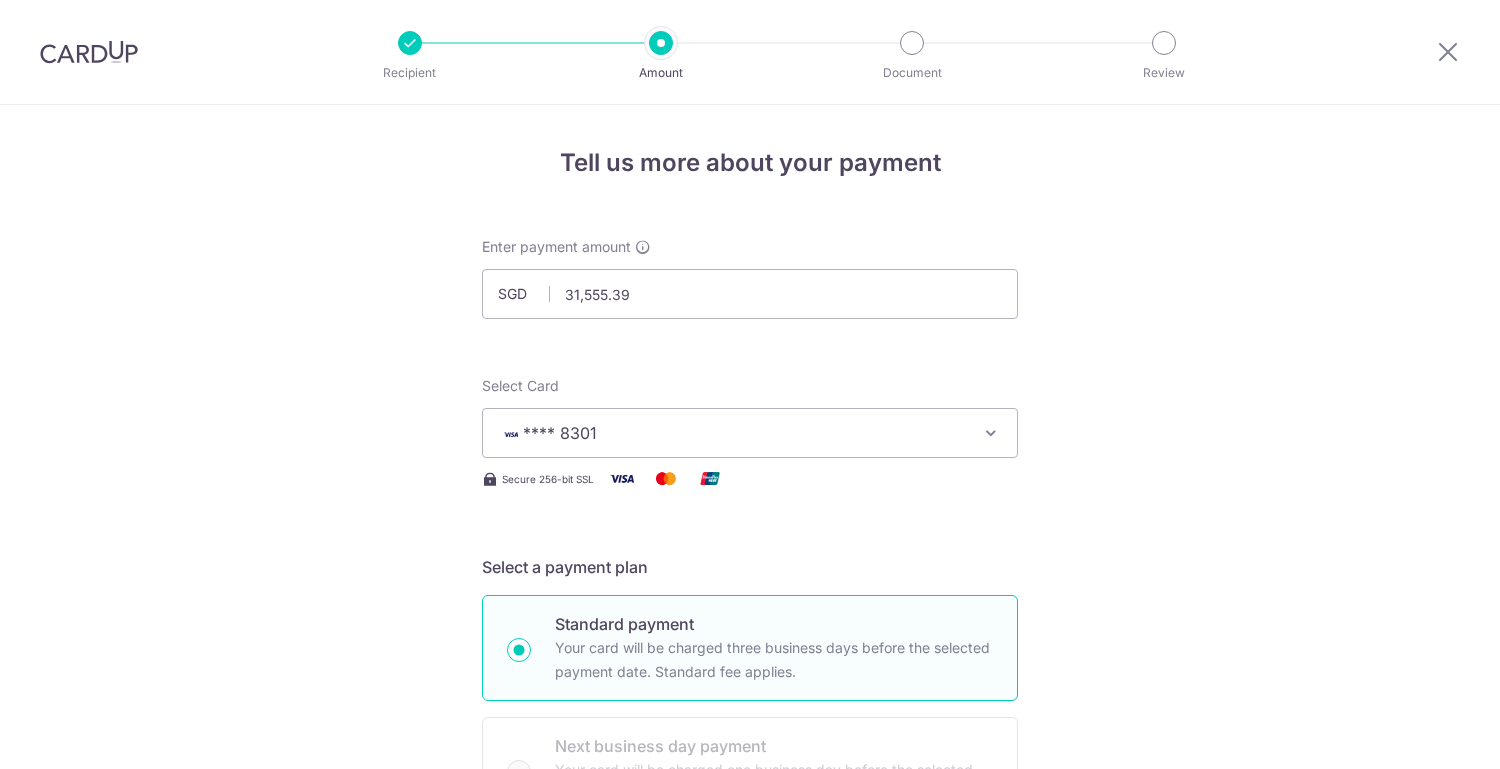 scroll, scrollTop: 0, scrollLeft: 0, axis: both 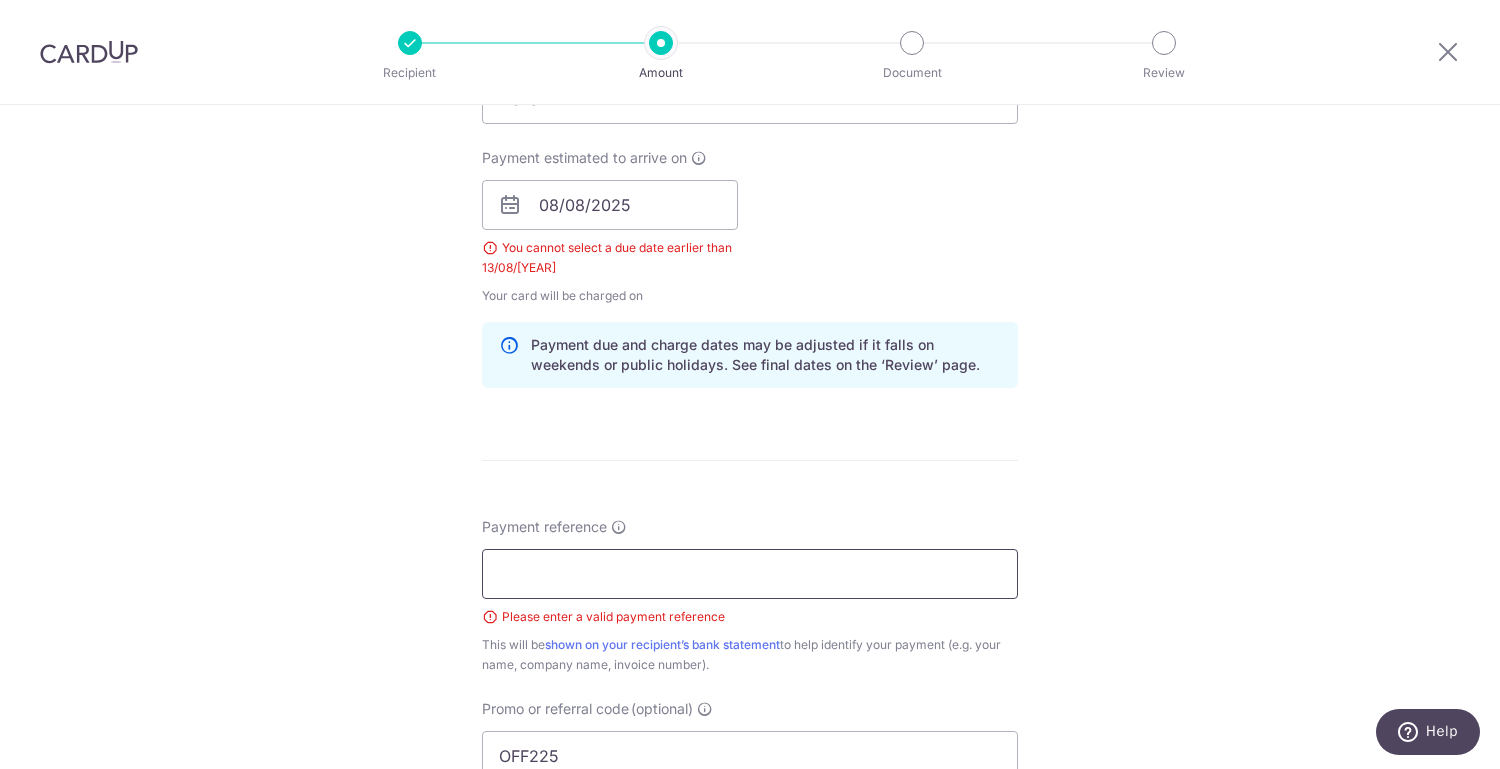 click on "Payment reference" at bounding box center (750, 574) 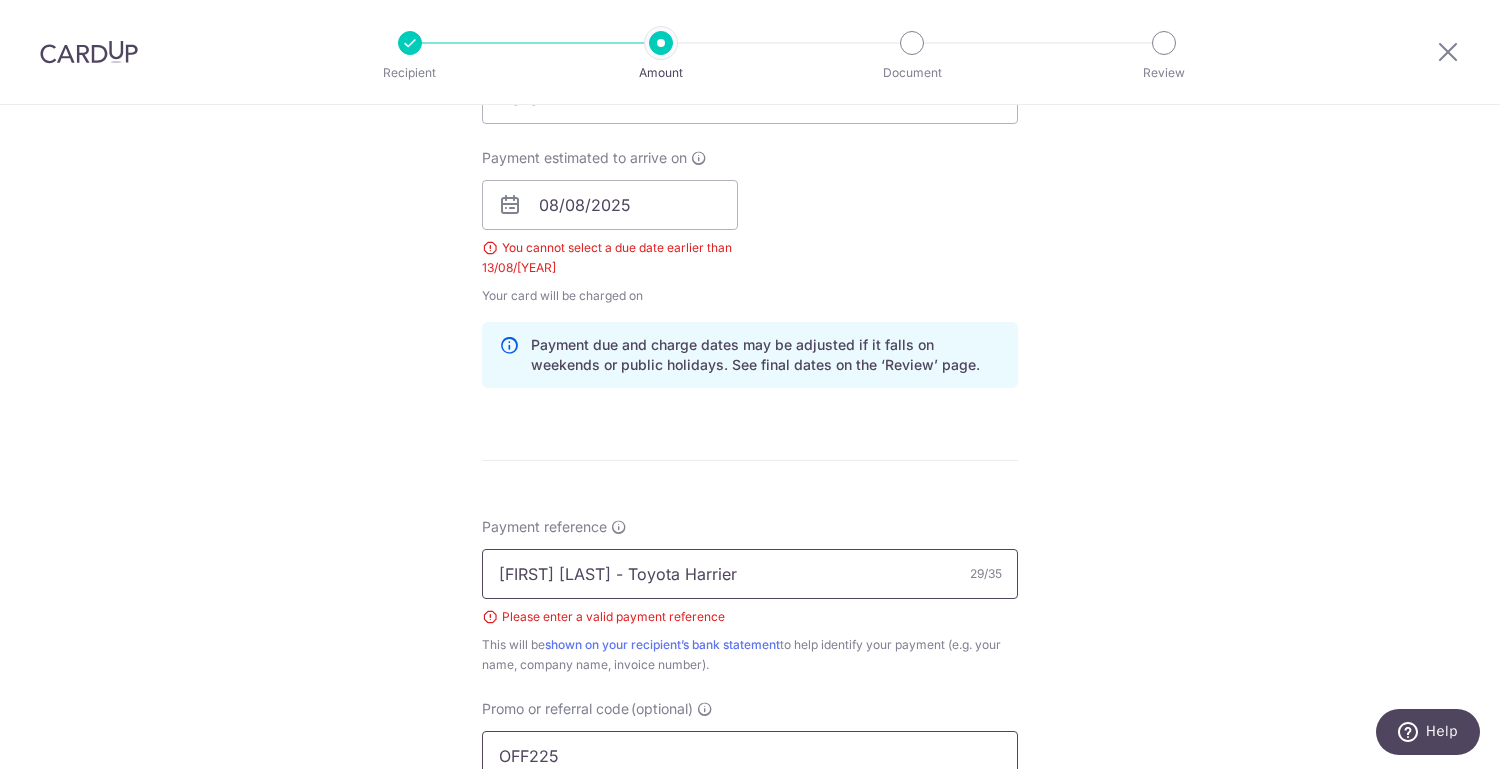 type on "[FIRST] [LAST] - Toyota Harrier" 